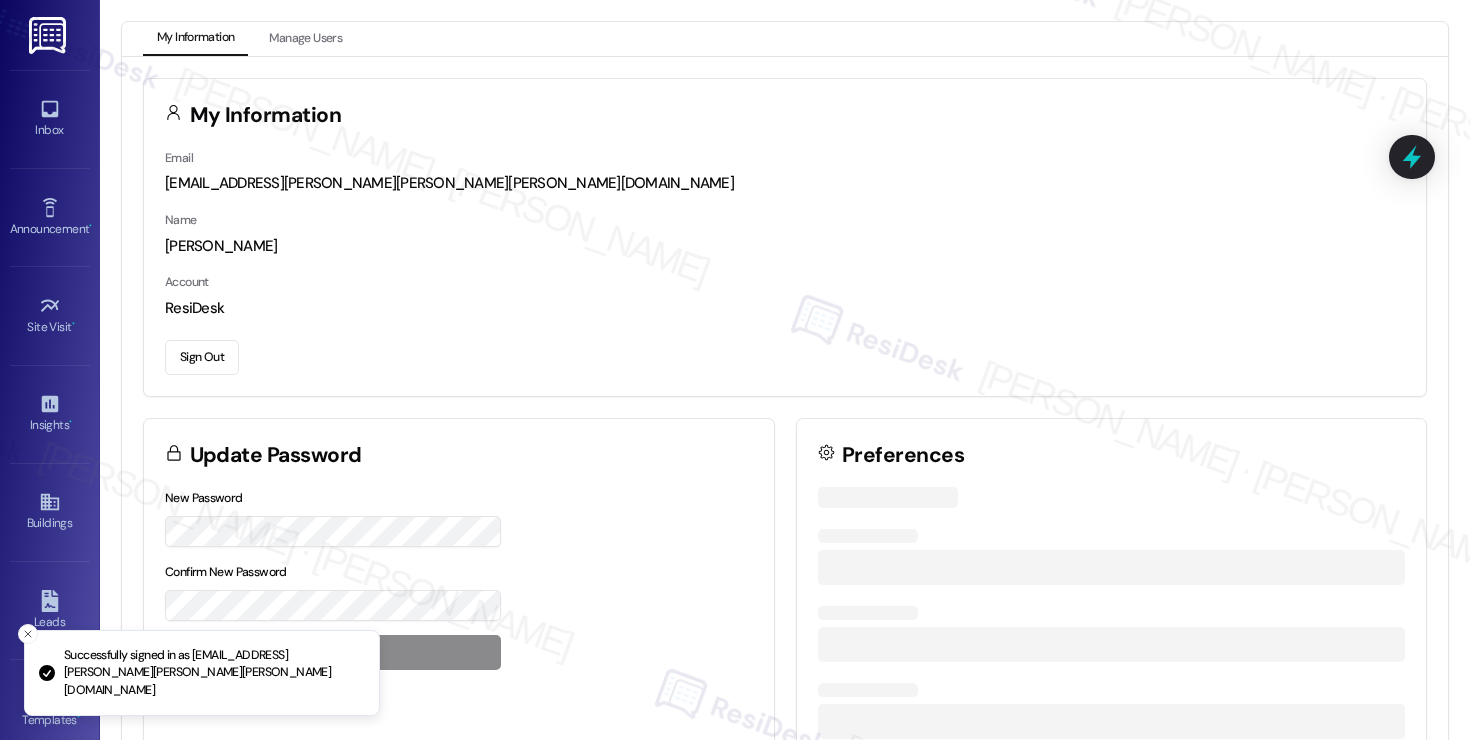 scroll, scrollTop: 0, scrollLeft: 0, axis: both 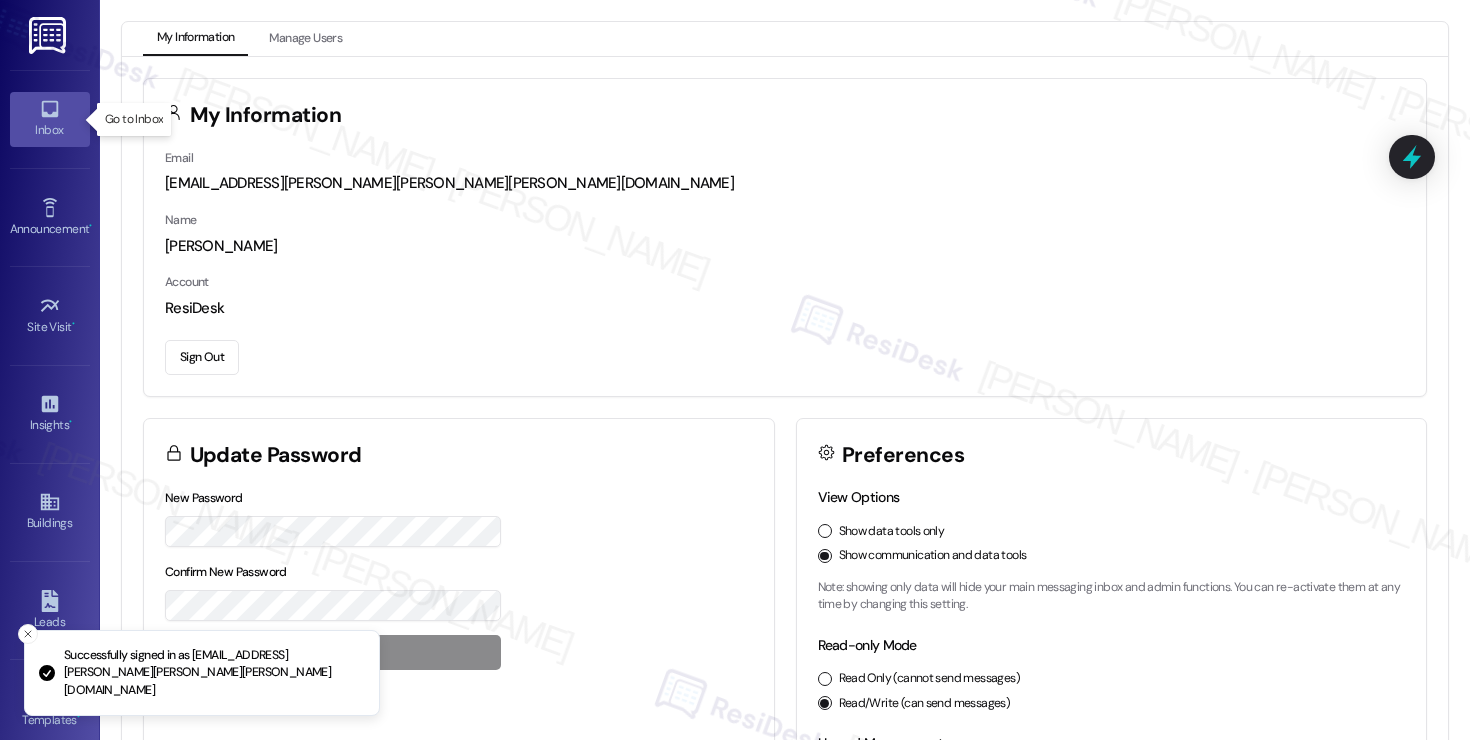 click 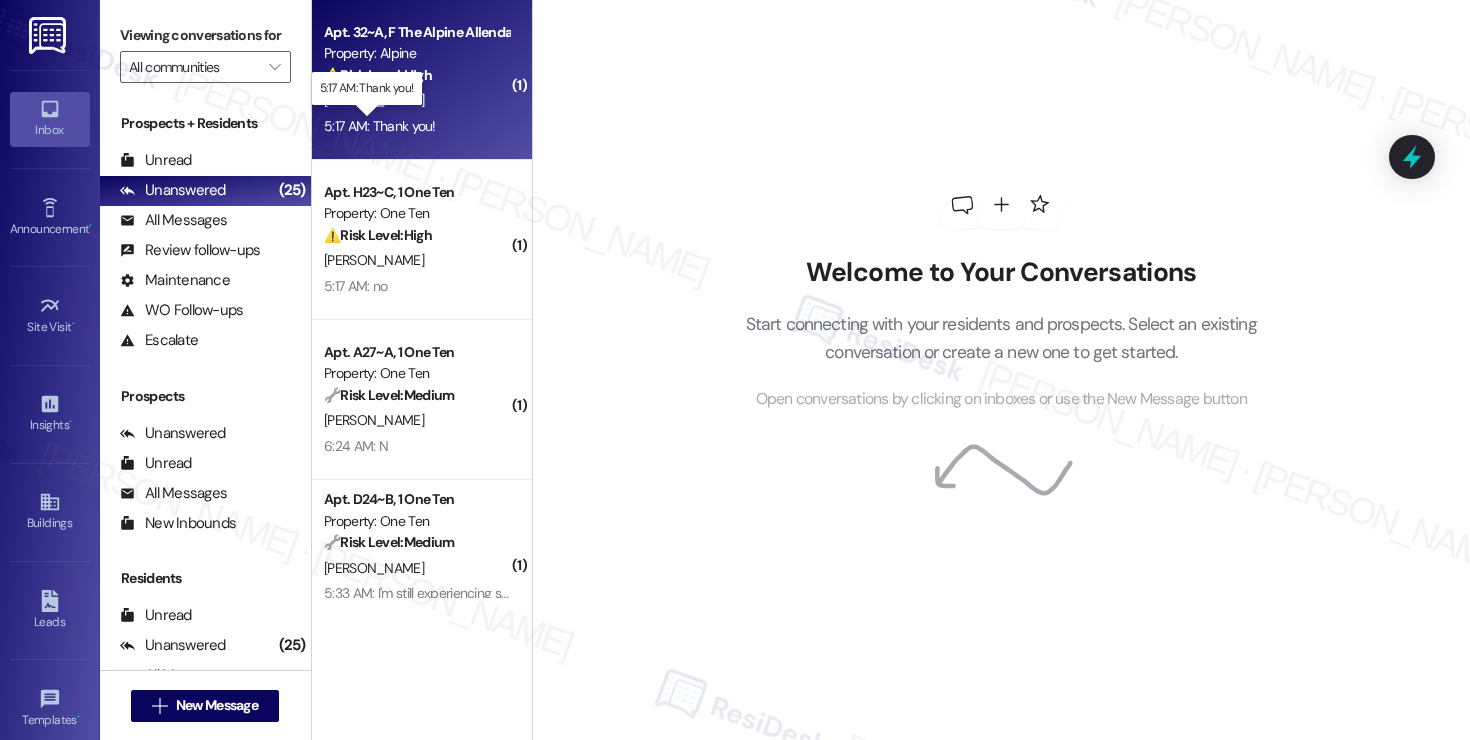 click on "5:17 AM: Thank you! 5:17 AM: Thank you!" at bounding box center [380, 126] 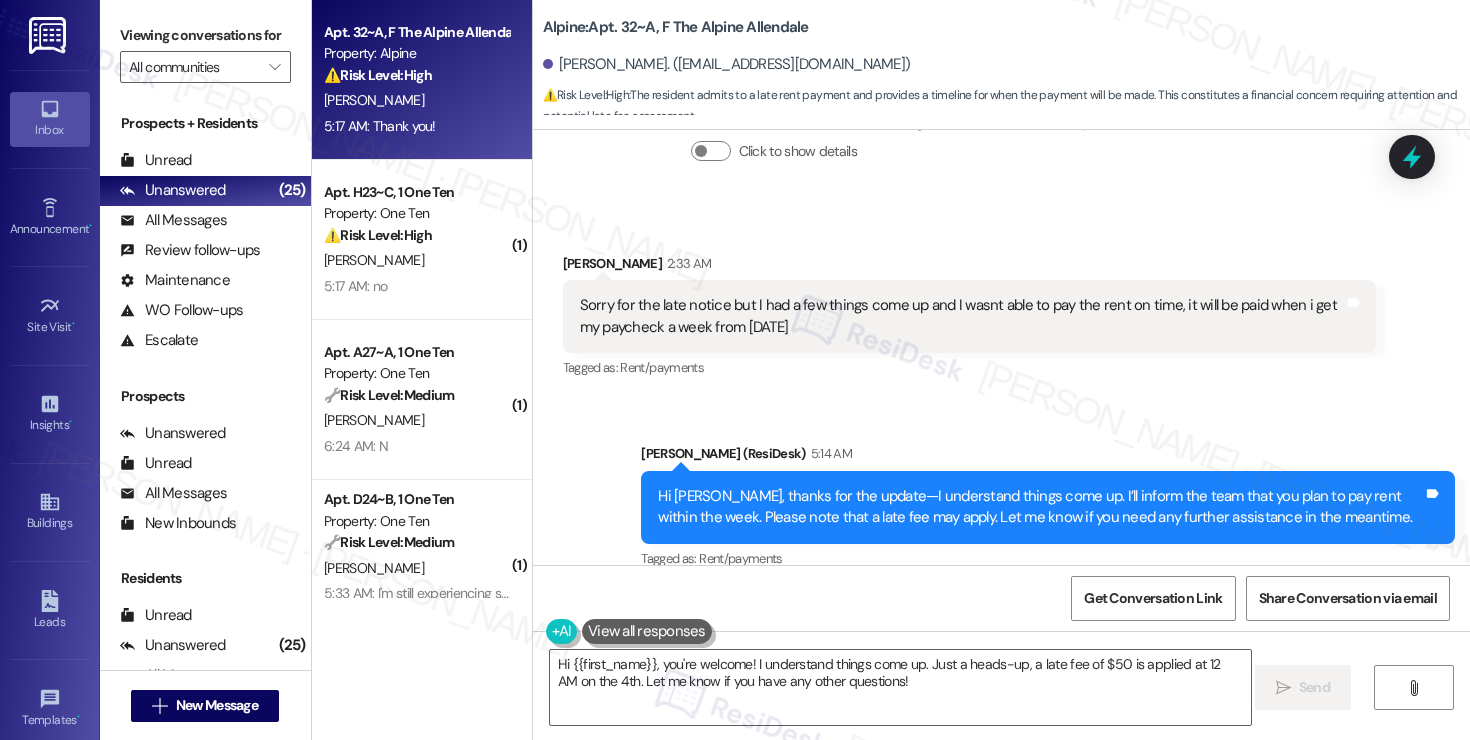 scroll, scrollTop: 7760, scrollLeft: 0, axis: vertical 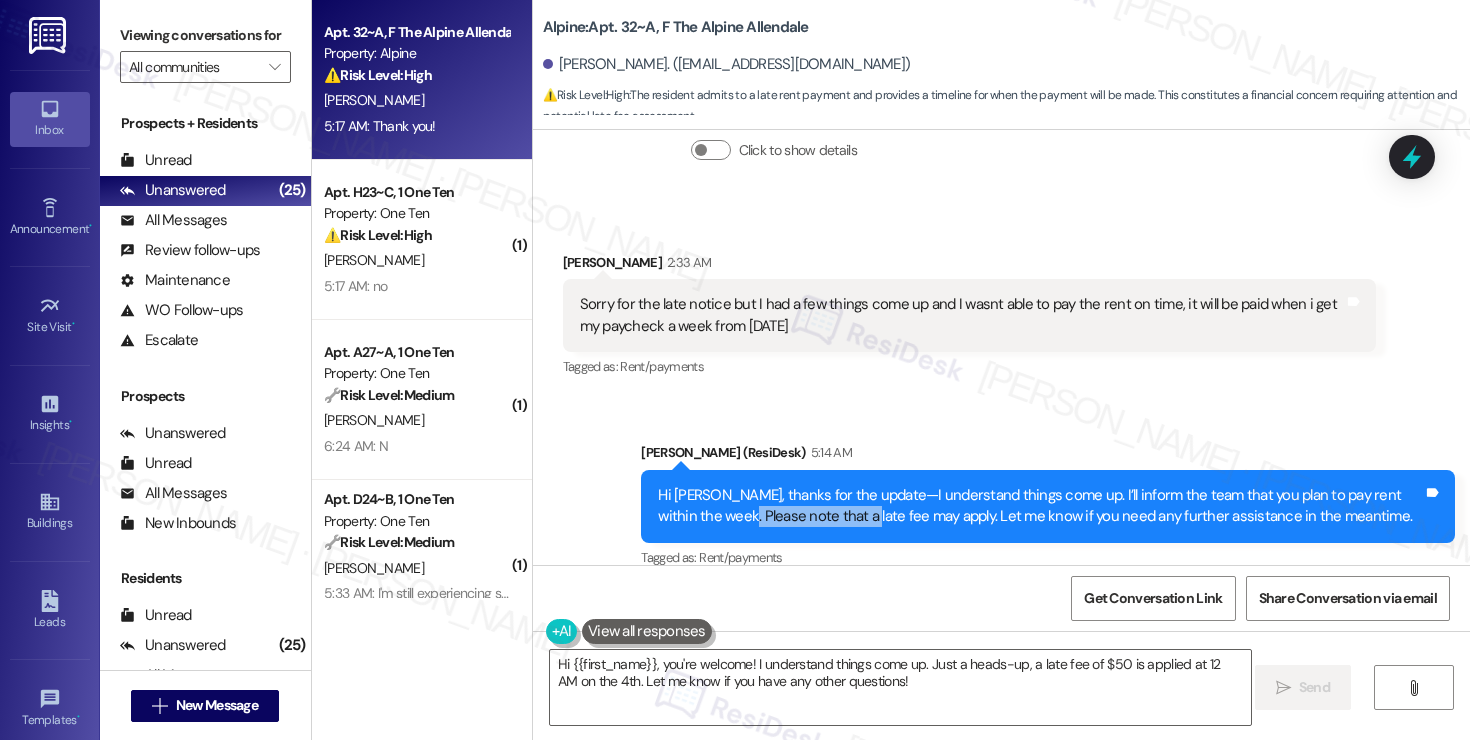 drag, startPoint x: 692, startPoint y: 321, endPoint x: 813, endPoint y: 325, distance: 121.0661 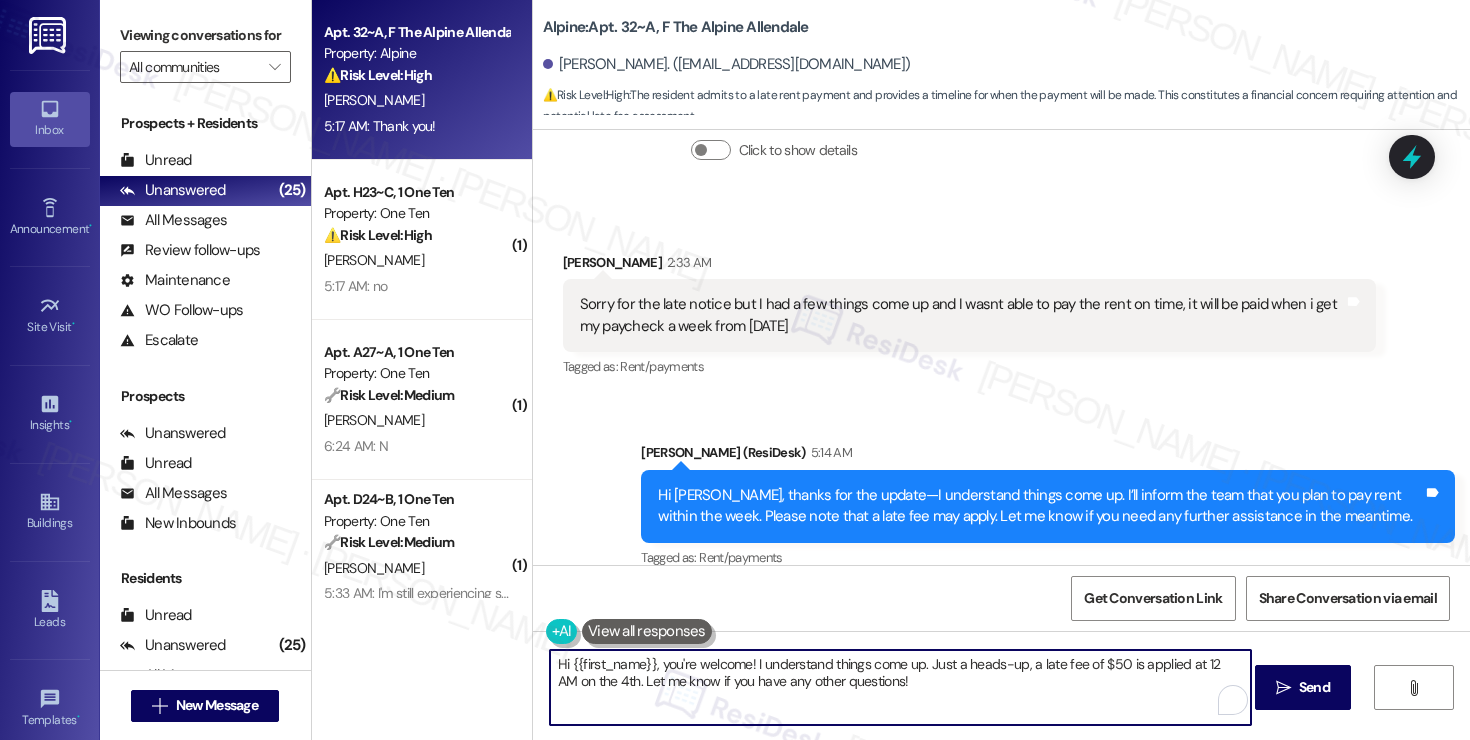 click on "Hi {{first_name}}, you're welcome! I understand things come up. Just a heads-up, a late fee of $50 is applied at 12 AM on the 4th. Let me know if you have any other questions!" at bounding box center [900, 687] 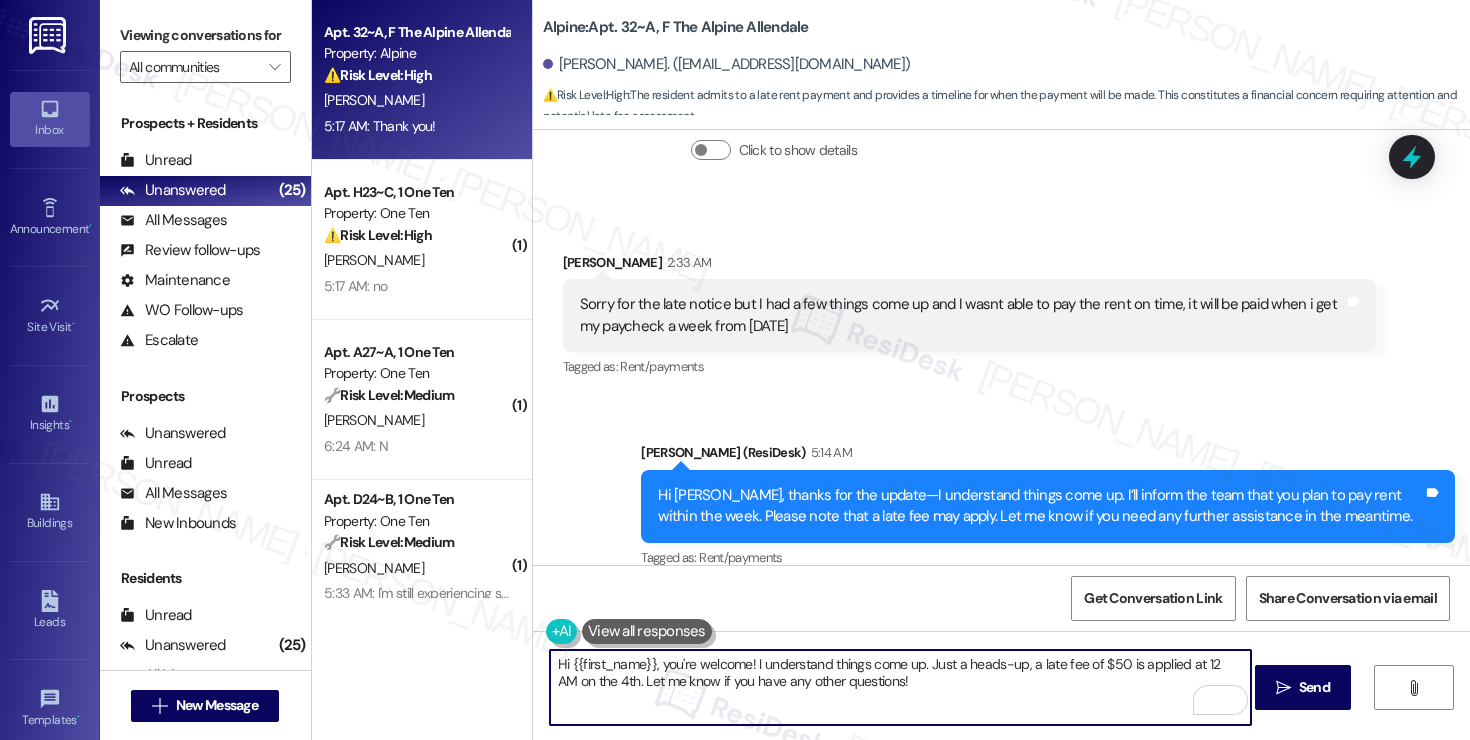 click on "Hi {{first_name}}, you're welcome! I understand things come up. Just a heads-up, a late fee of $50 is applied at 12 AM on the 4th. Let me know if you have any other questions!" at bounding box center [900, 687] 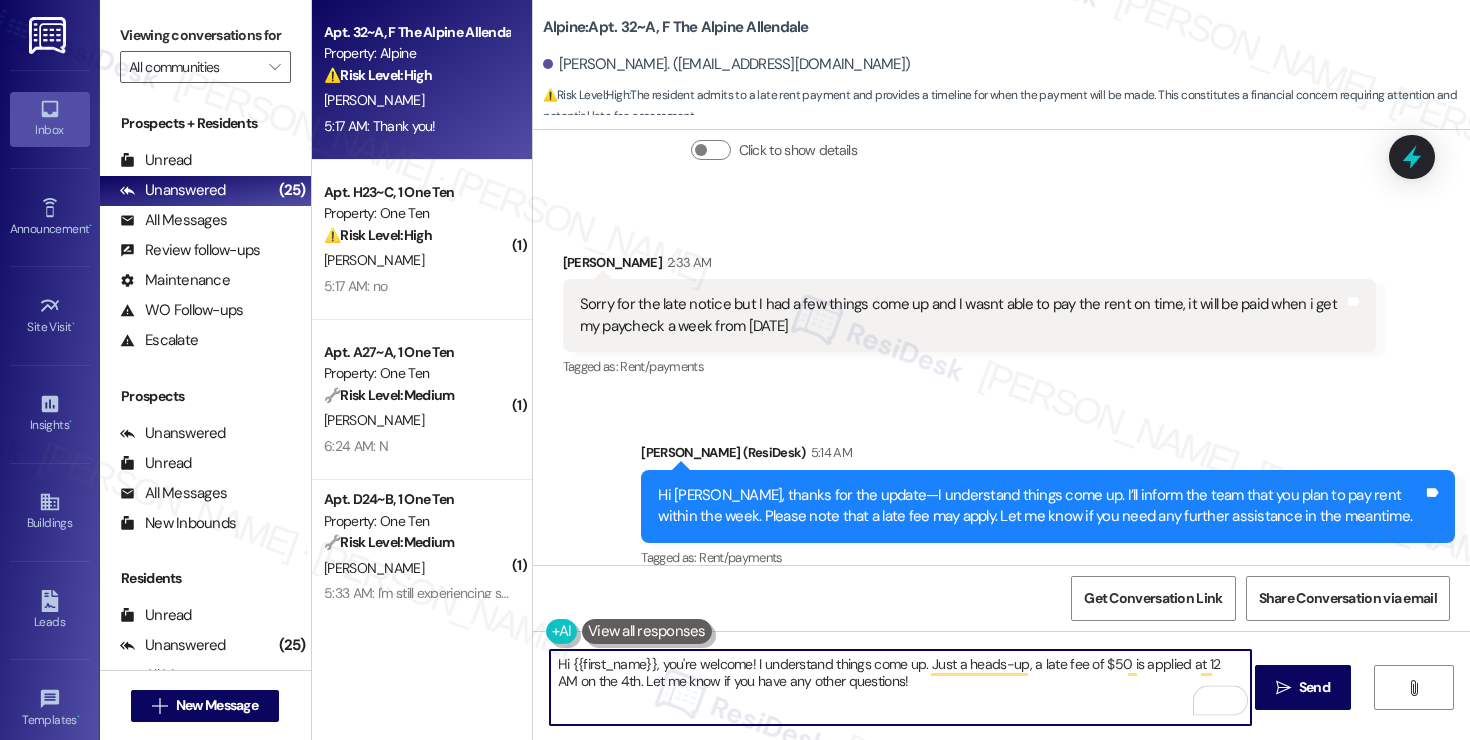 click on "Hi {{first_name}}, you're welcome! I understand things come up. Just a heads-up, a late fee of $50 is applied at 12 AM on the 4th. Let me know if you have any other questions!" at bounding box center [900, 687] 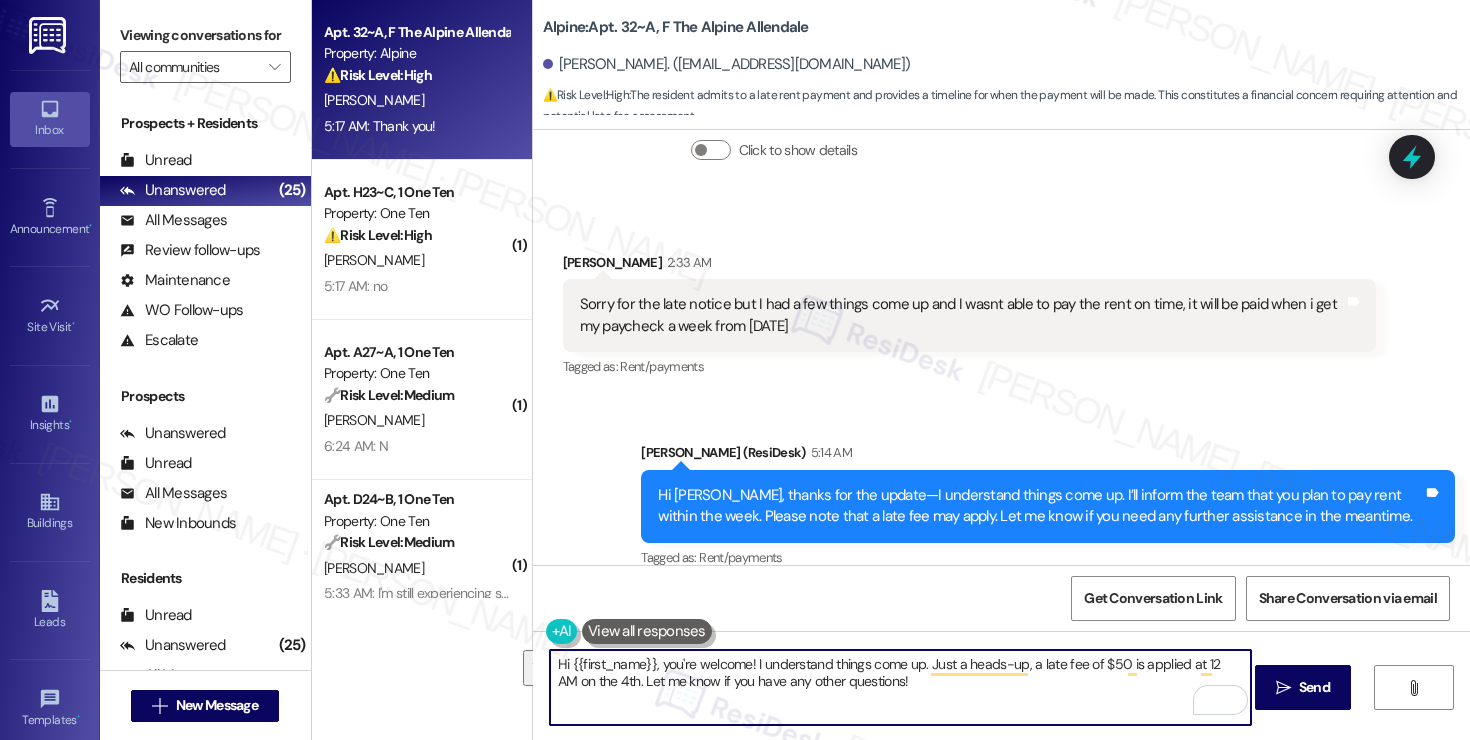 drag, startPoint x: 916, startPoint y: 685, endPoint x: 566, endPoint y: 635, distance: 353.5534 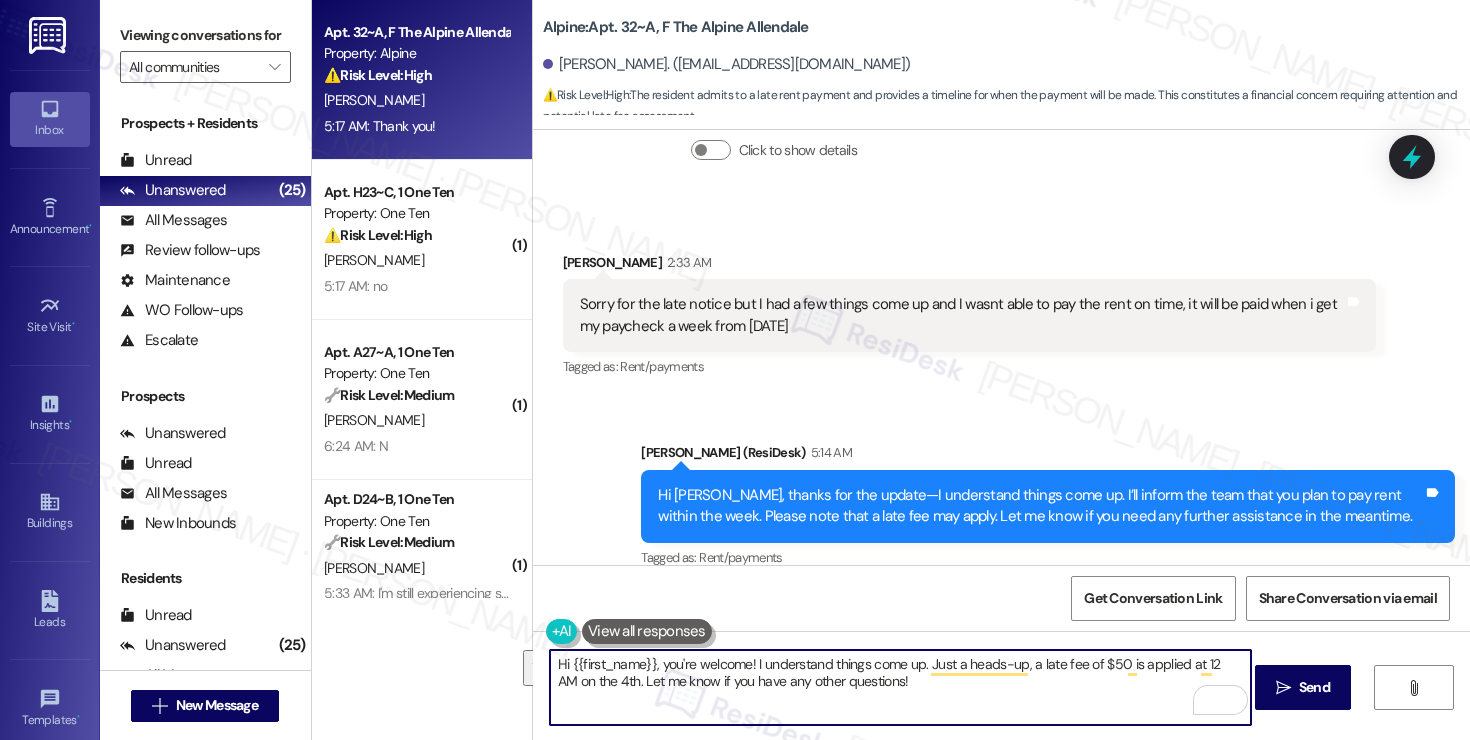 click on "Hi {{first_name}}, you're welcome! I understand things come up. Just a heads-up, a late fee of $50 is applied at 12 AM on the 4th. Let me know if you have any other questions!" at bounding box center (890, 687) 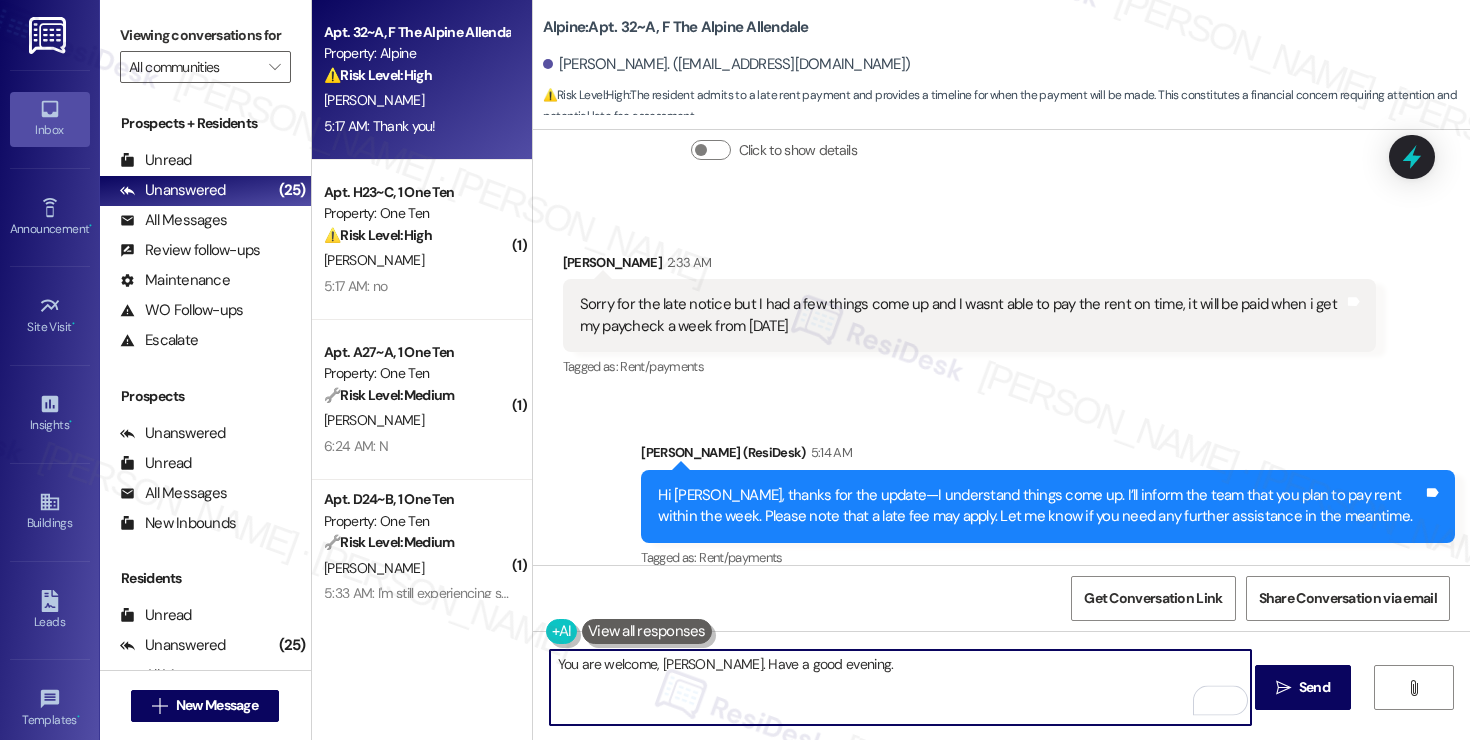type on "You are welcome, [PERSON_NAME]. Have a good evening." 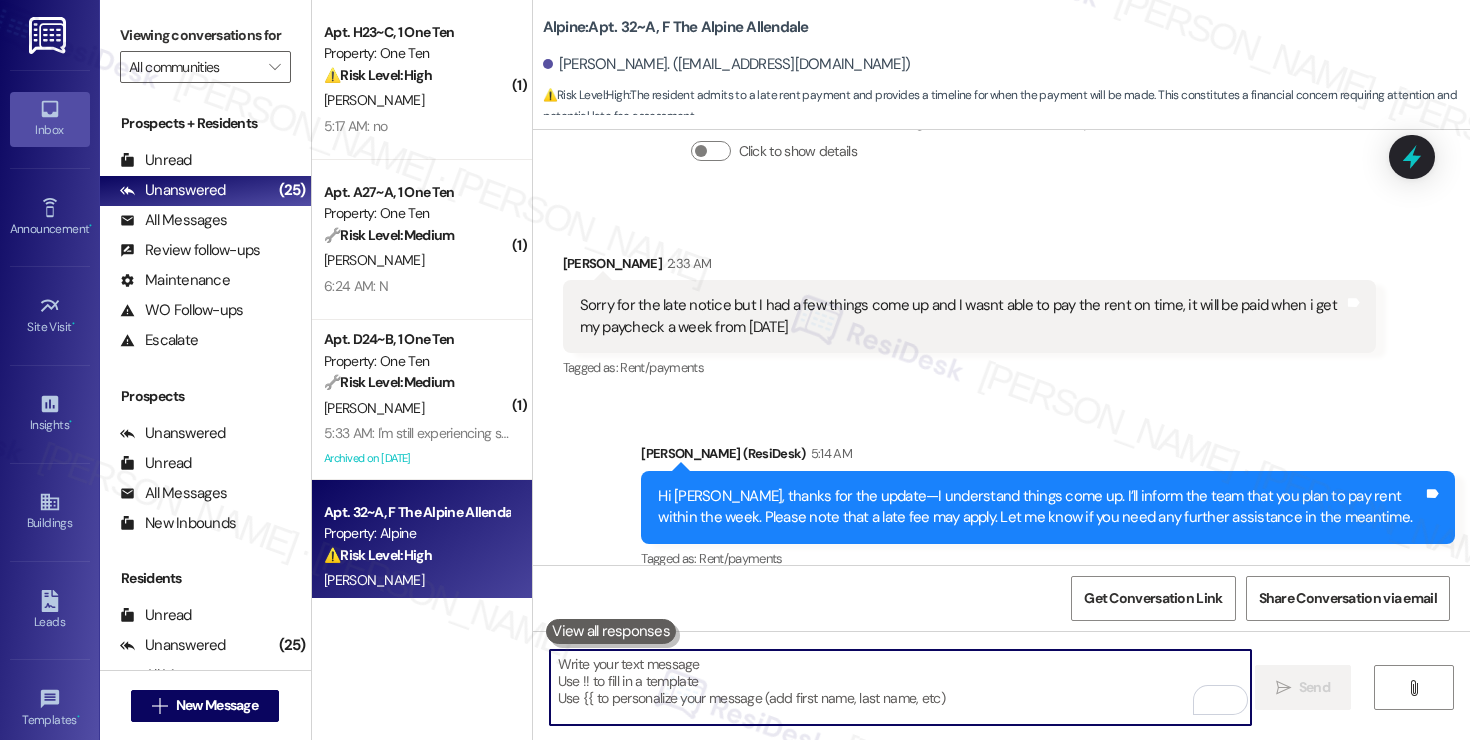 scroll, scrollTop: 7899, scrollLeft: 0, axis: vertical 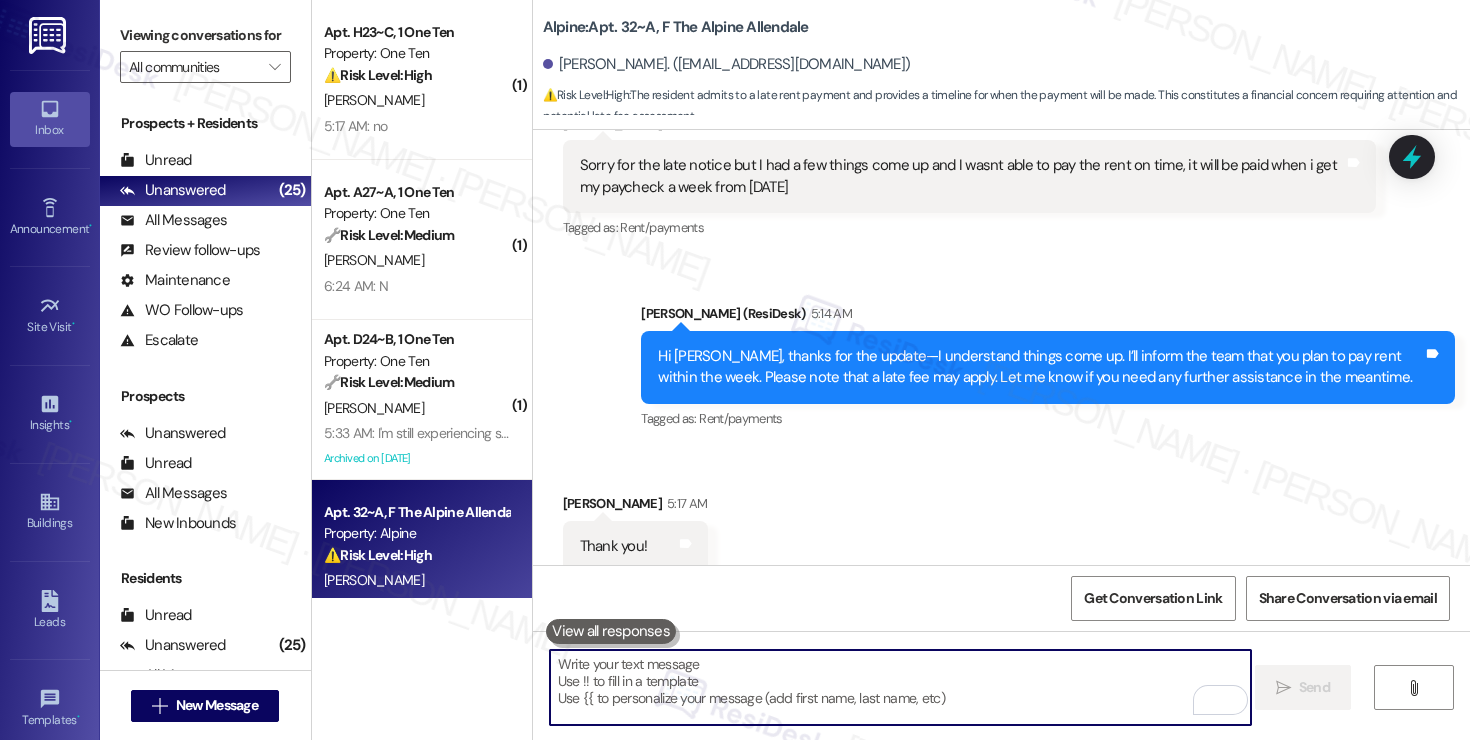 type 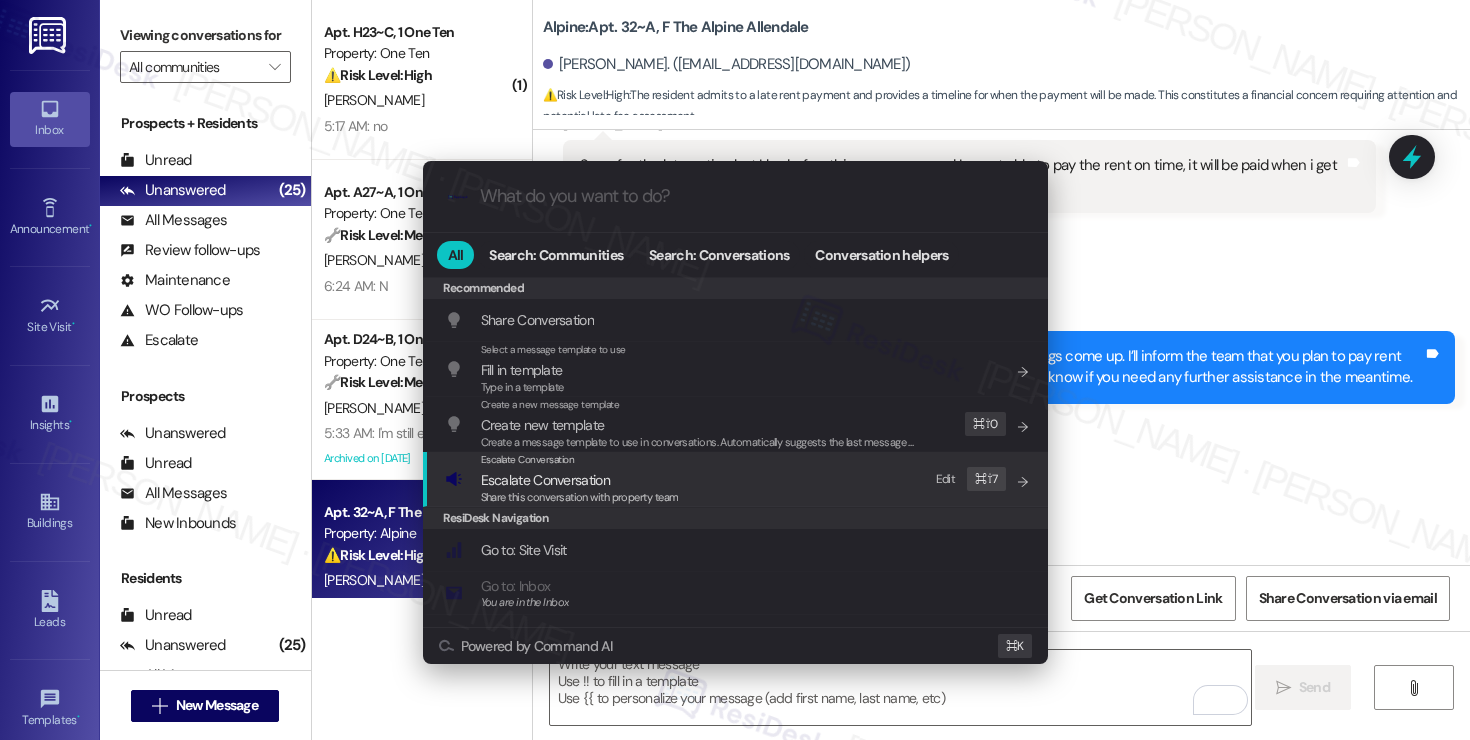 click on "Share this conversation with property team" at bounding box center (580, 497) 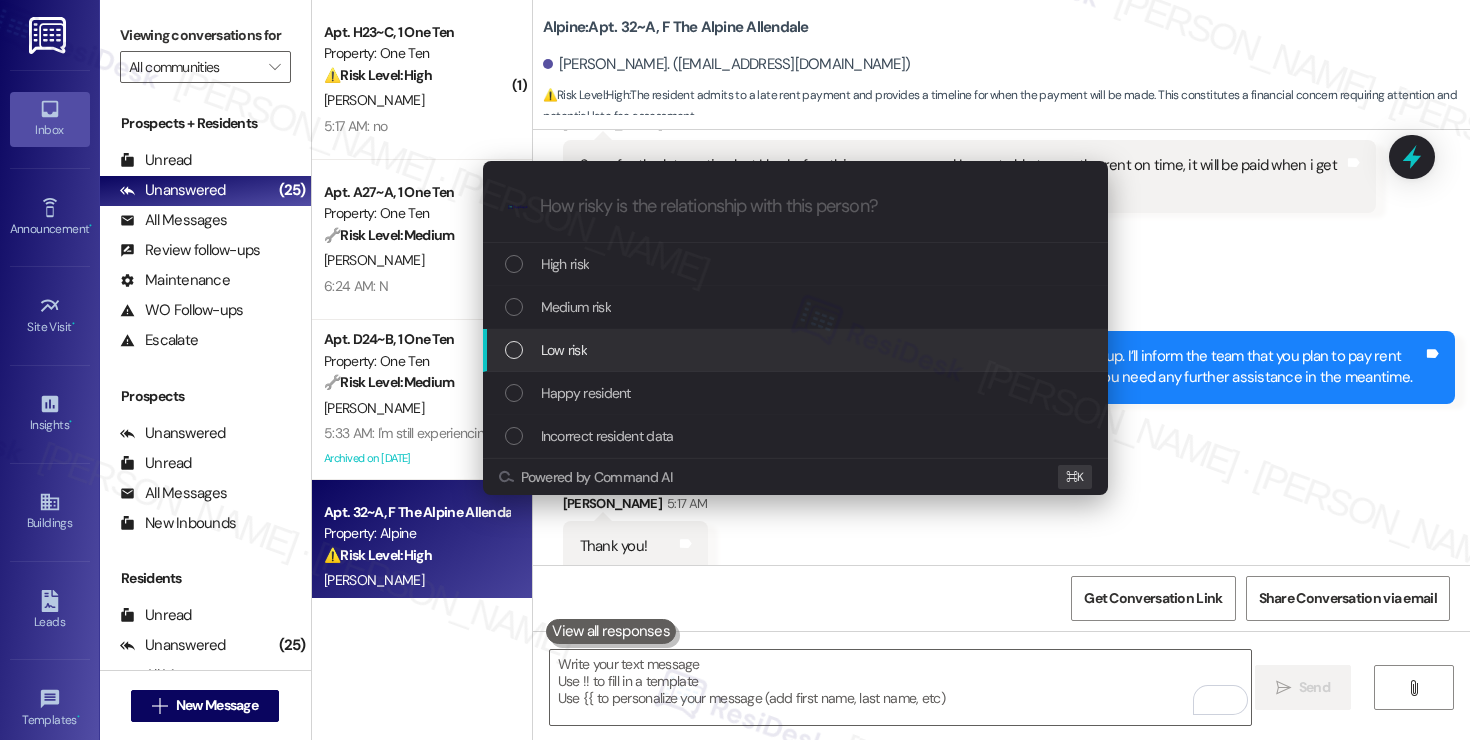 click on "Low risk" at bounding box center (797, 350) 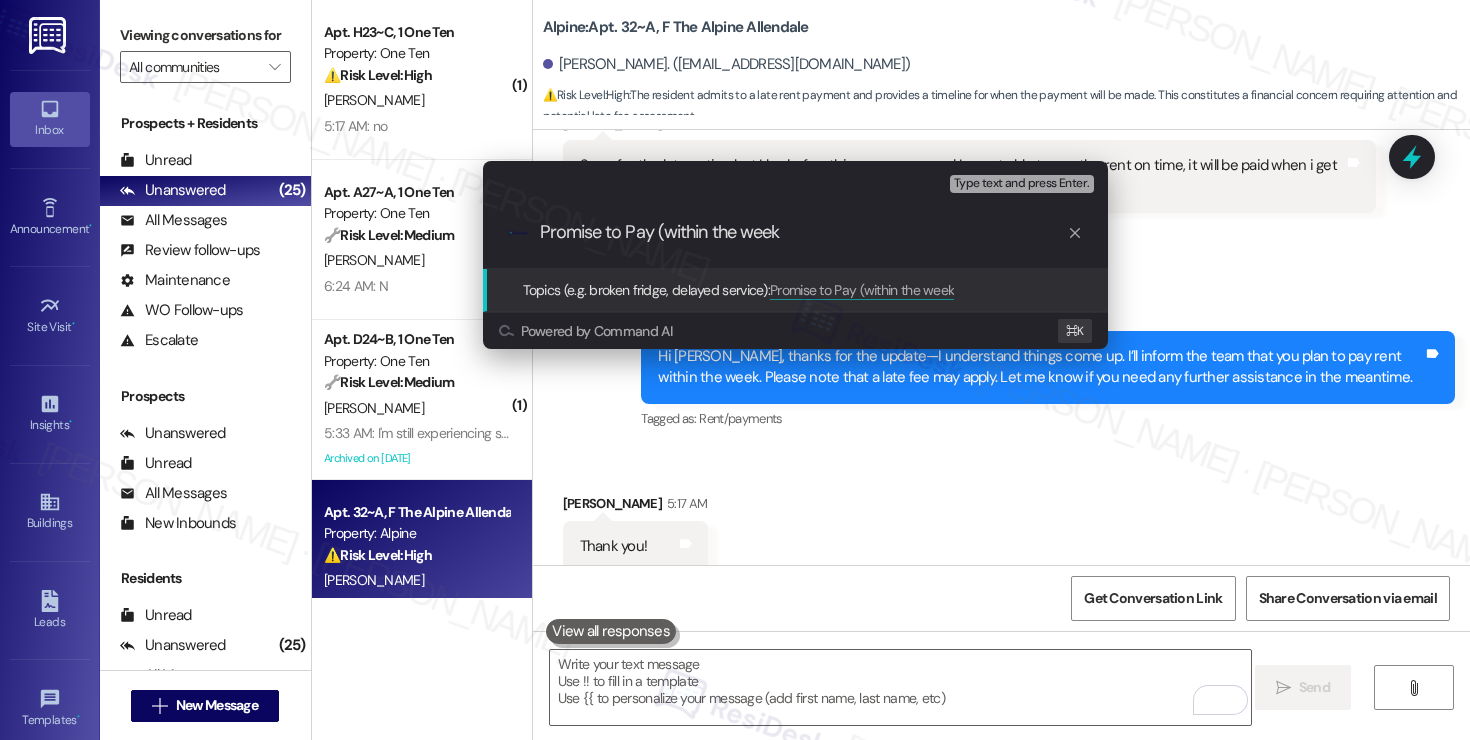 type on "Promise to Pay (within the week)" 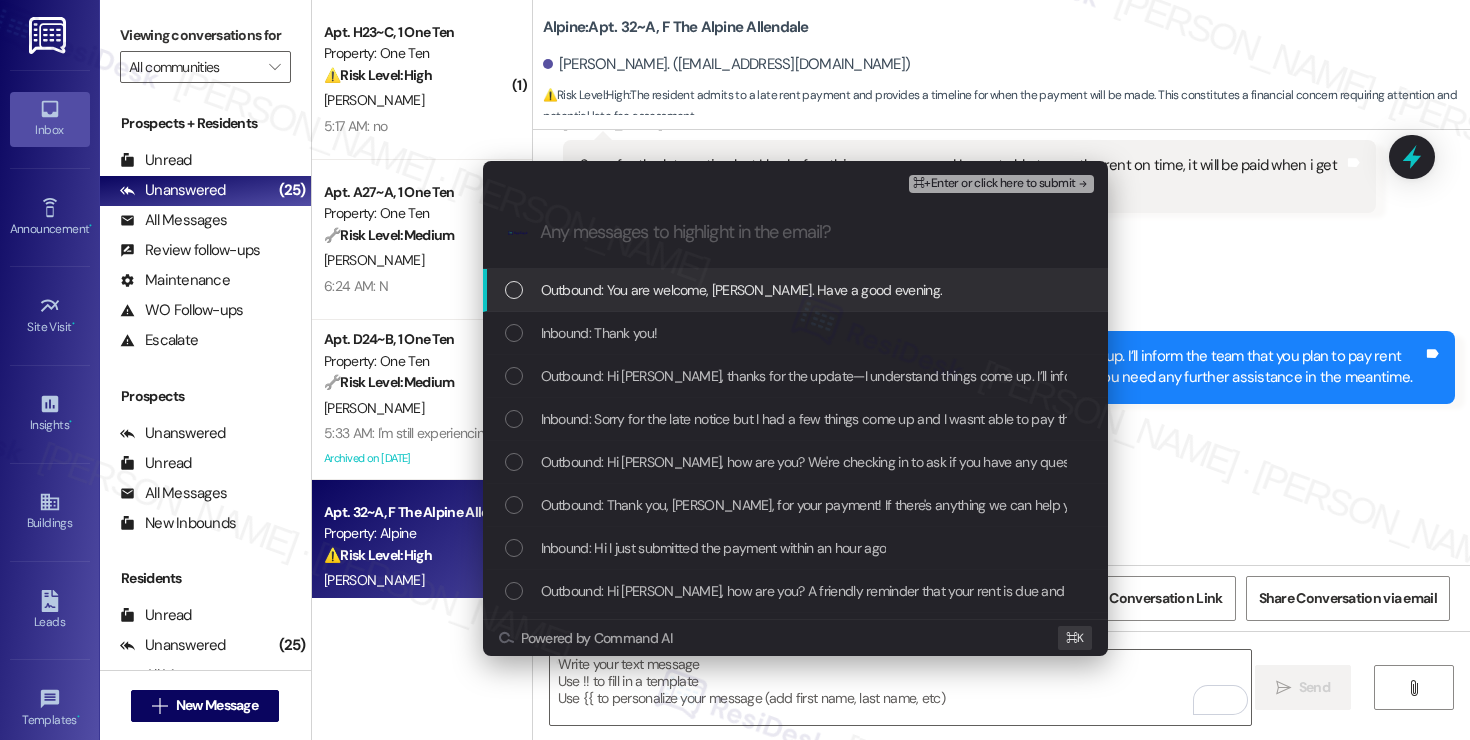 click on "Outbound: You are welcome, [PERSON_NAME]. Have a good evening." at bounding box center [742, 290] 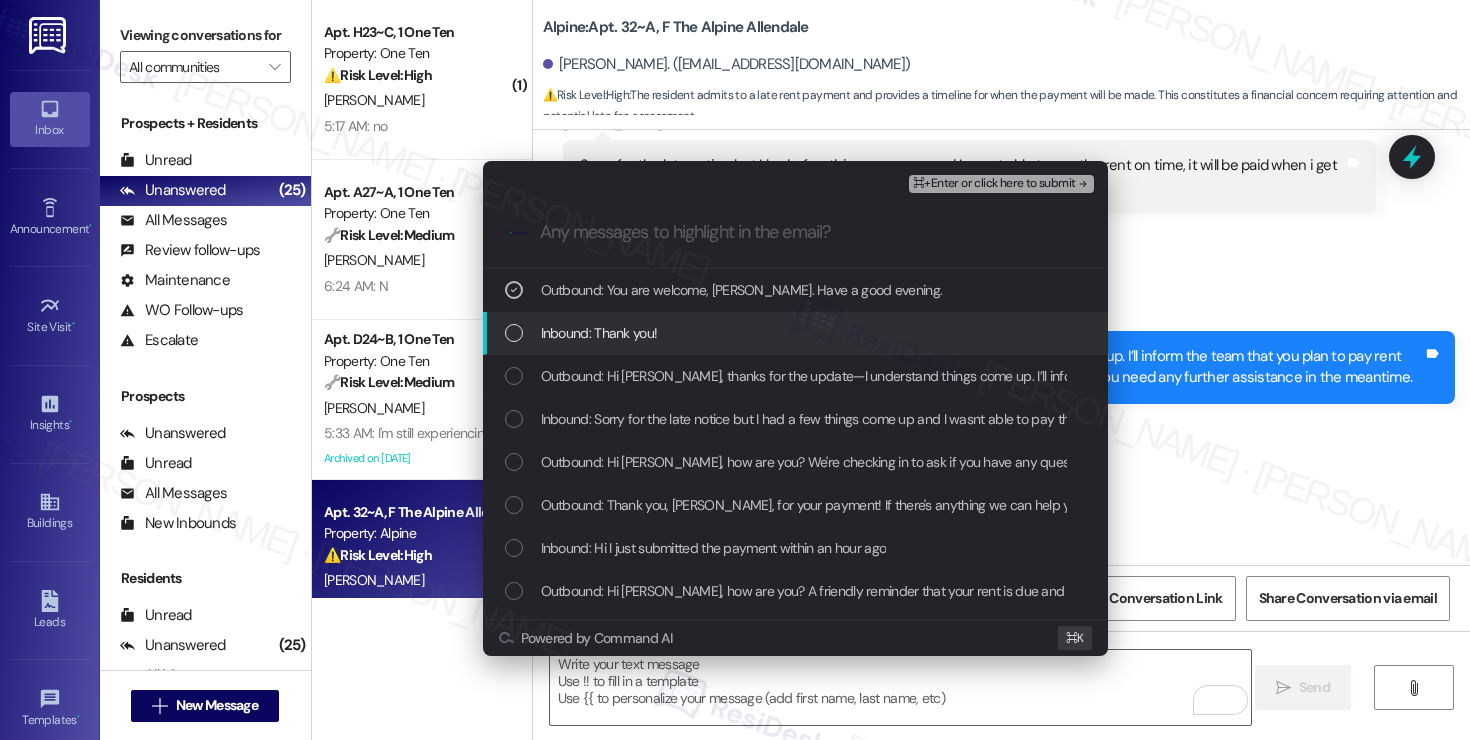 click on "Inbound: Thank you!" at bounding box center (797, 333) 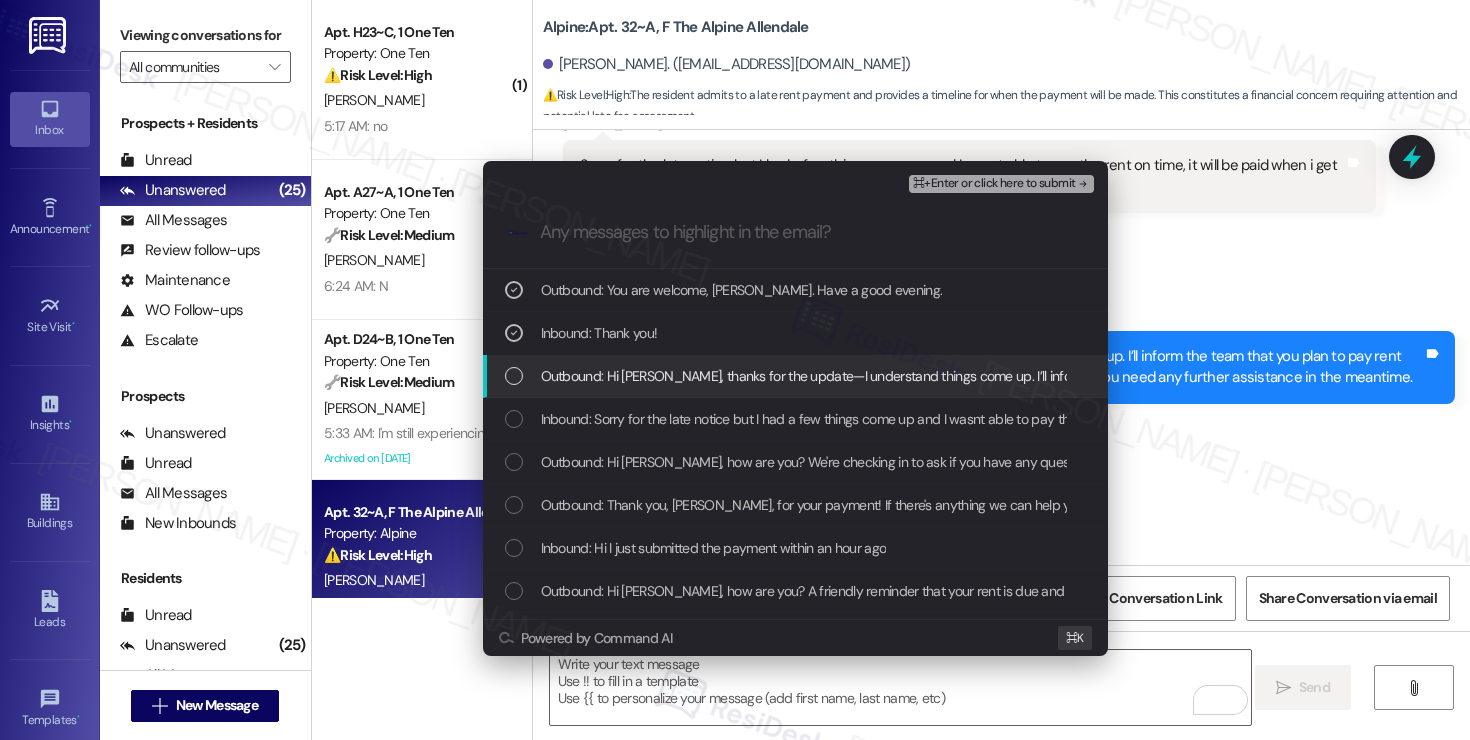 click on "Outbound: Hi [PERSON_NAME], thanks for the update—I understand things come up. I’ll inform the team that you plan to pay rent within the week. Please note that a late fee may apply. Let me know if you need any further assistance in the meantime." at bounding box center (1263, 376) 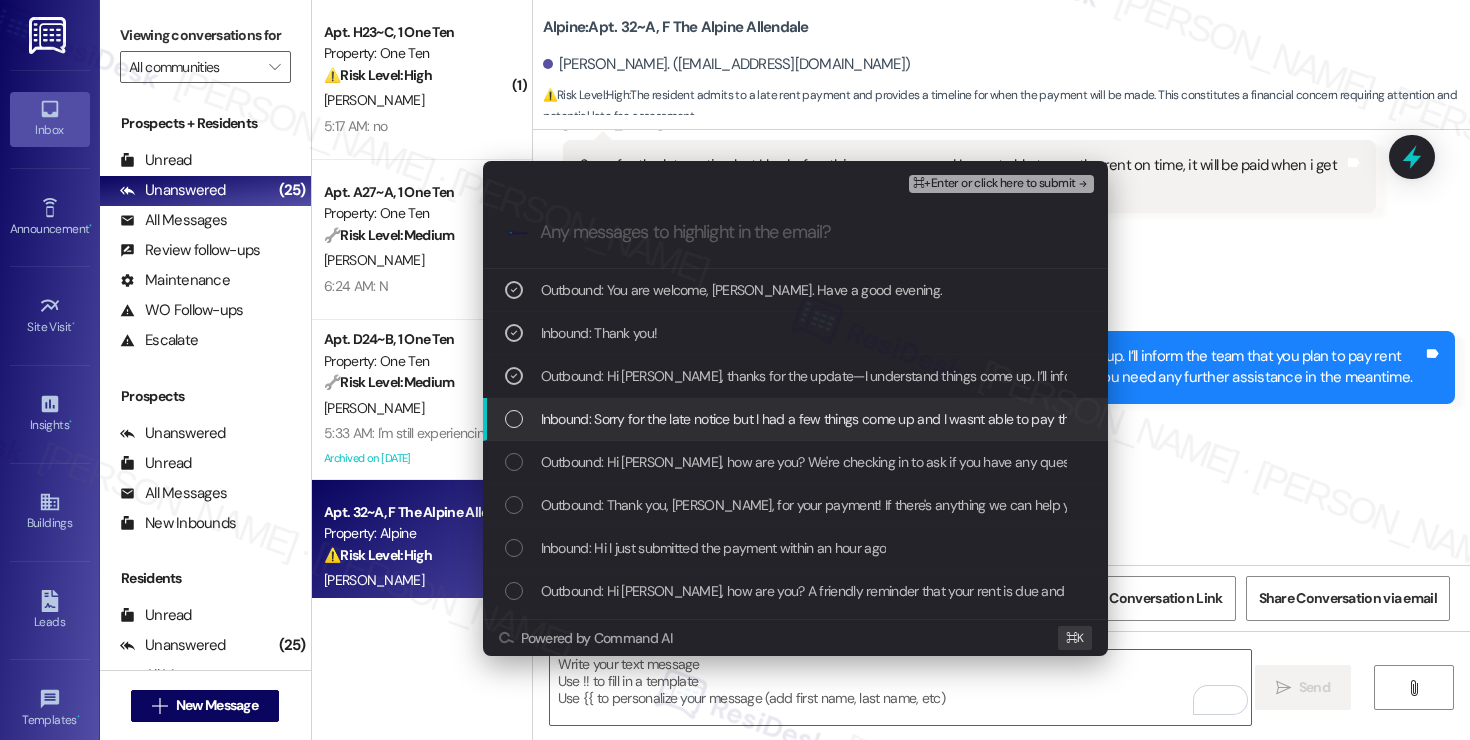 click on "Inbound: Sorry for the late notice but I had a few things come up and I wasnt able to pay the rent on time, it will be paid when i get my paycheck a week from [DATE]" at bounding box center (1017, 419) 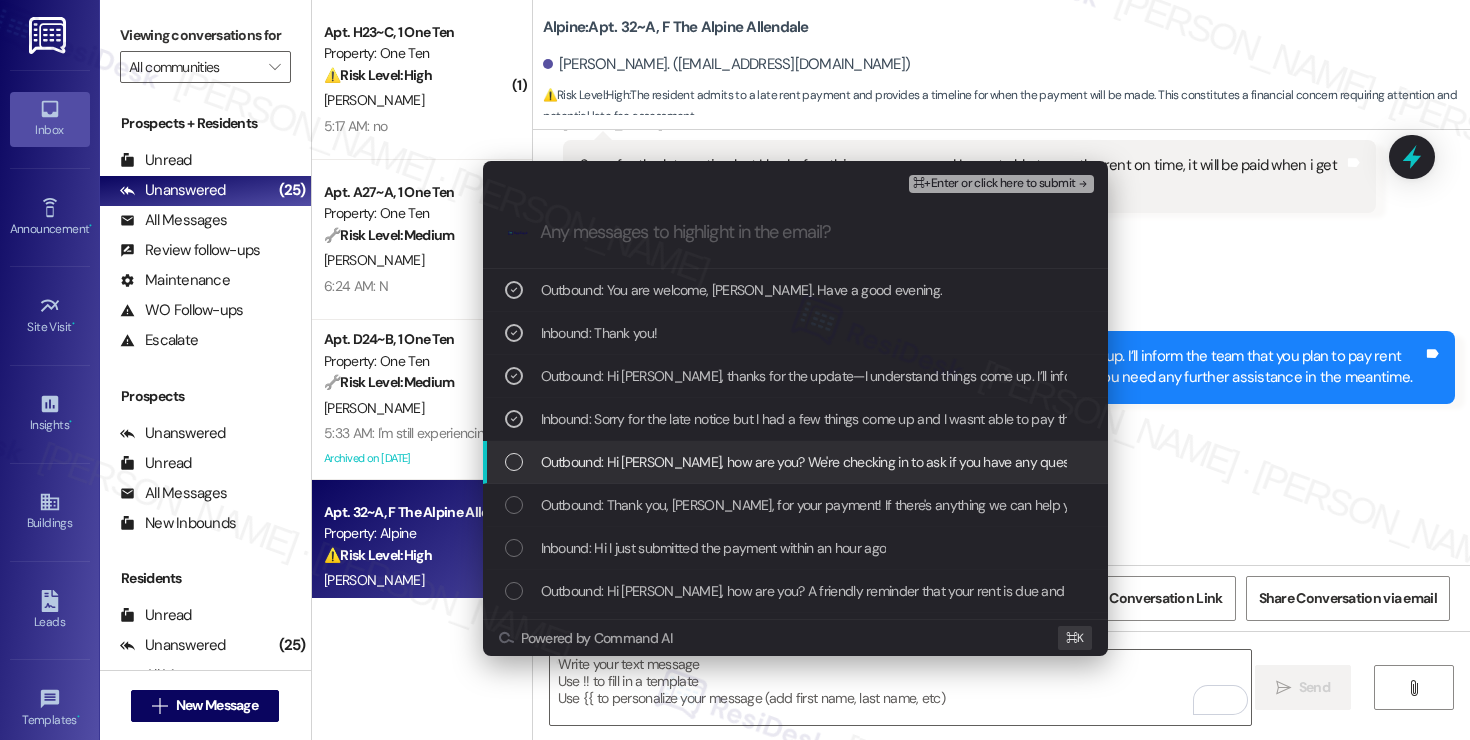 click on "Outbound: Hi [PERSON_NAME], how are you? We're checking in to ask if you have any questions about rent payment. We're here to answer questions. Your current balance is $828.99. If you've already paid, thank you for your patience!" at bounding box center (1217, 462) 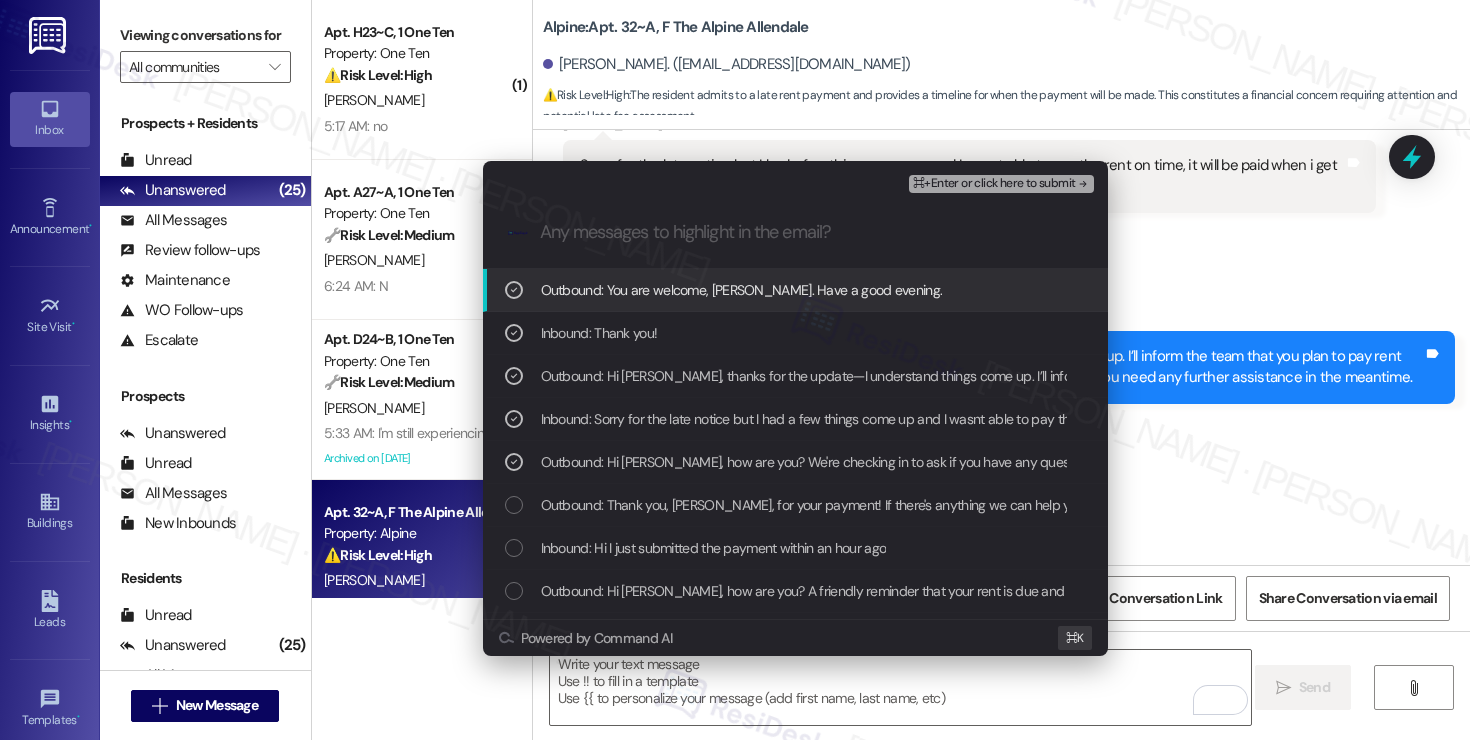 click on "⌘+Enter or click here to submit" at bounding box center [994, 184] 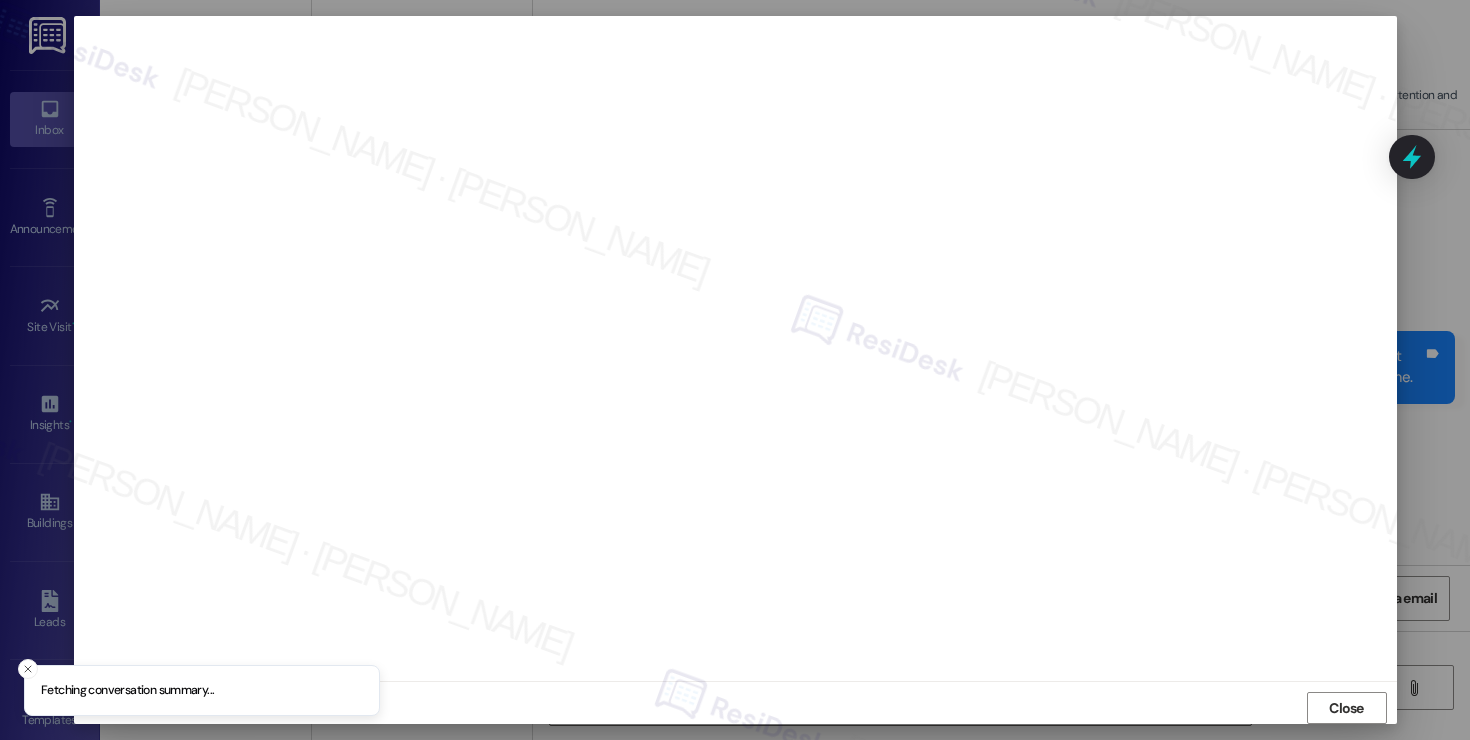 scroll, scrollTop: 11, scrollLeft: 0, axis: vertical 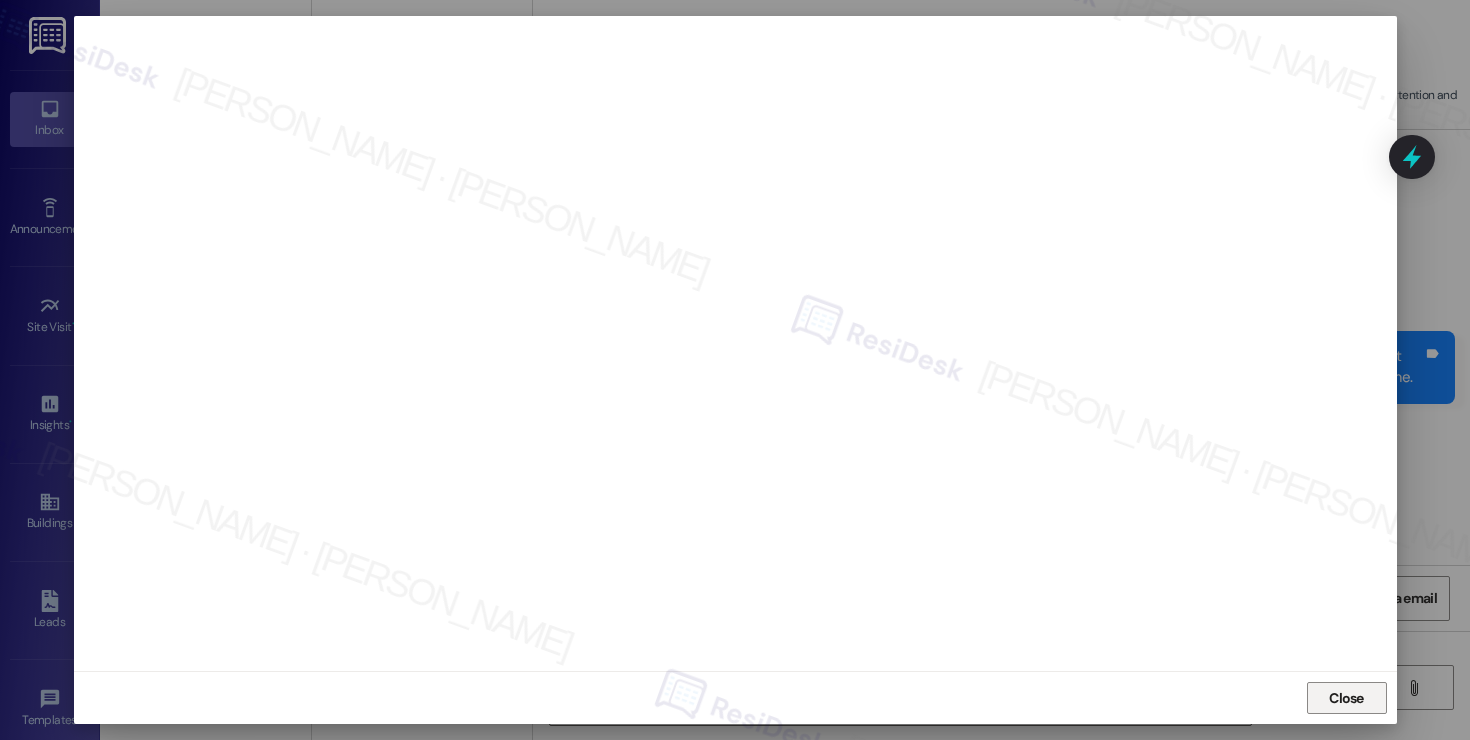 click on "Close" at bounding box center [1346, 698] 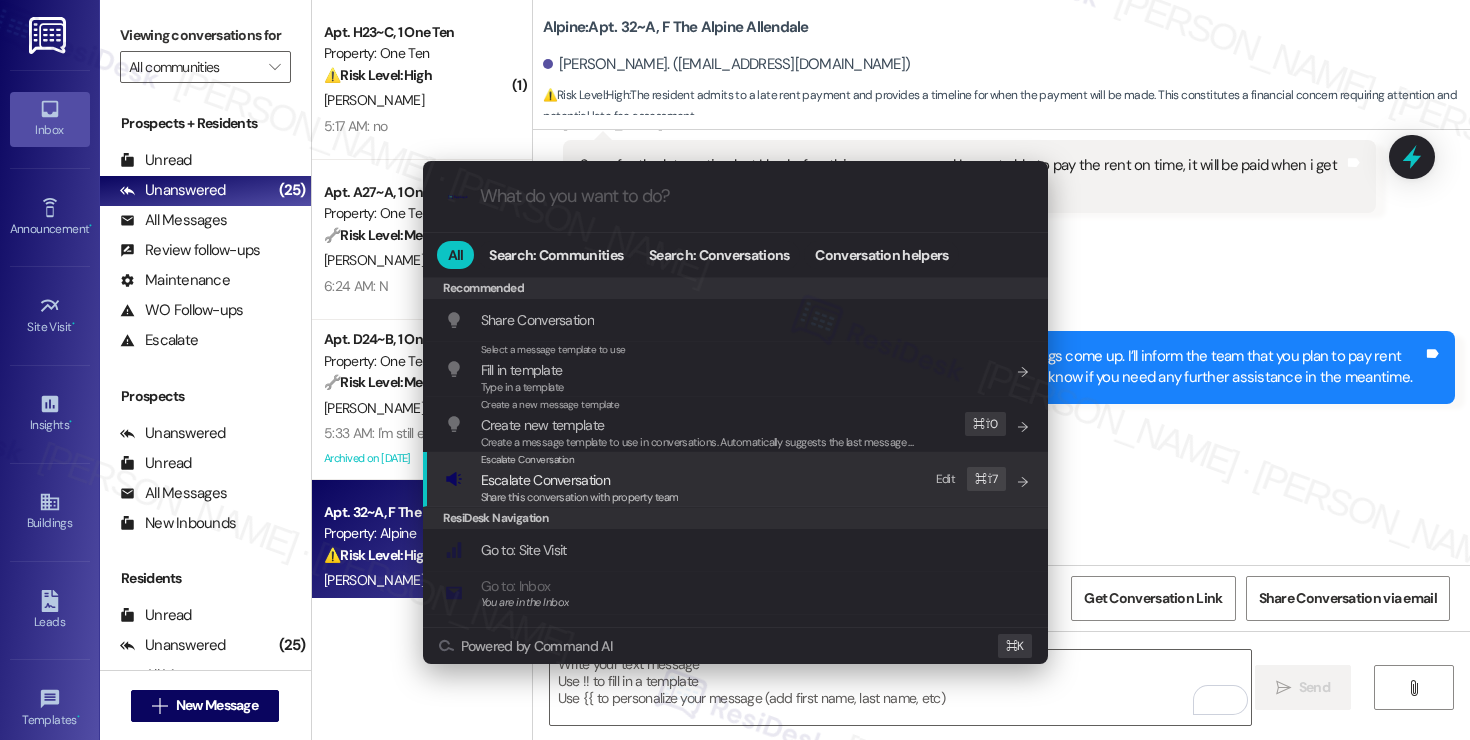 click on "Escalate Conversation" at bounding box center (580, 460) 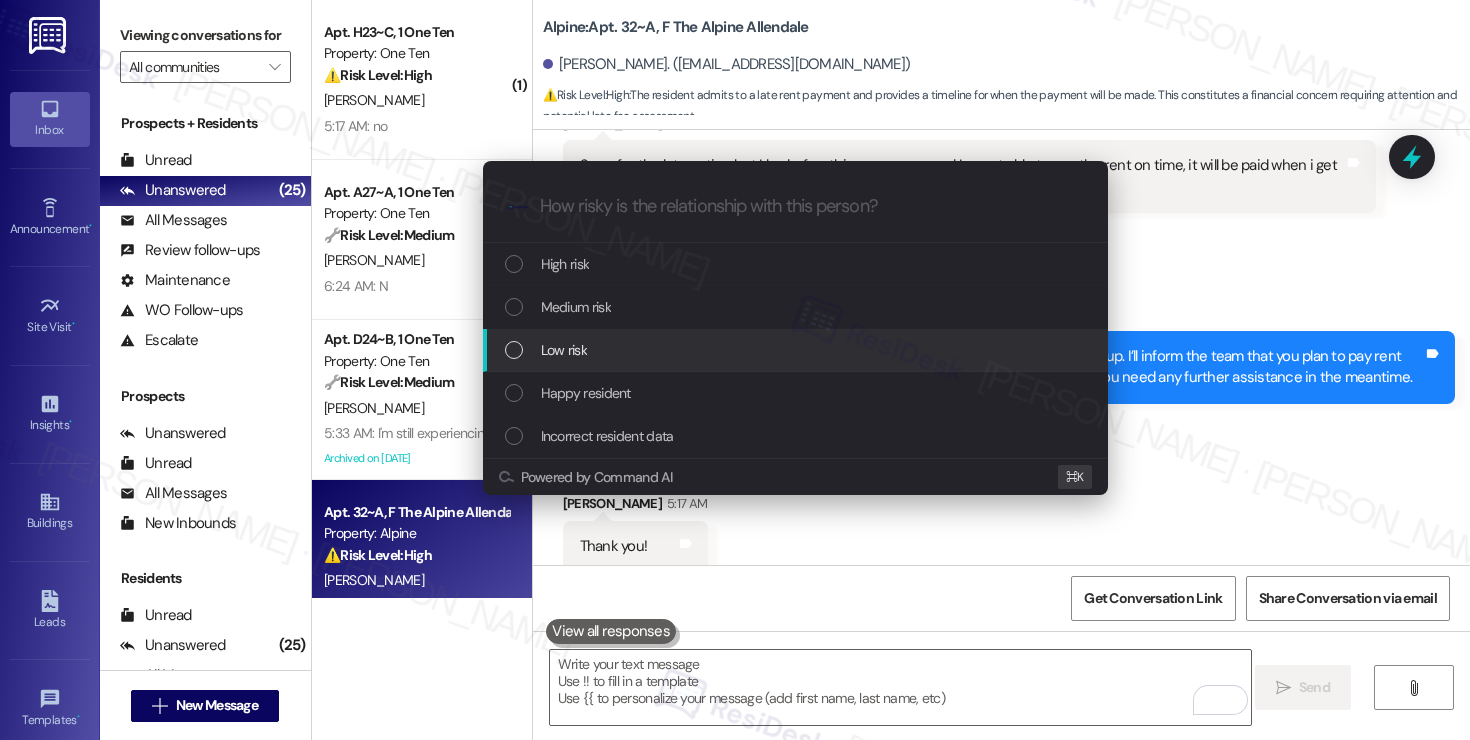 click on "Low risk" at bounding box center (797, 350) 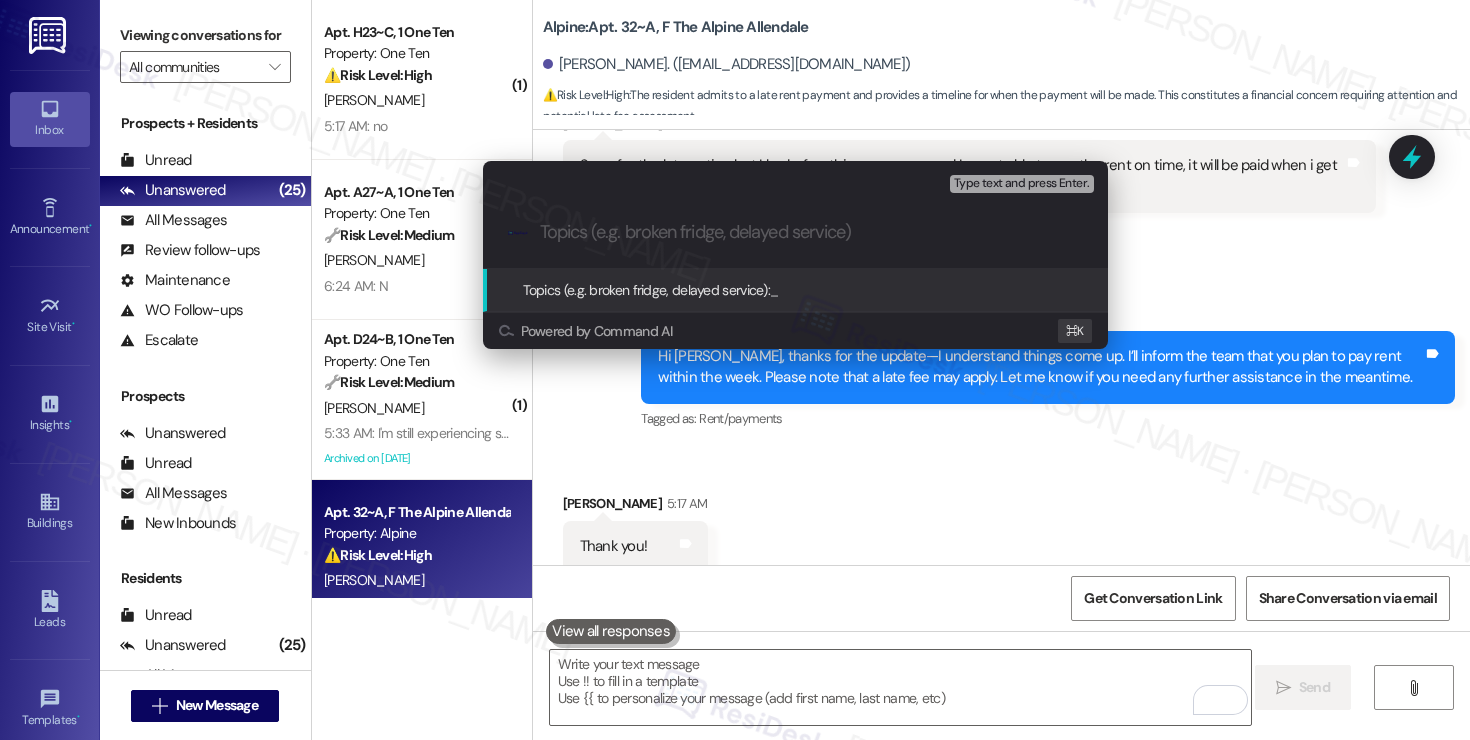 paste on "Promise to Pay (within the week)" 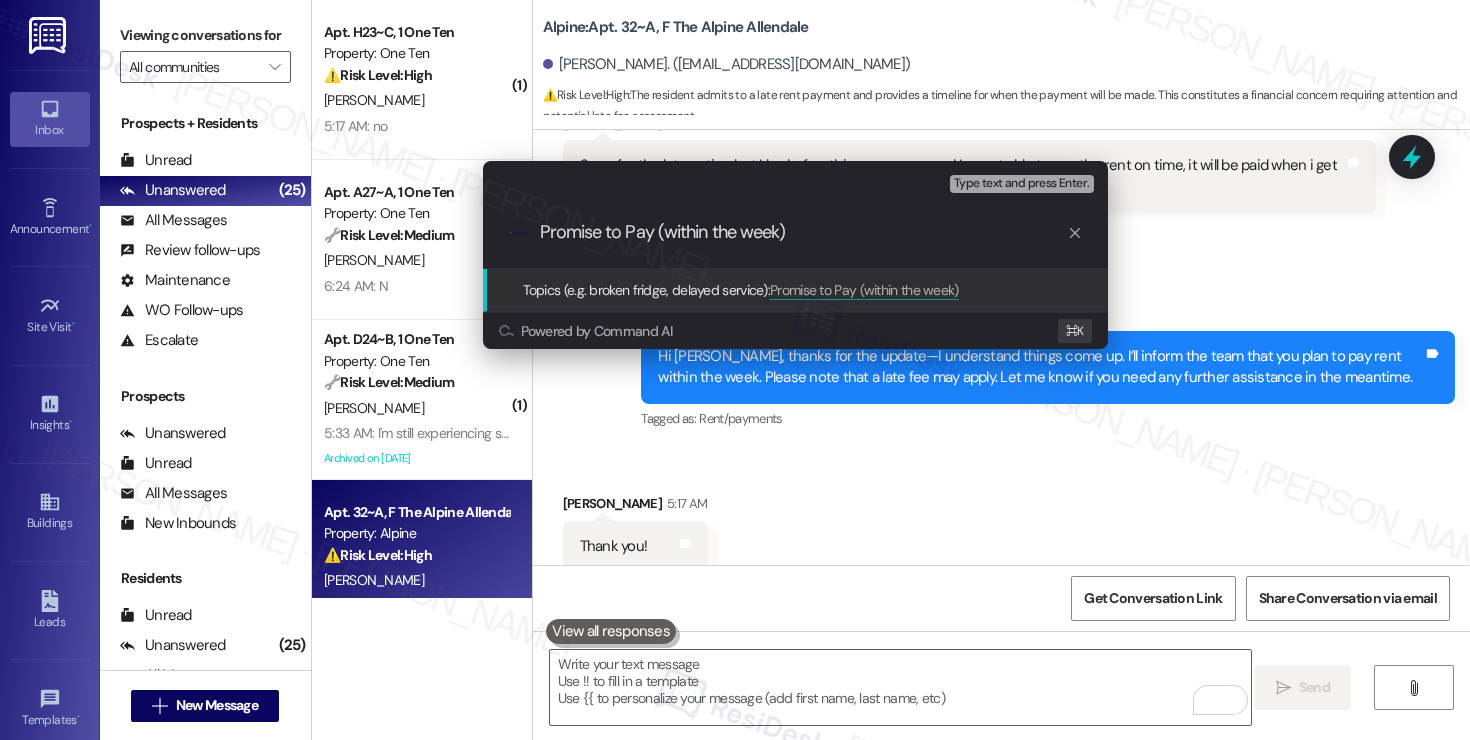 type 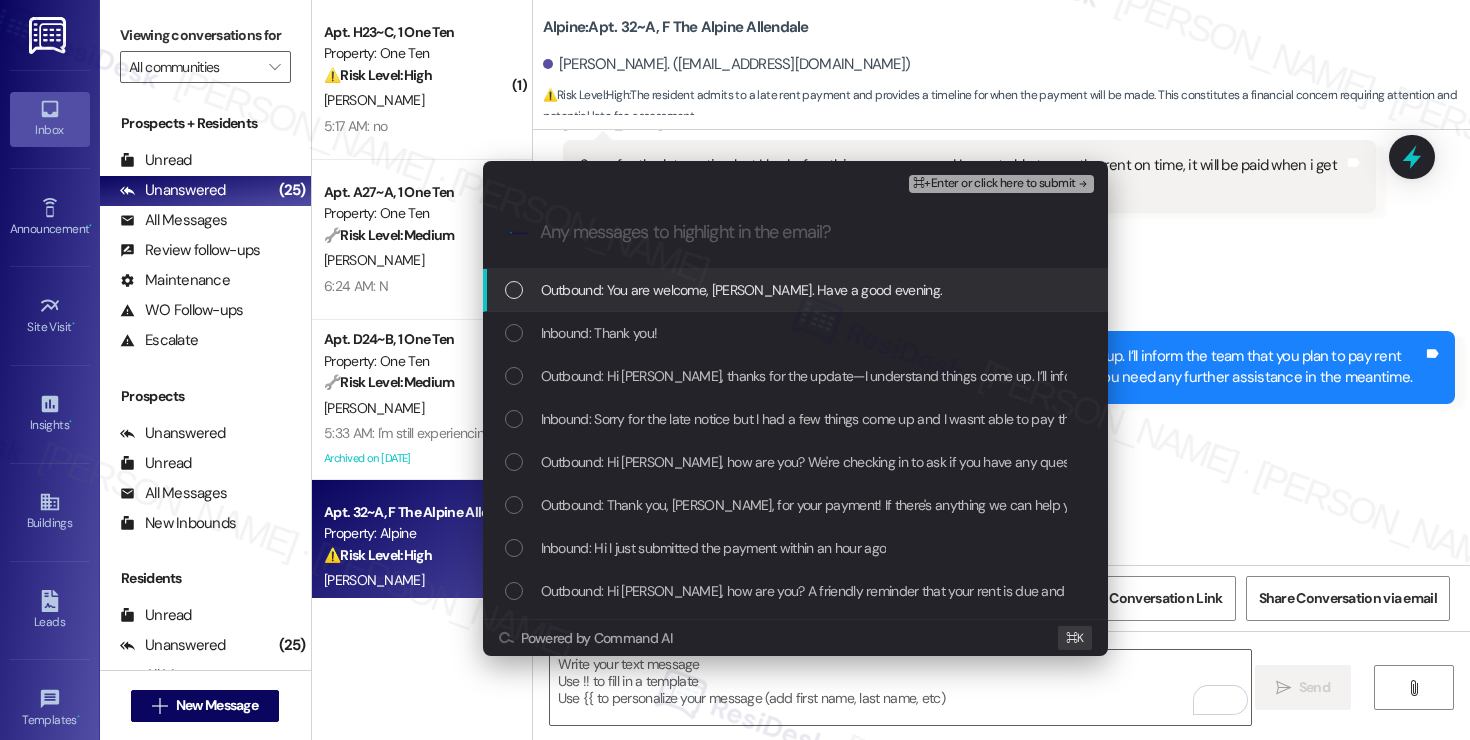 click on "Outbound: You are welcome, [PERSON_NAME]. Have a good evening." at bounding box center [742, 290] 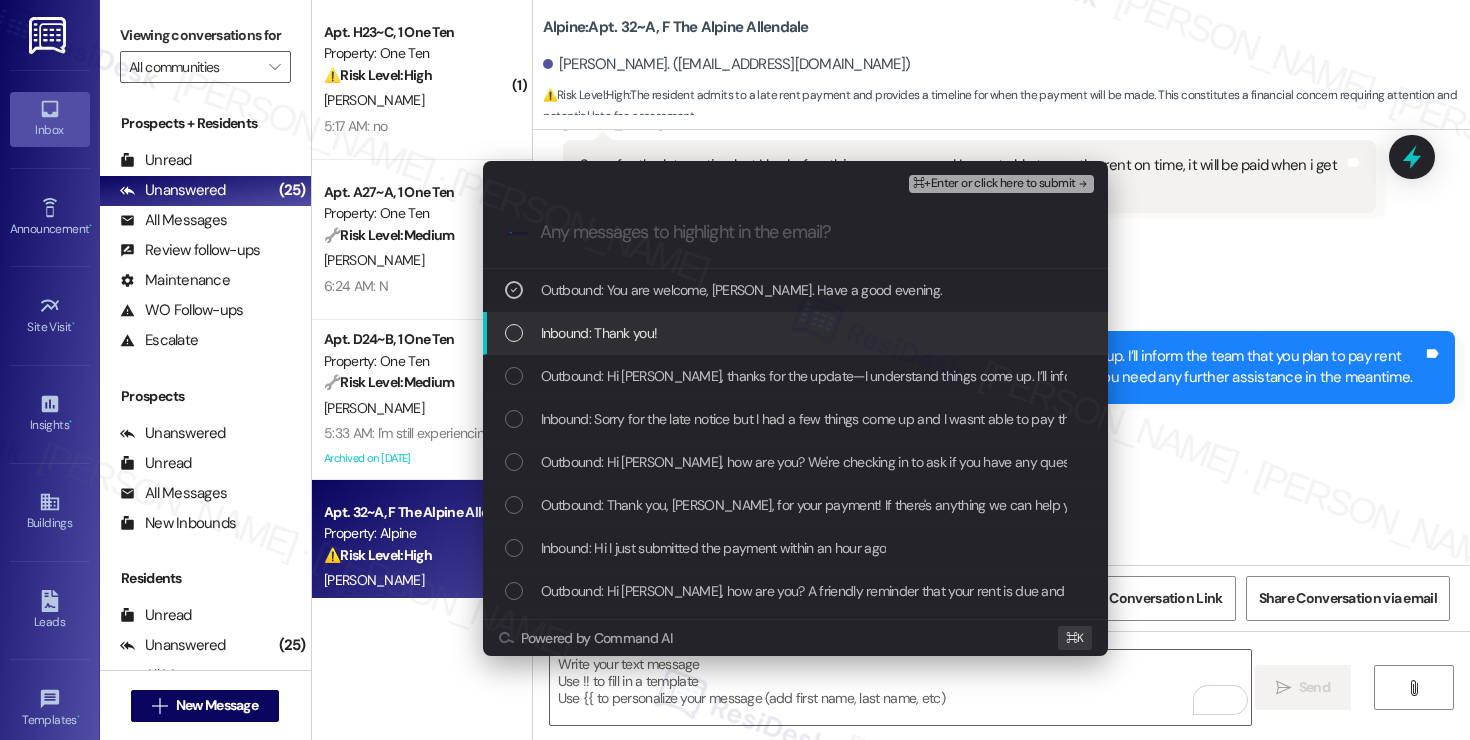 click on "Inbound: Thank you!" at bounding box center (797, 333) 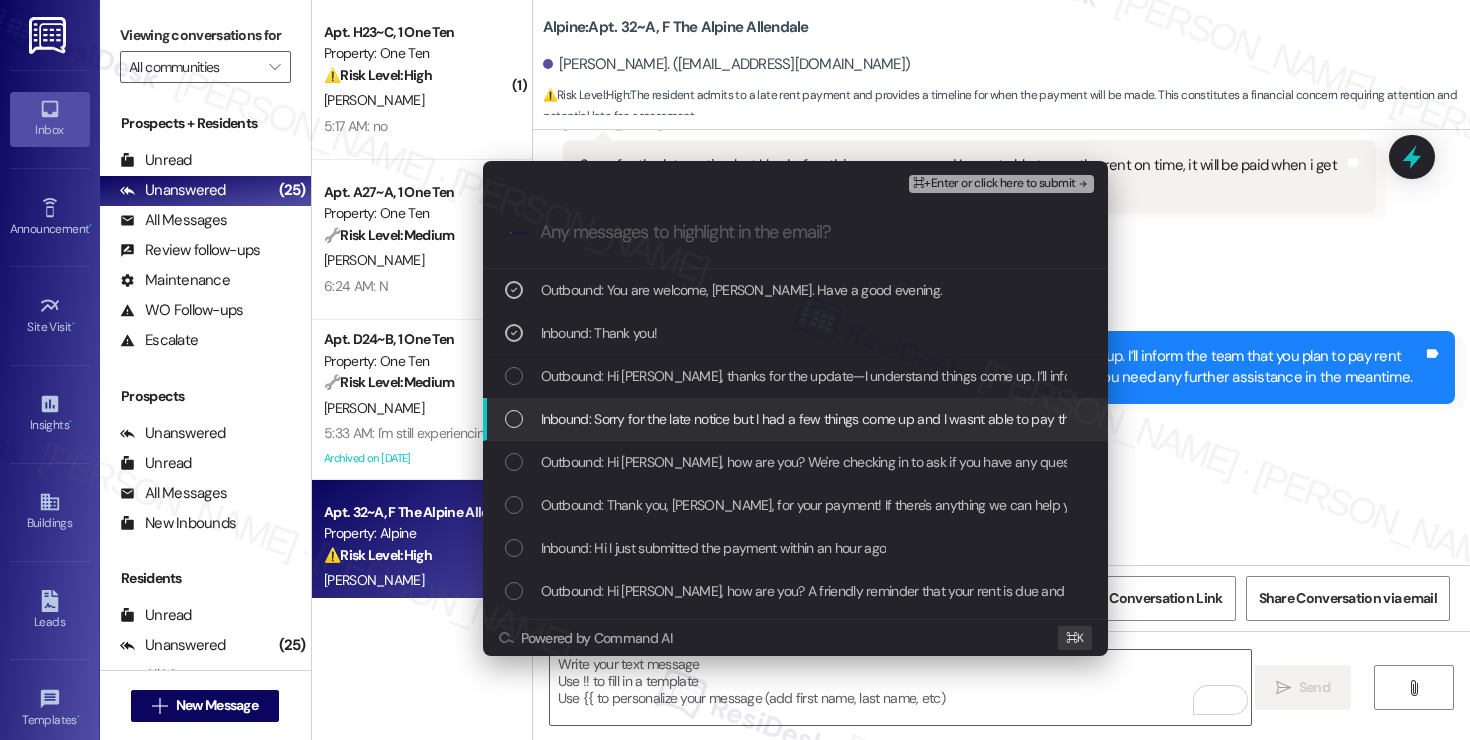 click on "Inbound: Sorry for the late notice but I had a few things come up and I wasnt able to pay the rent on time, it will be paid when i get my paycheck a week from [DATE]" at bounding box center (795, 419) 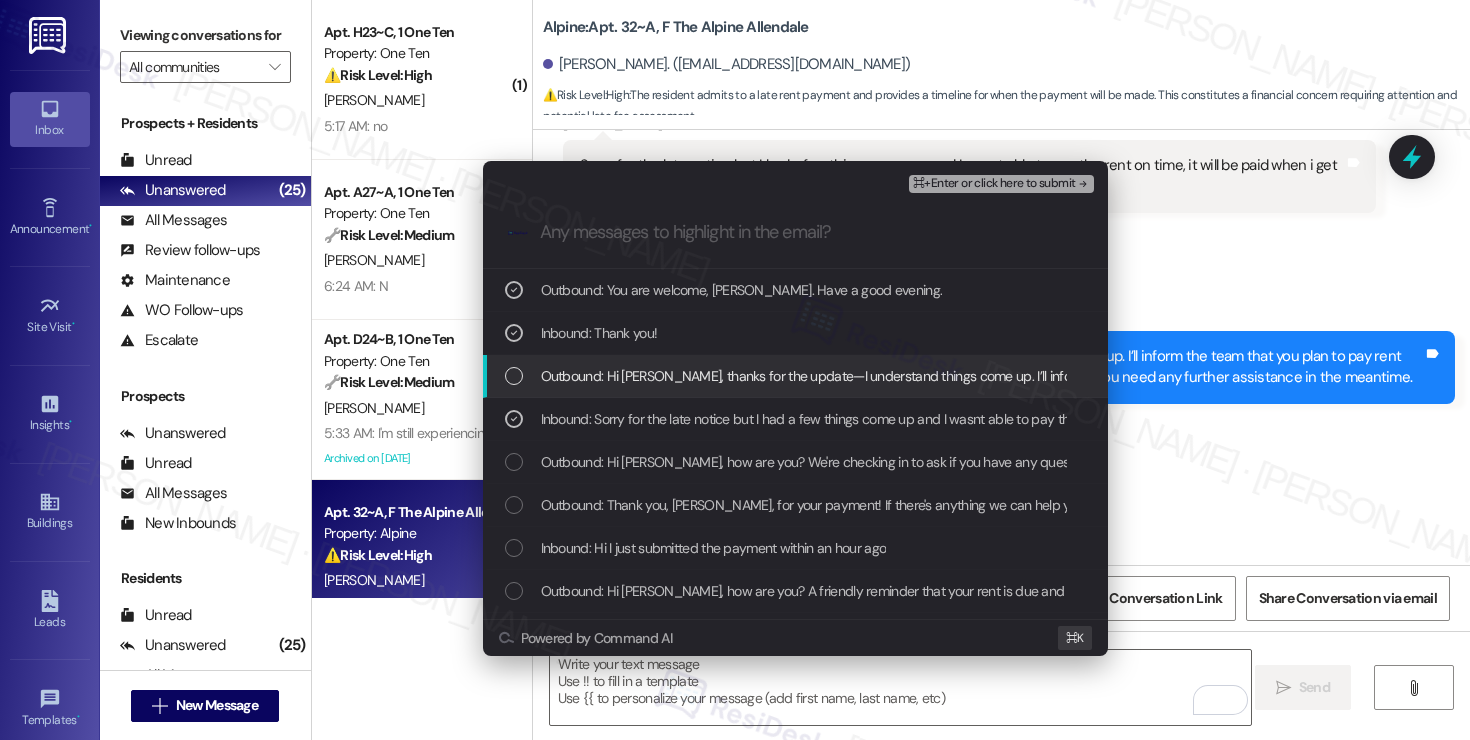 click on "Outbound: Hi [PERSON_NAME], thanks for the update—I understand things come up. I’ll inform the team that you plan to pay rent within the week. Please note that a late fee may apply. Let me know if you need any further assistance in the meantime." at bounding box center (1263, 376) 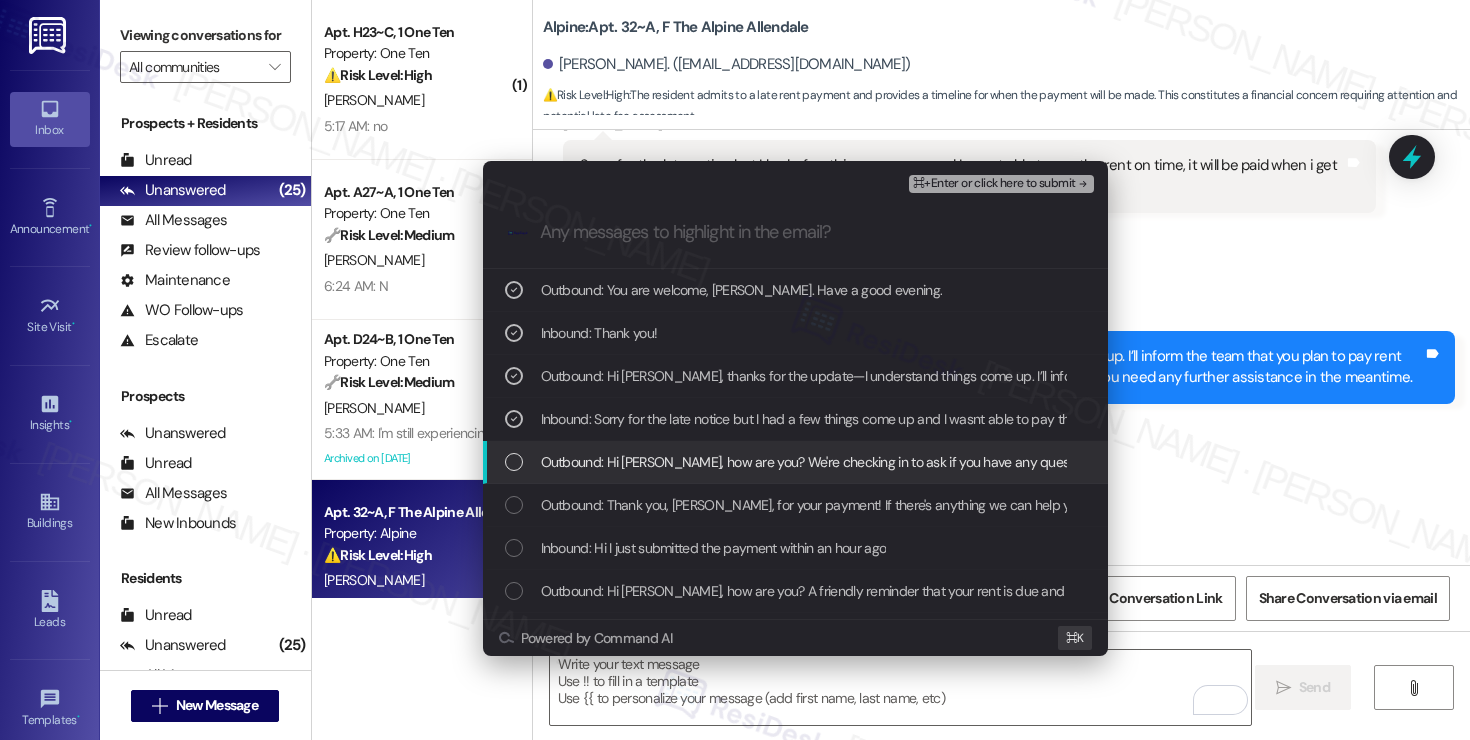 click on "Outbound: Hi [PERSON_NAME], how are you? We're checking in to ask if you have any questions about rent payment. We're here to answer questions. Your current balance is $828.99. If you've already paid, thank you for your patience!" at bounding box center [1217, 462] 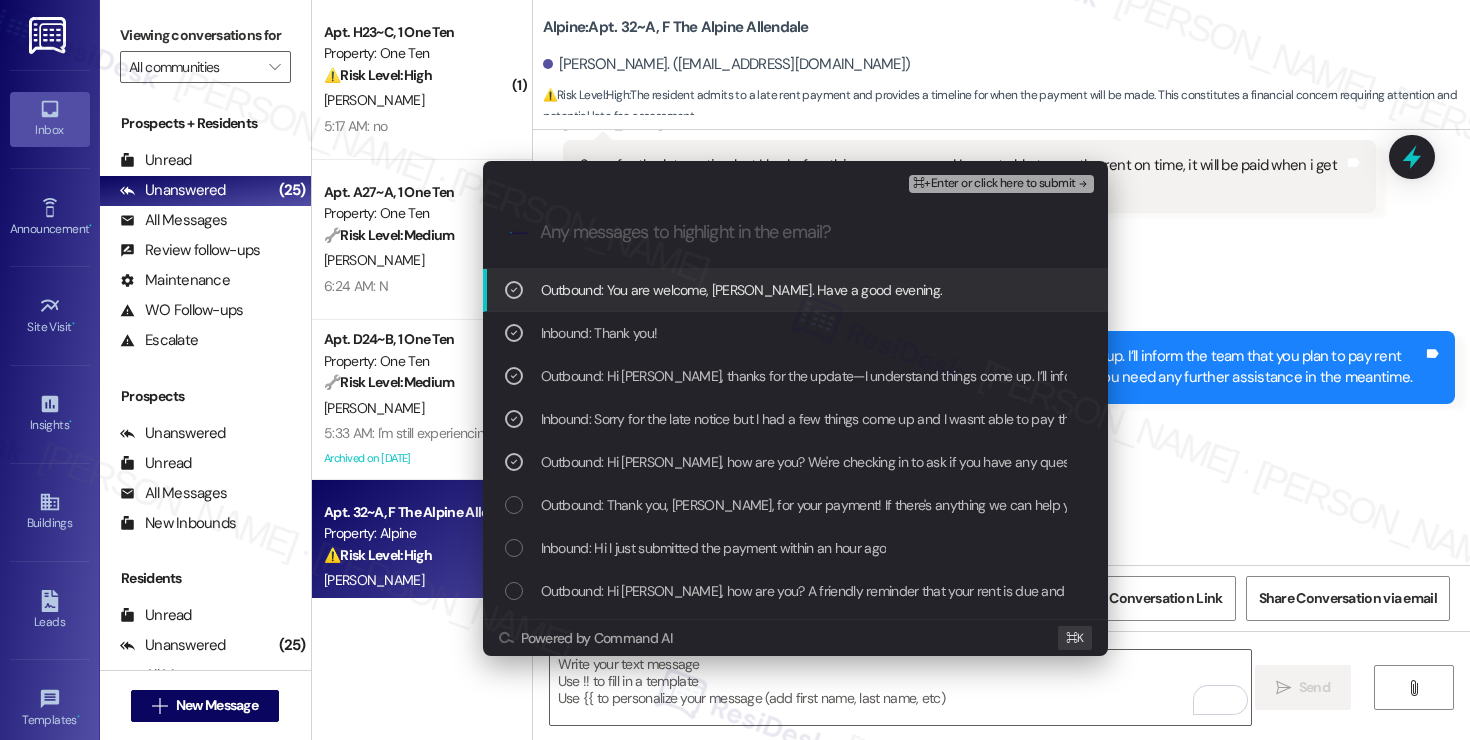 click on "⌘+Enter or click here to submit" at bounding box center [1001, 184] 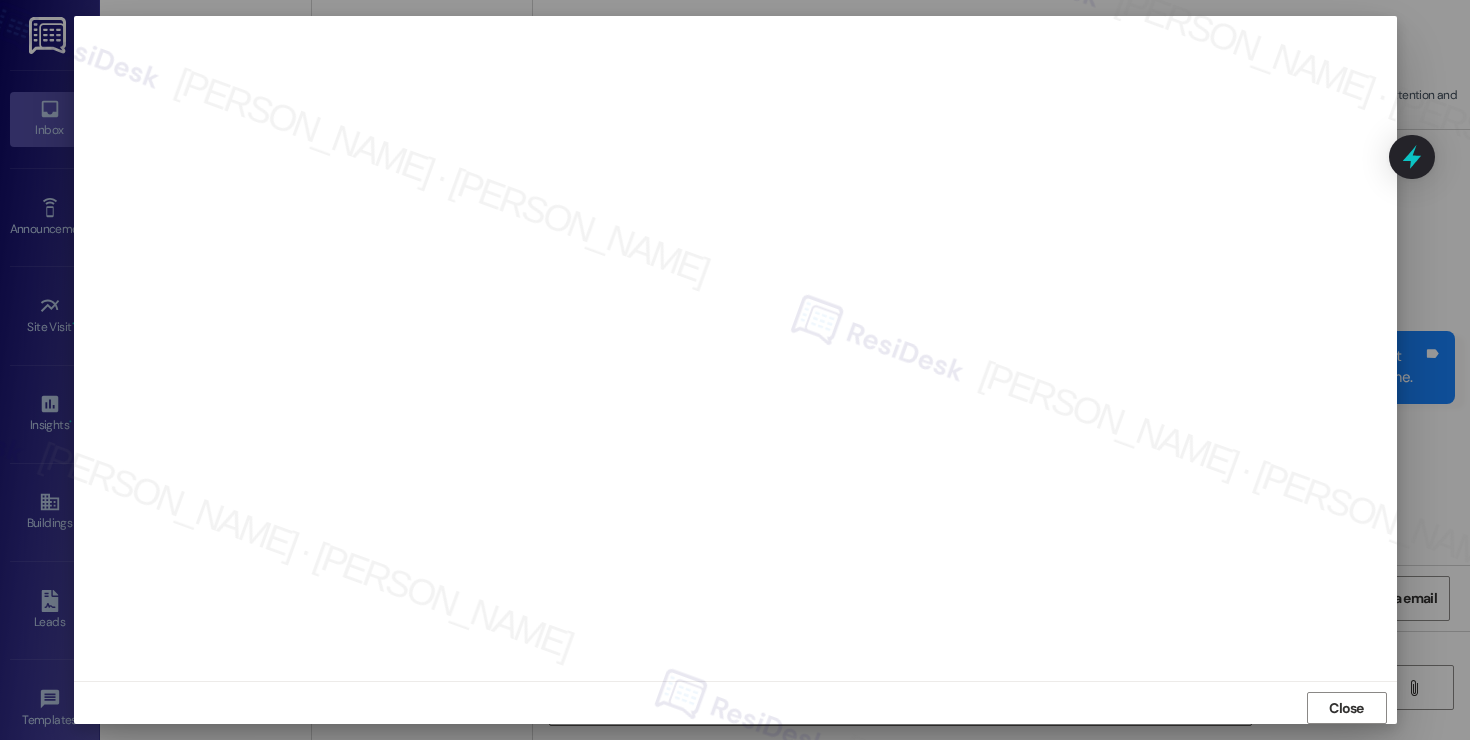 scroll, scrollTop: 11, scrollLeft: 0, axis: vertical 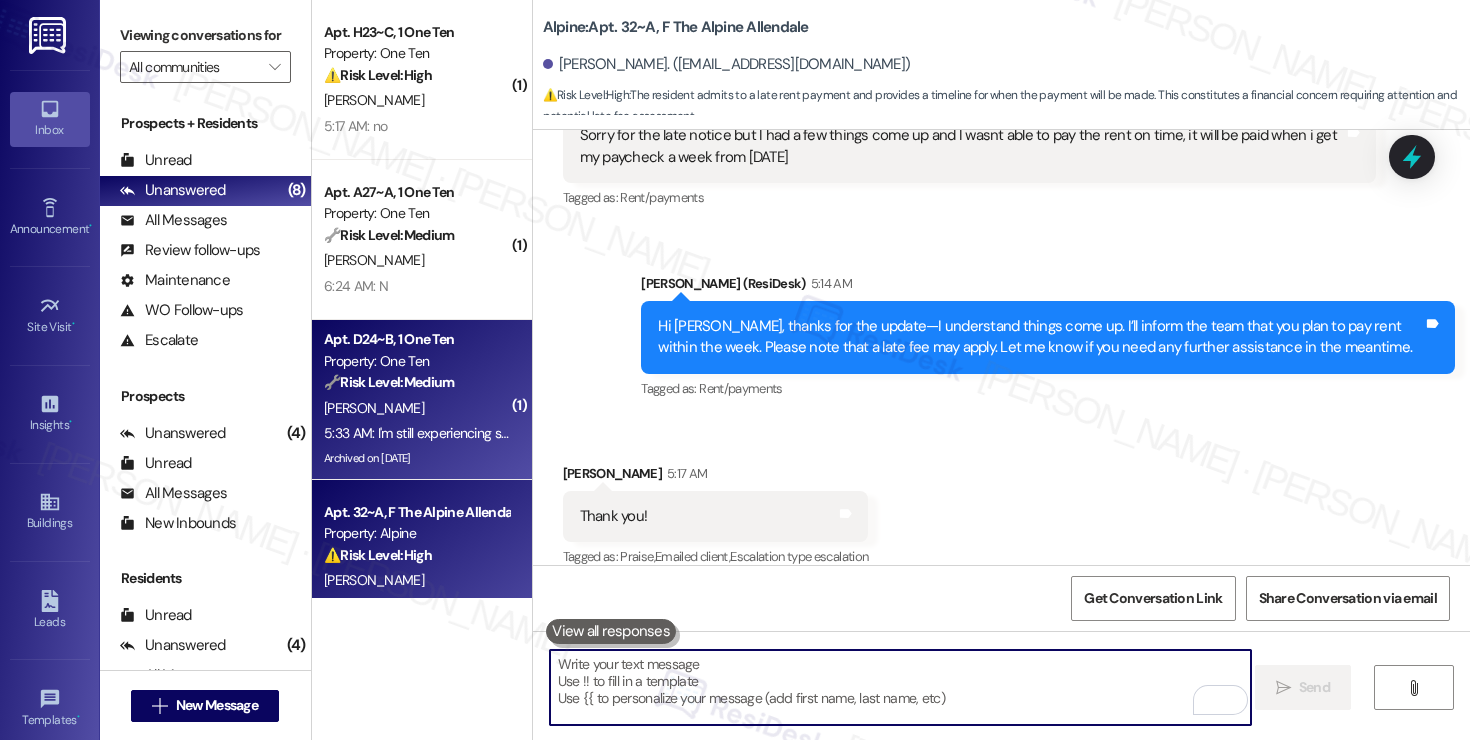 click on "[PERSON_NAME]" at bounding box center [374, 408] 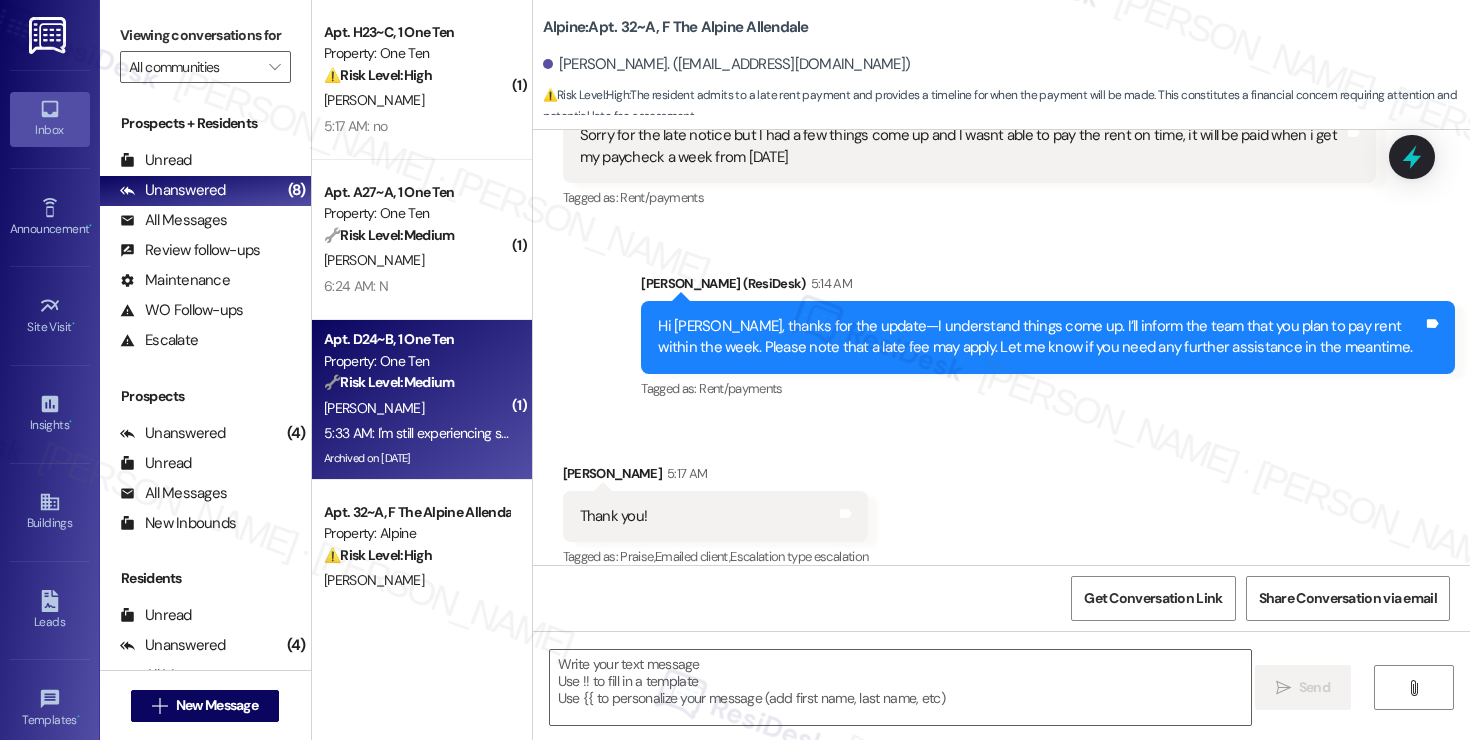 type on "Fetching suggested responses. Please feel free to read through the conversation in the meantime." 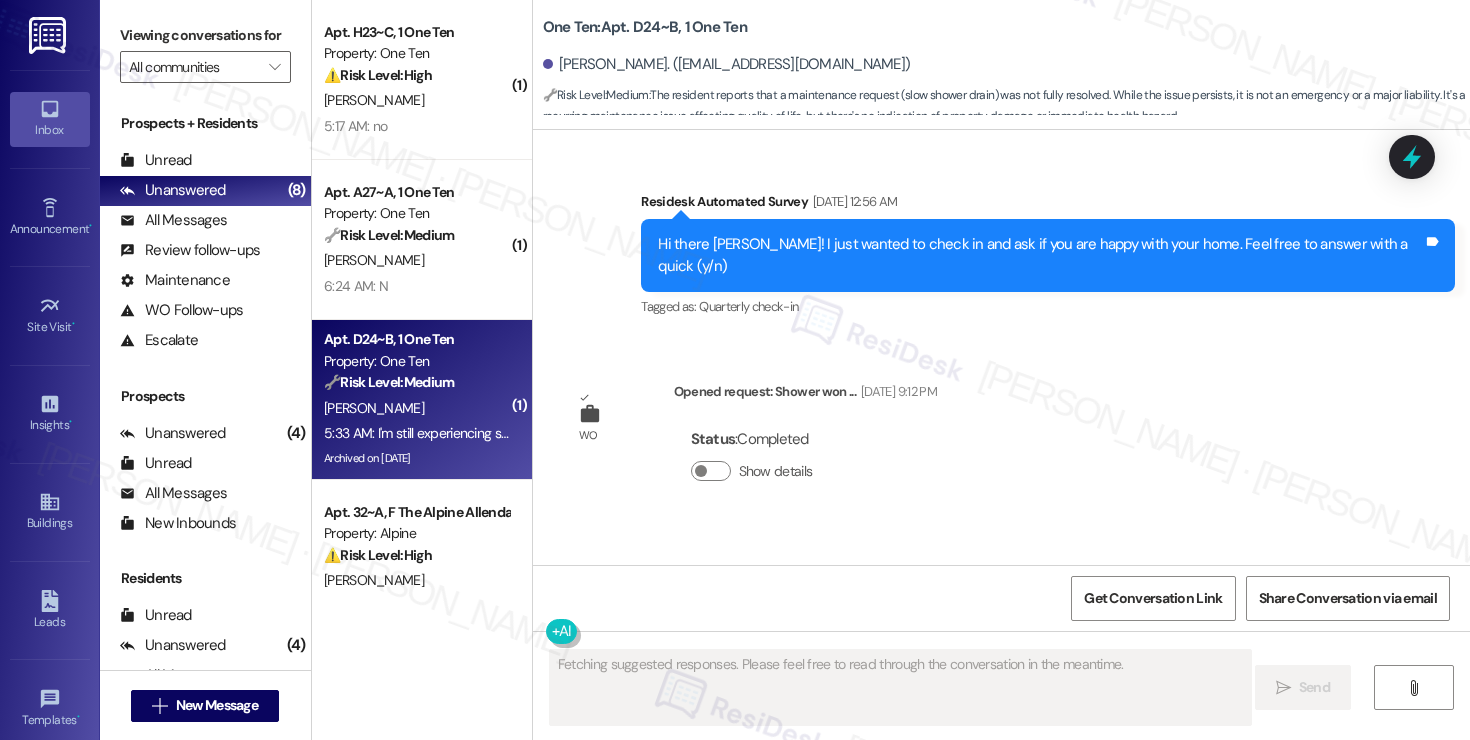 scroll, scrollTop: 4199, scrollLeft: 0, axis: vertical 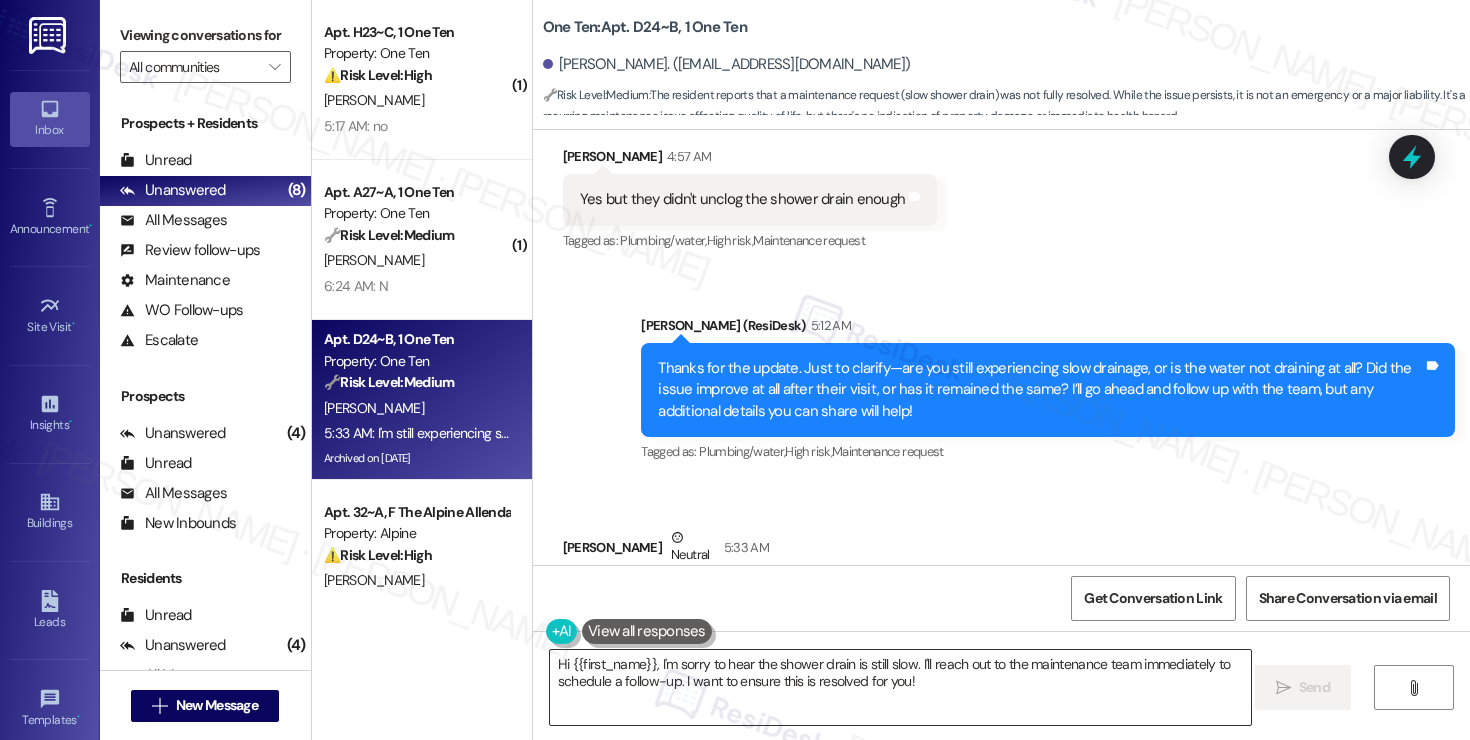 click on "Hi {{first_name}}, I'm sorry to hear the shower drain is still slow. I'll reach out to the maintenance team immediately to schedule a follow-up. I want to ensure this is resolved for you!" at bounding box center [900, 687] 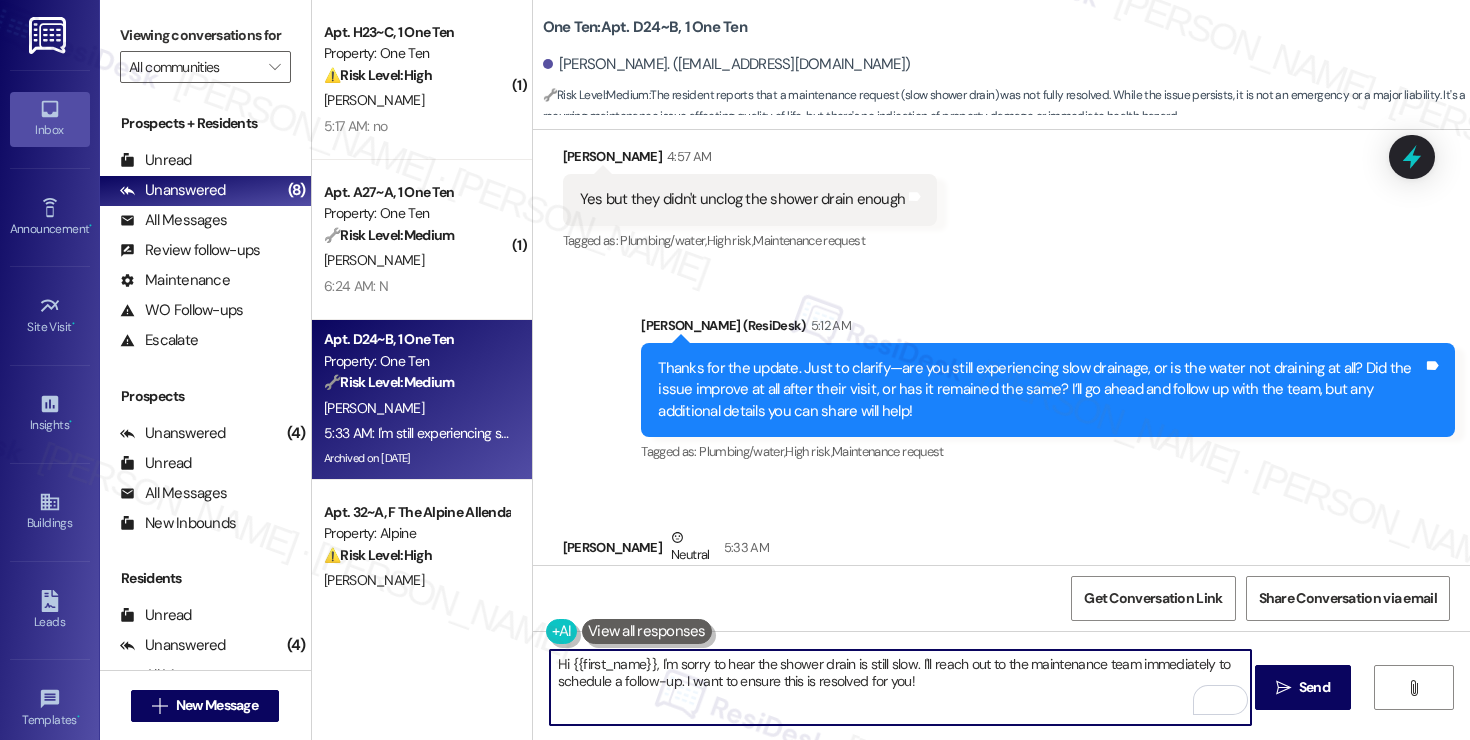 drag, startPoint x: 922, startPoint y: 682, endPoint x: 762, endPoint y: 704, distance: 161.50542 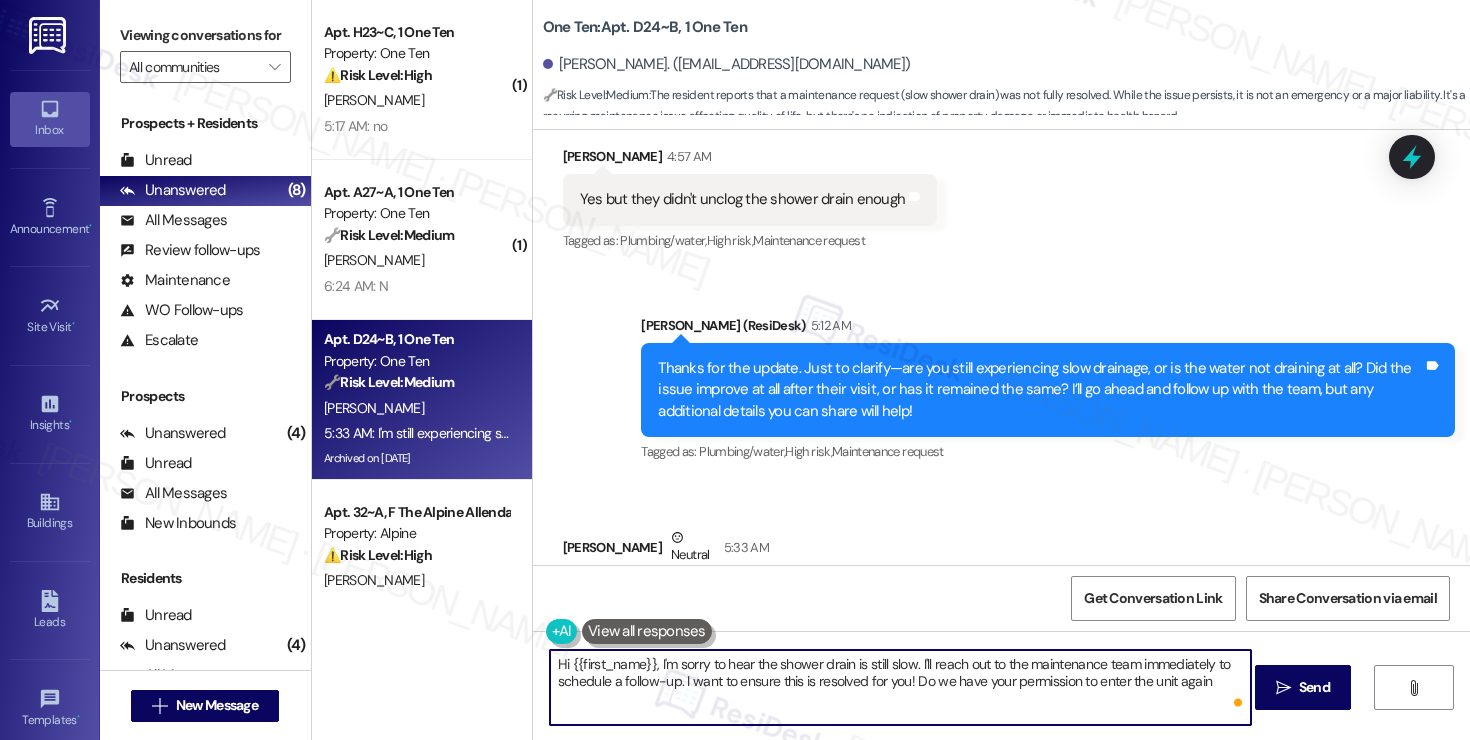 type on "Hi {{first_name}}, I'm sorry to hear the shower drain is still slow. I'll reach out to the maintenance team immediately to schedule a follow-up. I want to ensure this is resolved for you! Do we have your permission to enter the unit again?" 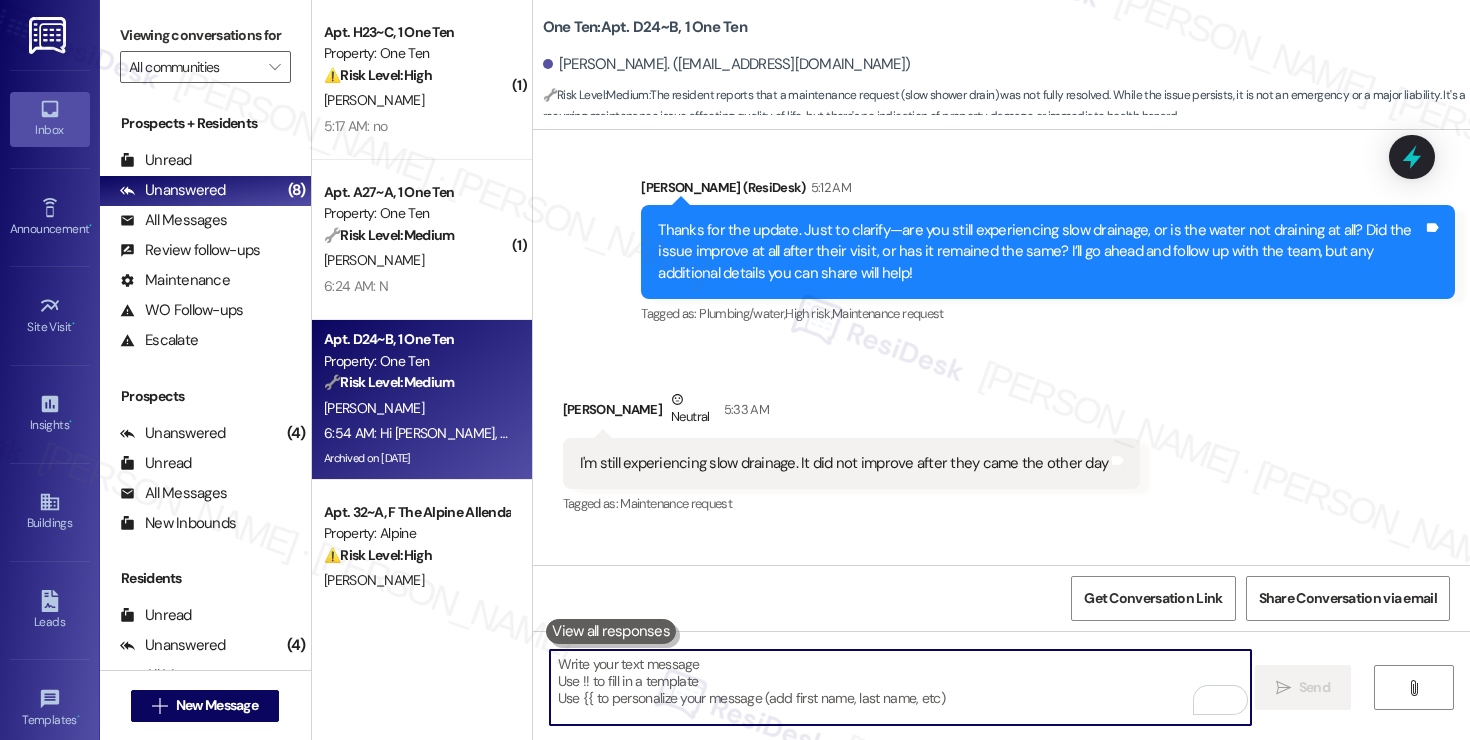 scroll, scrollTop: 4361, scrollLeft: 0, axis: vertical 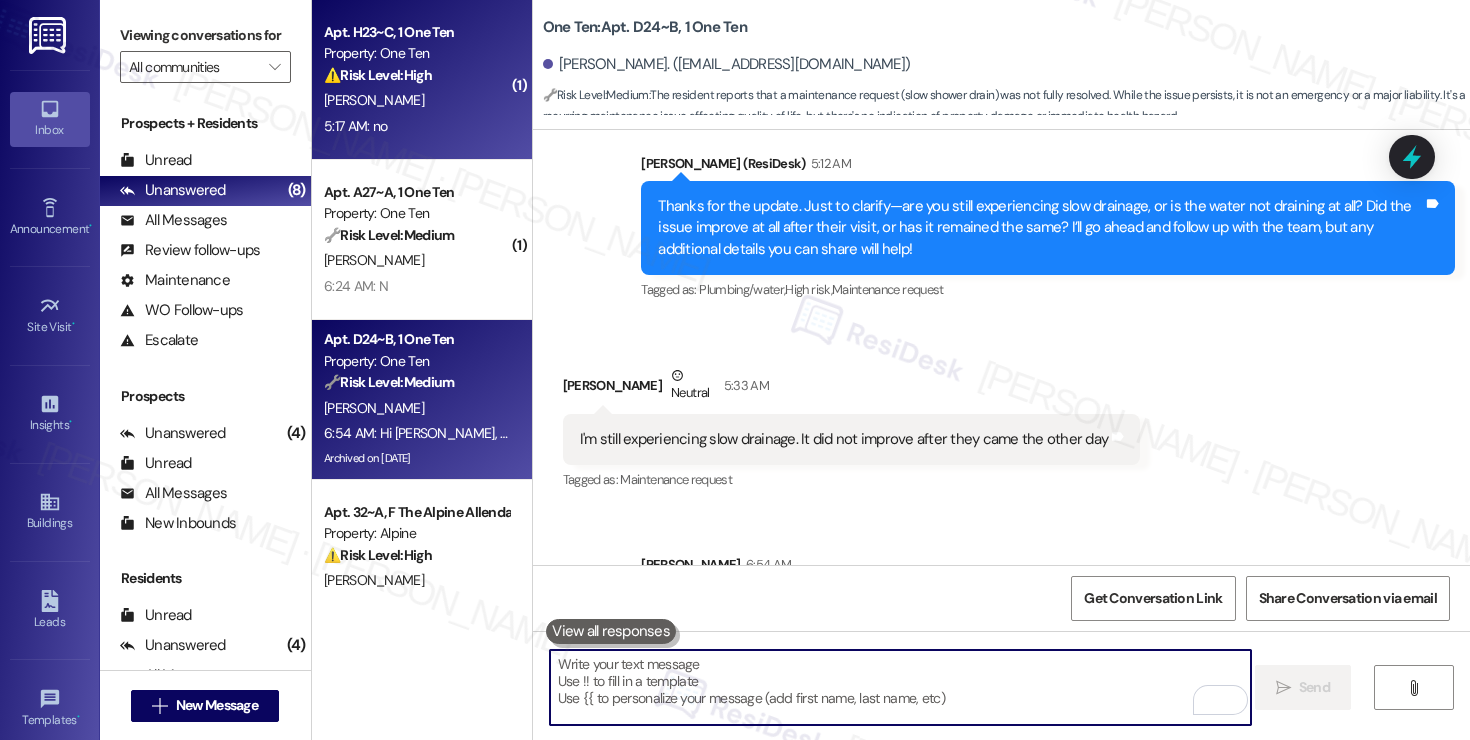 type 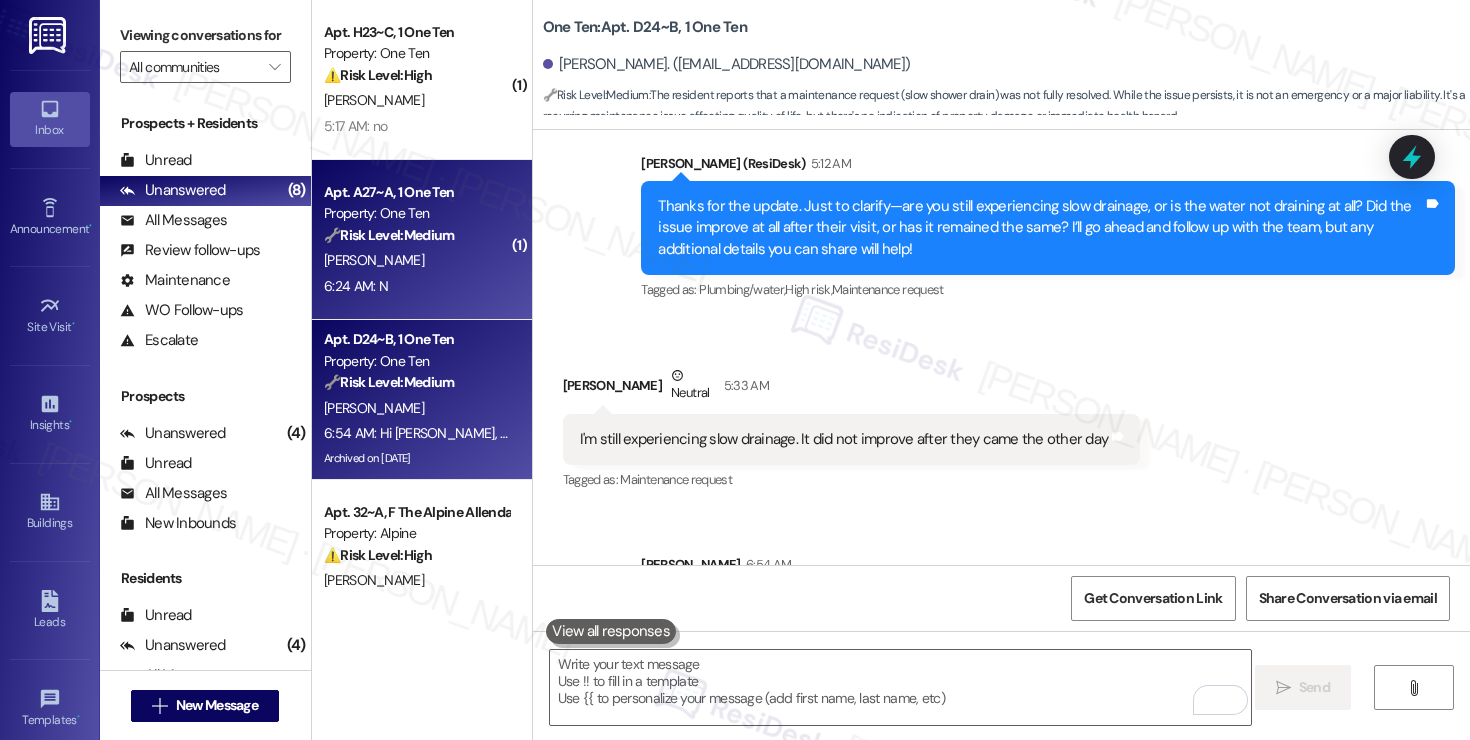 click on "[PERSON_NAME]" at bounding box center (416, 260) 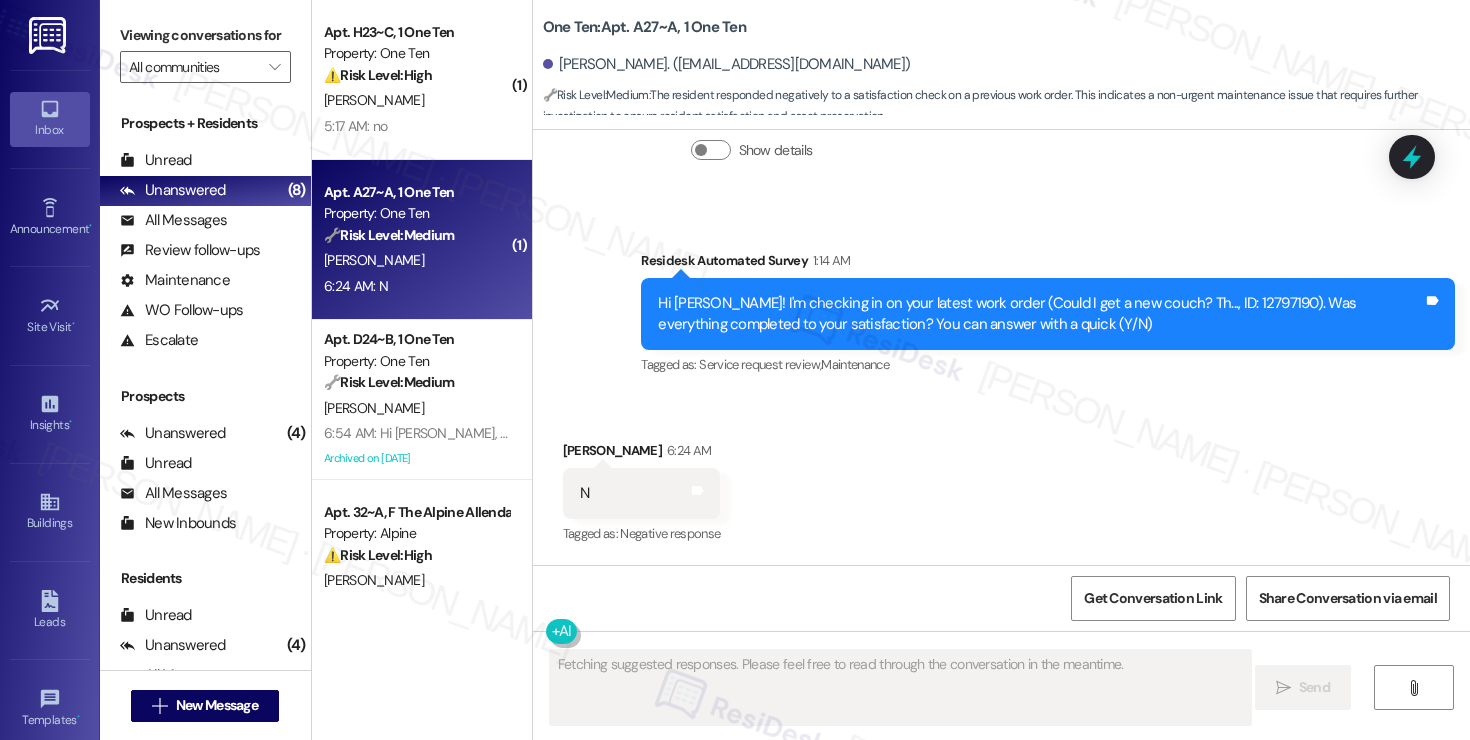 scroll, scrollTop: 2794, scrollLeft: 0, axis: vertical 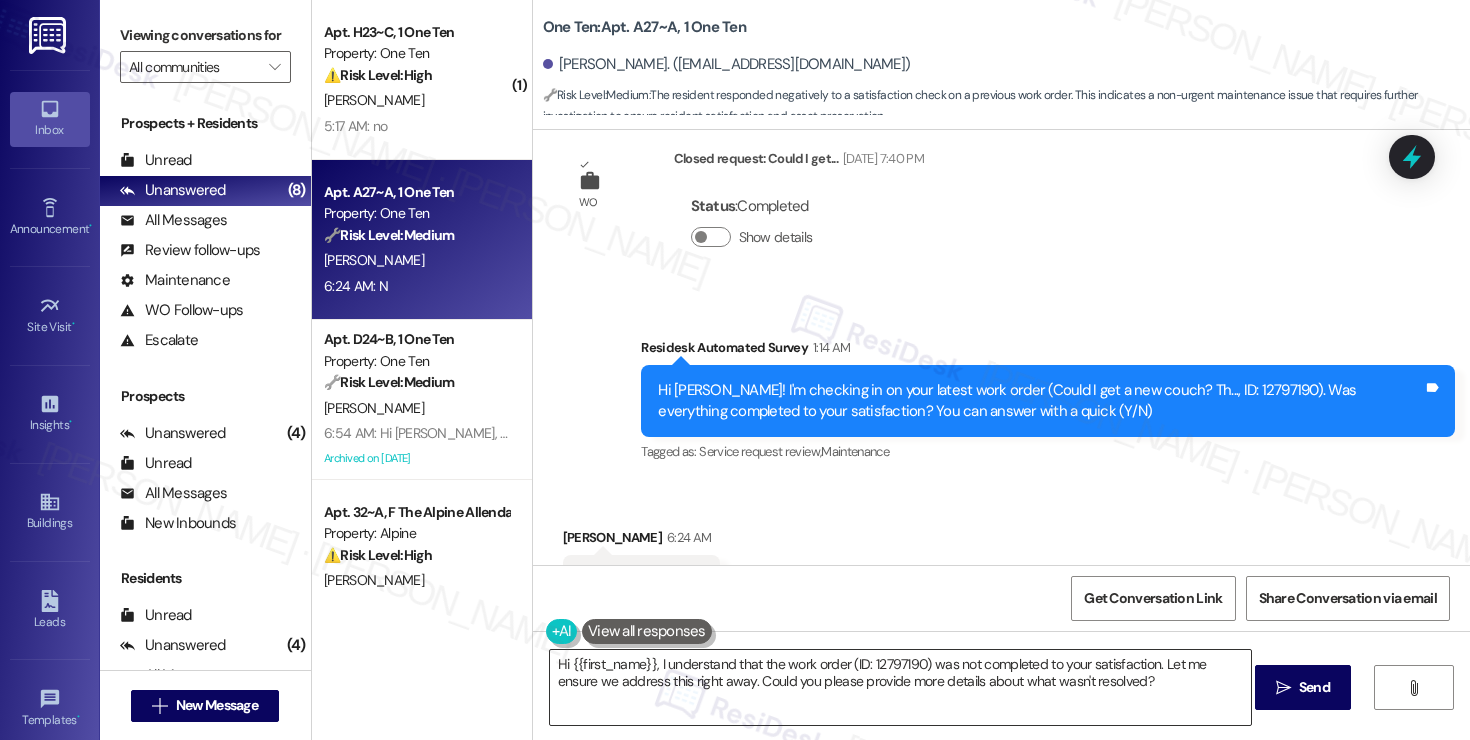 click on "Hi {{first_name}}, I understand that the work order (ID: 12797190) was not completed to your satisfaction. Let me ensure we address this right away. Could you please provide more details about what wasn't resolved?" at bounding box center [900, 687] 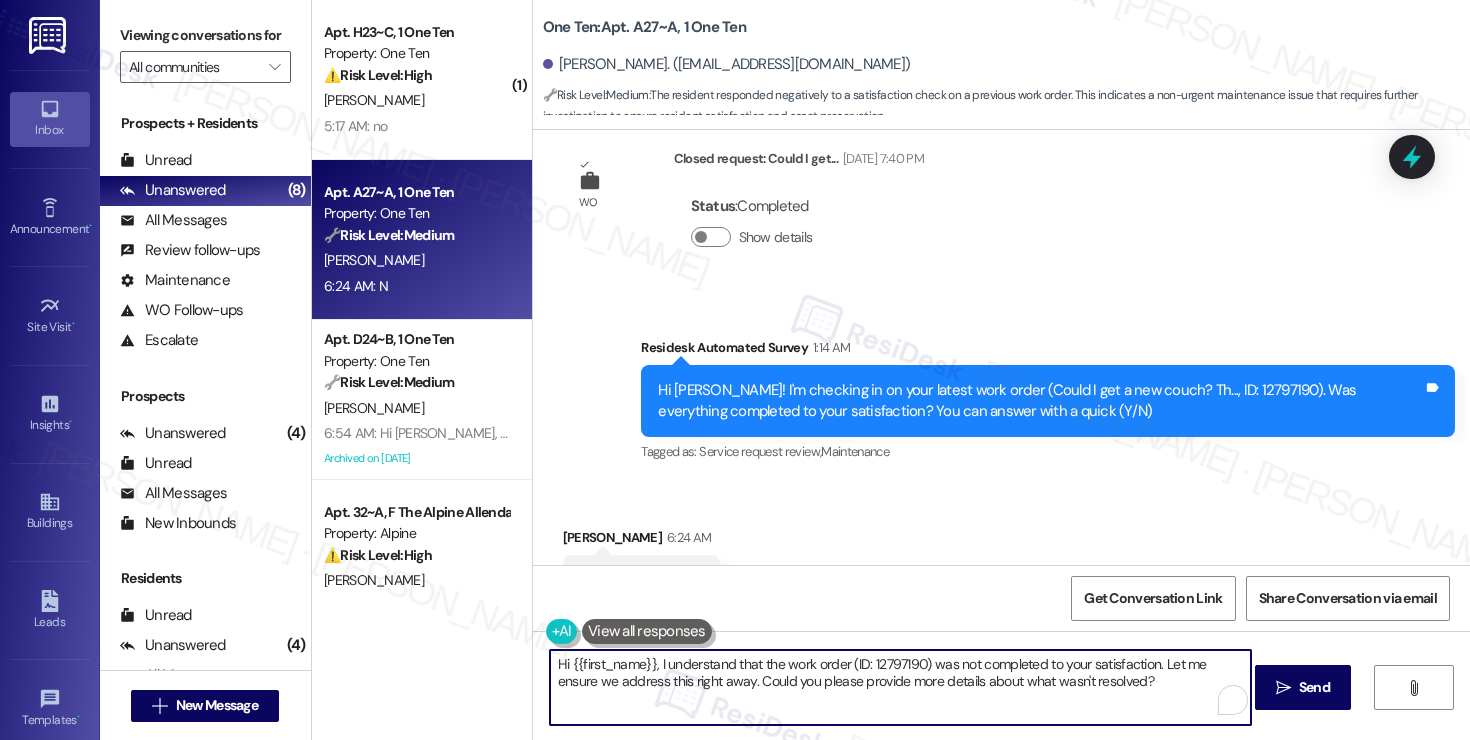 click on "Hi {{first_name}}, I understand that the work order (ID: 12797190) was not completed to your satisfaction. Let me ensure we address this right away. Could you please provide more details about what wasn't resolved?" at bounding box center [900, 687] 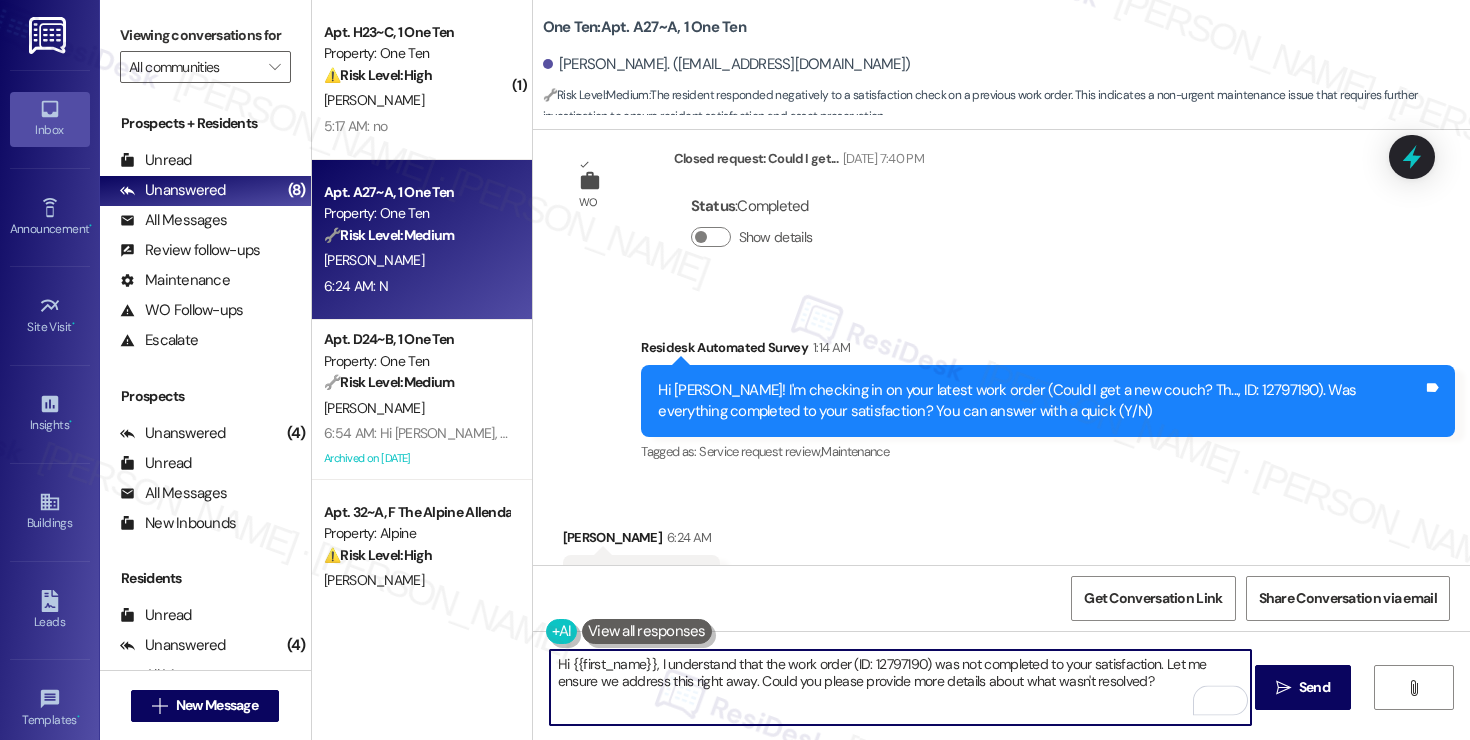 paste on "! I'm sorry to hear that the request hasn't been resolved yet. Has the maintenance team been to your home at all" 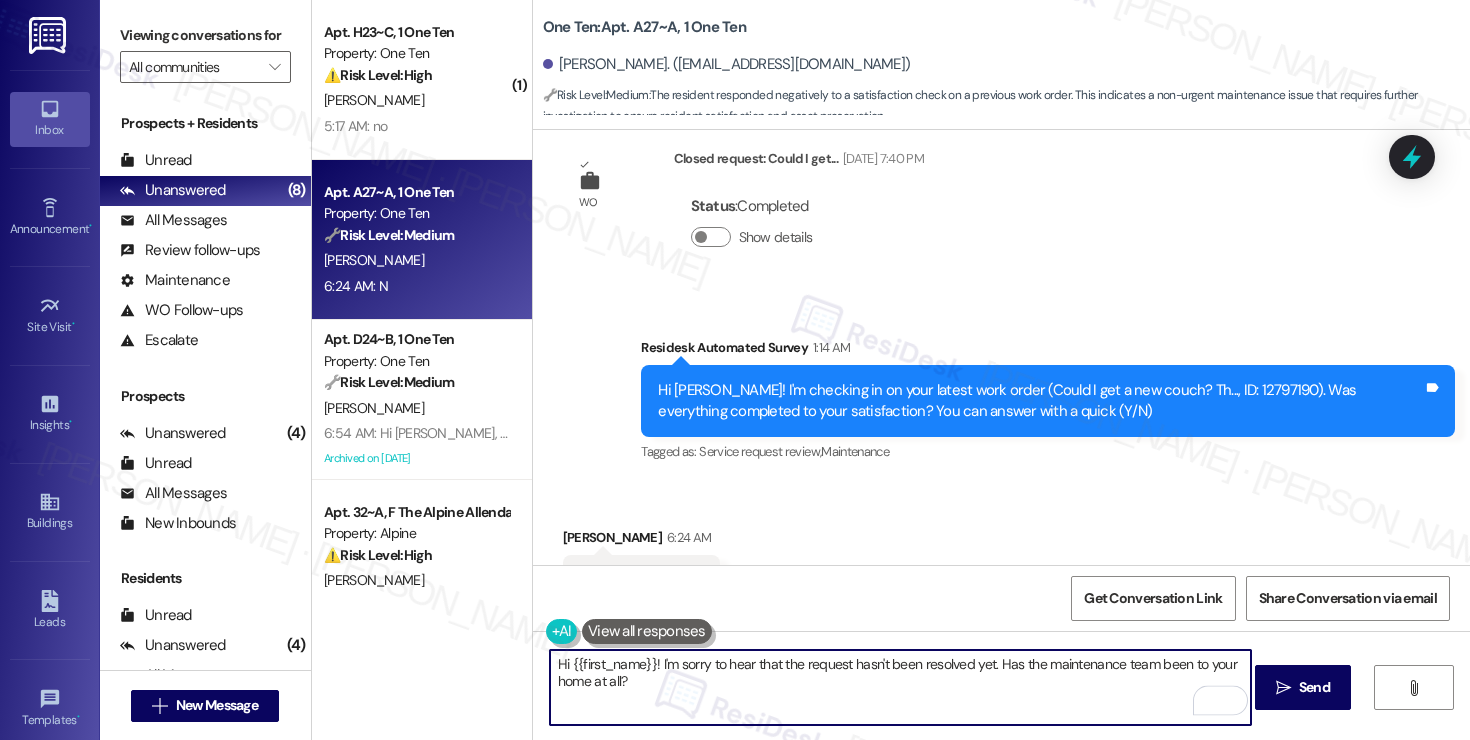 click on "Hi {{first_name}}! I'm sorry to hear that the request hasn't been resolved yet. Has the maintenance team been to your home at all?" at bounding box center (900, 687) 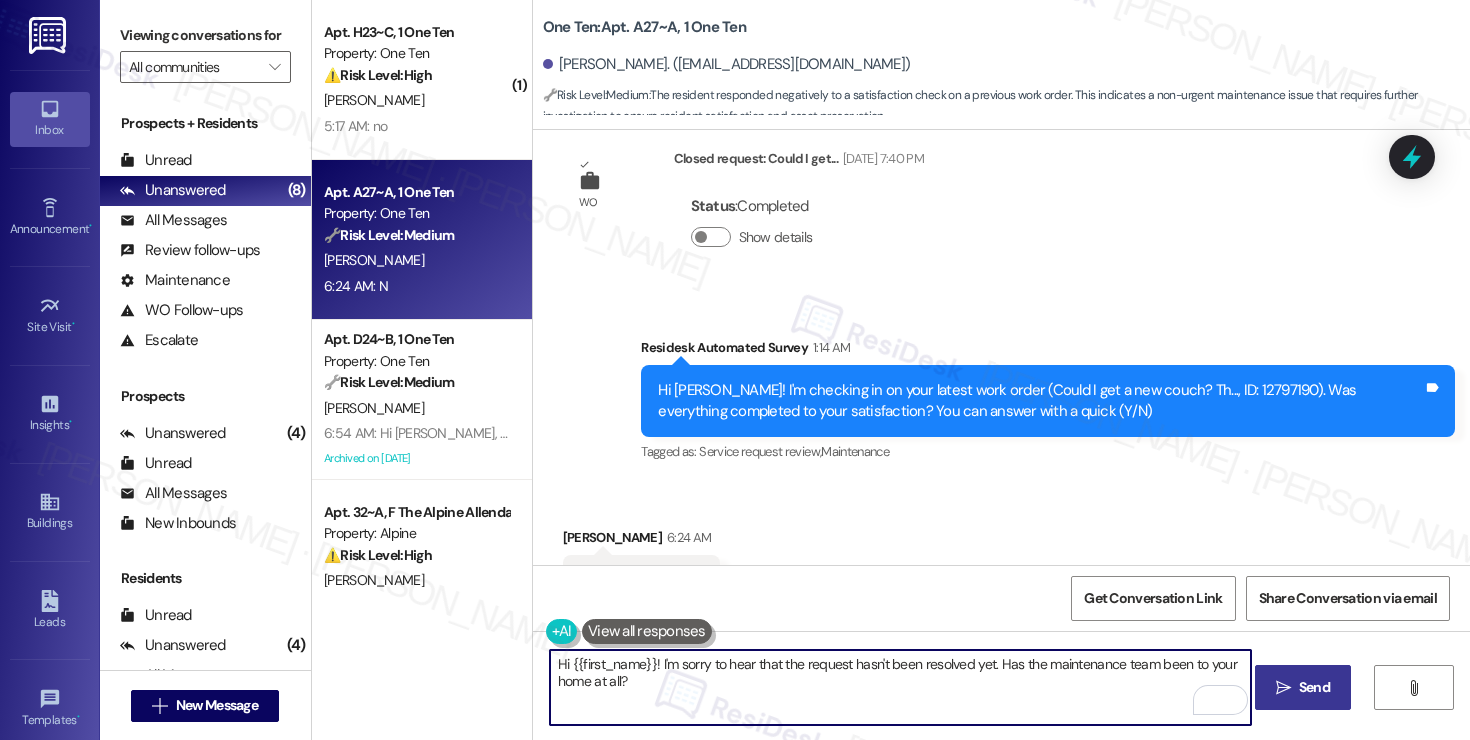 type on "Hi {{first_name}}! I'm sorry to hear that the request hasn't been resolved yet. Has the maintenance team been to your home at all?" 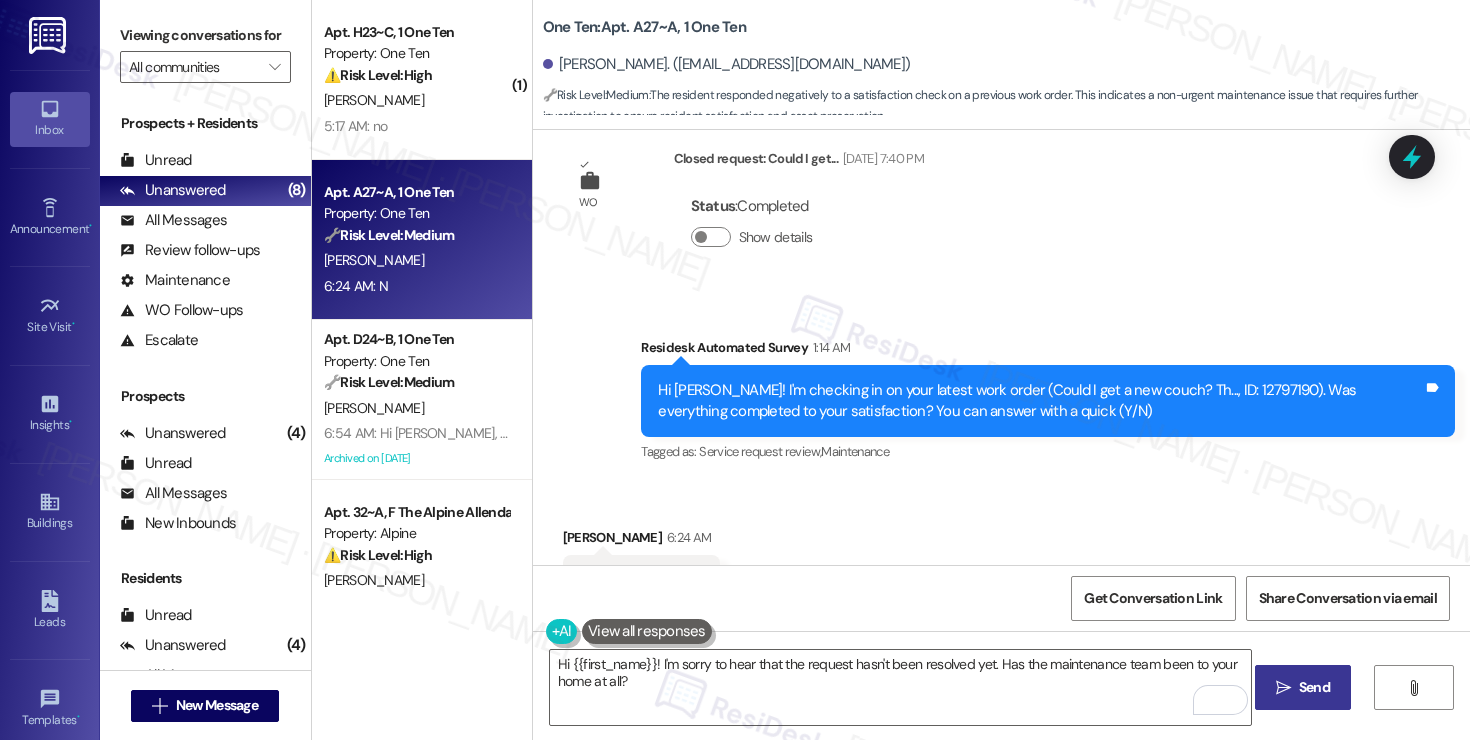 click on "Send" at bounding box center (1314, 687) 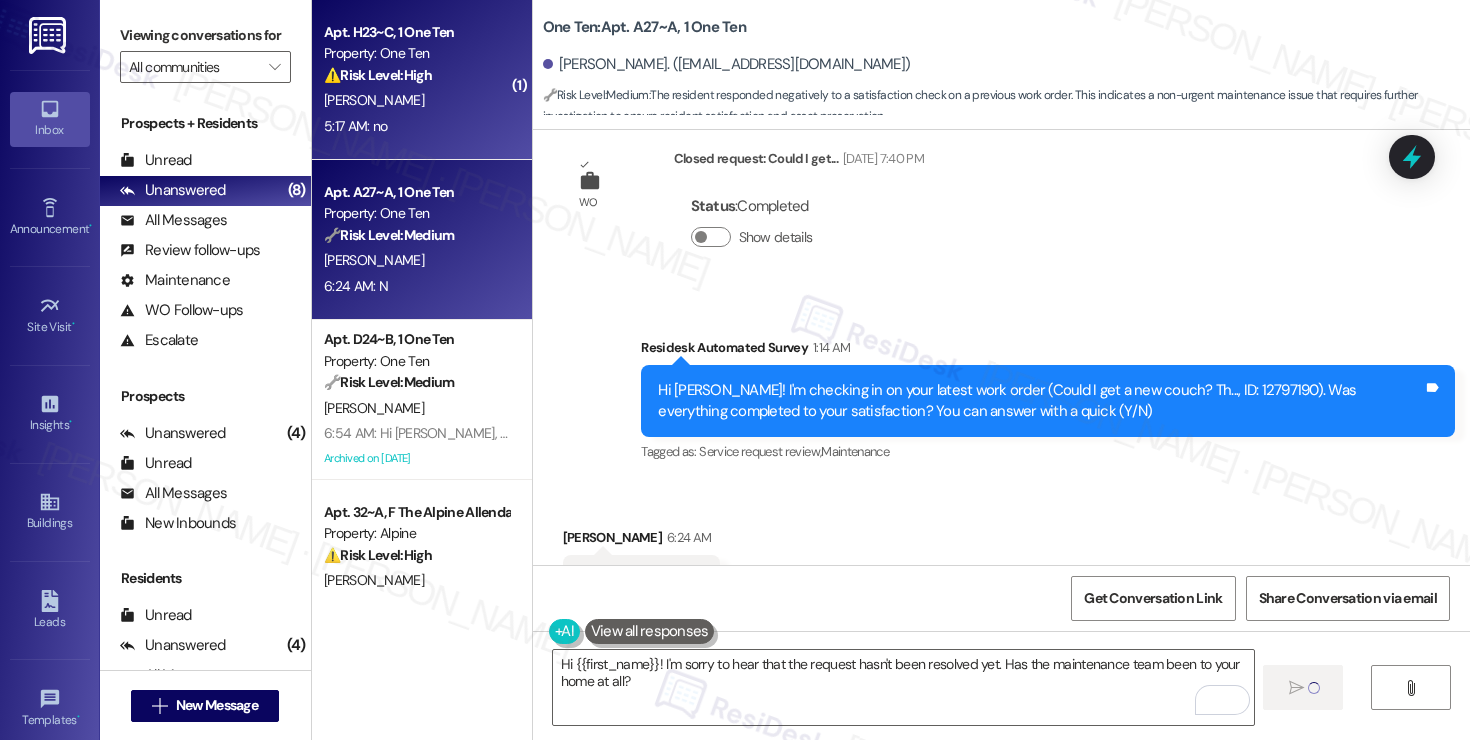 type 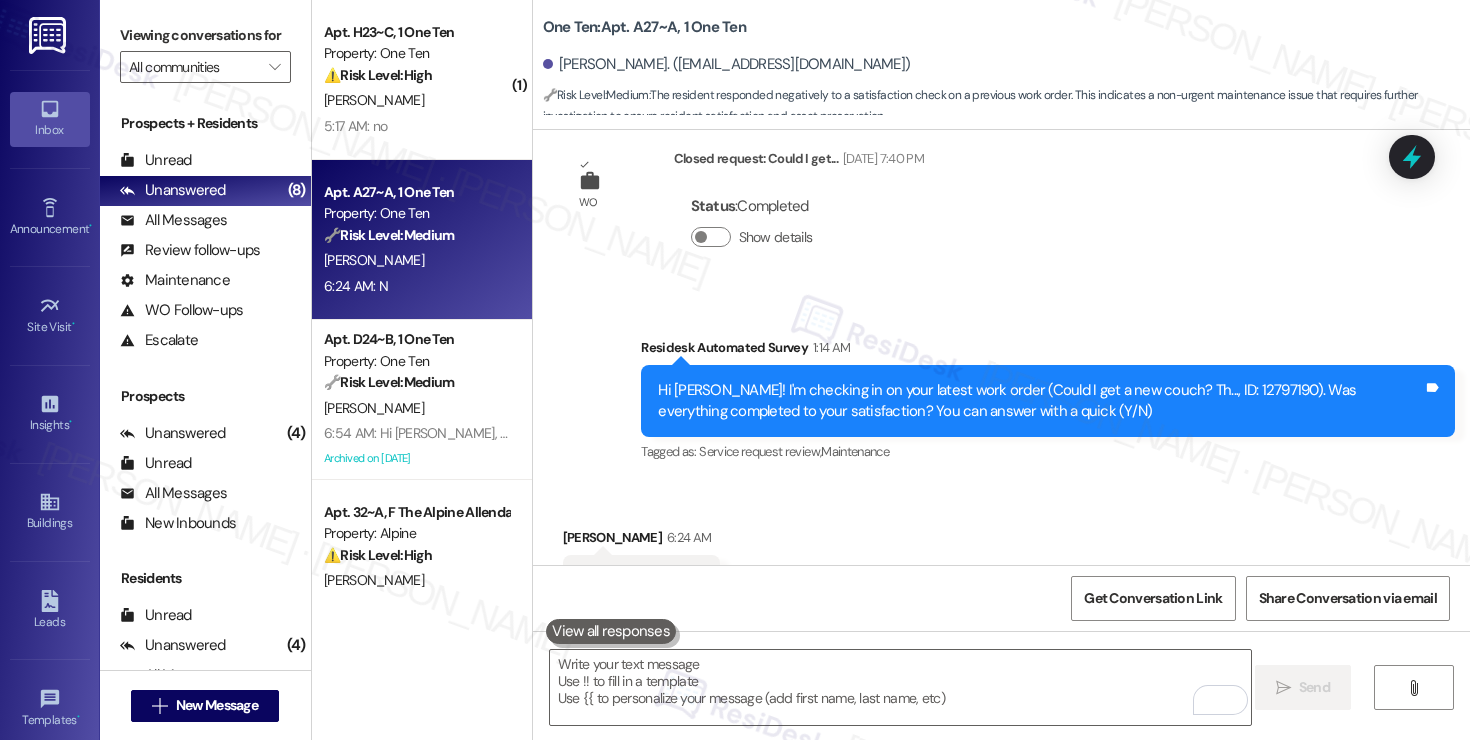 click on "5:17 AM: no
5:17 AM: no" at bounding box center [416, 126] 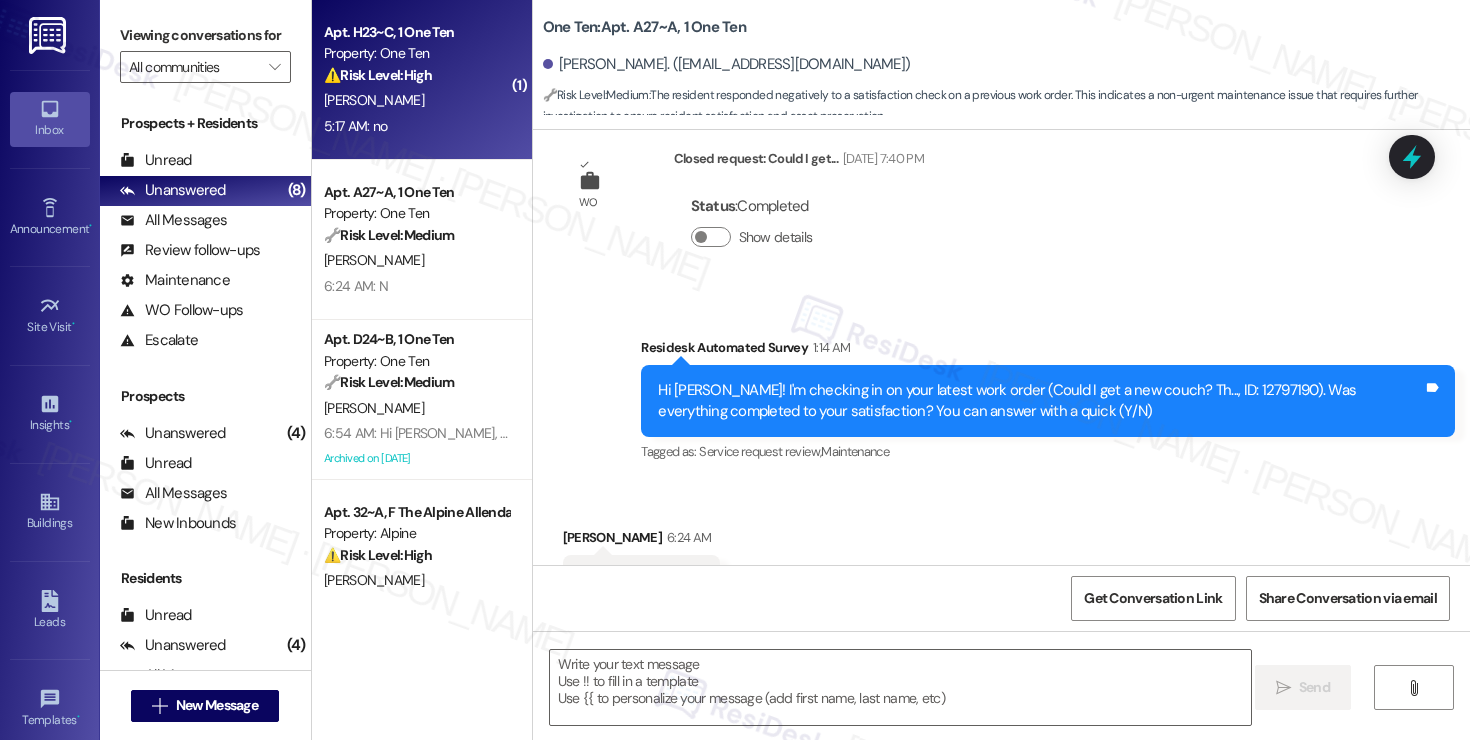 type on "Fetching suggested responses. Please feel free to read through the conversation in the meantime." 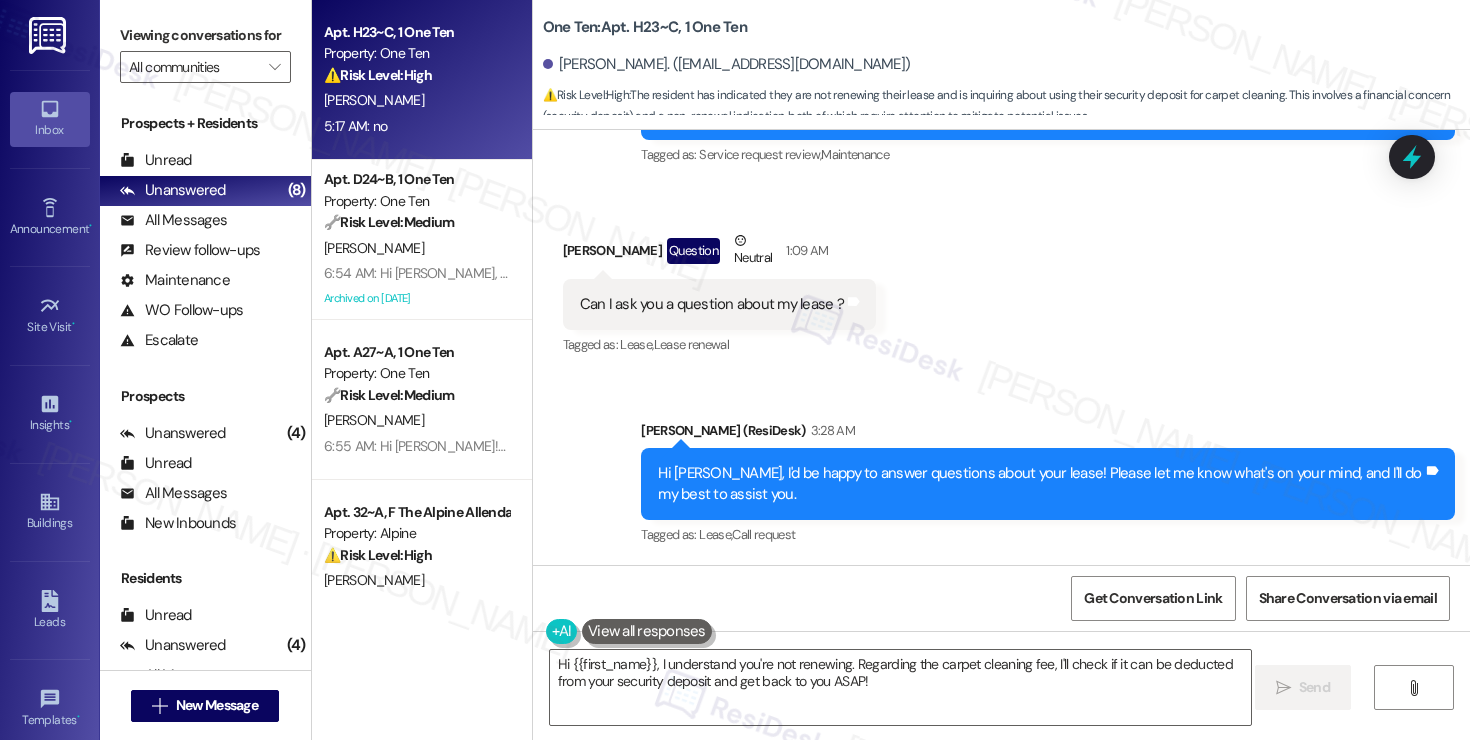 scroll, scrollTop: 4735, scrollLeft: 0, axis: vertical 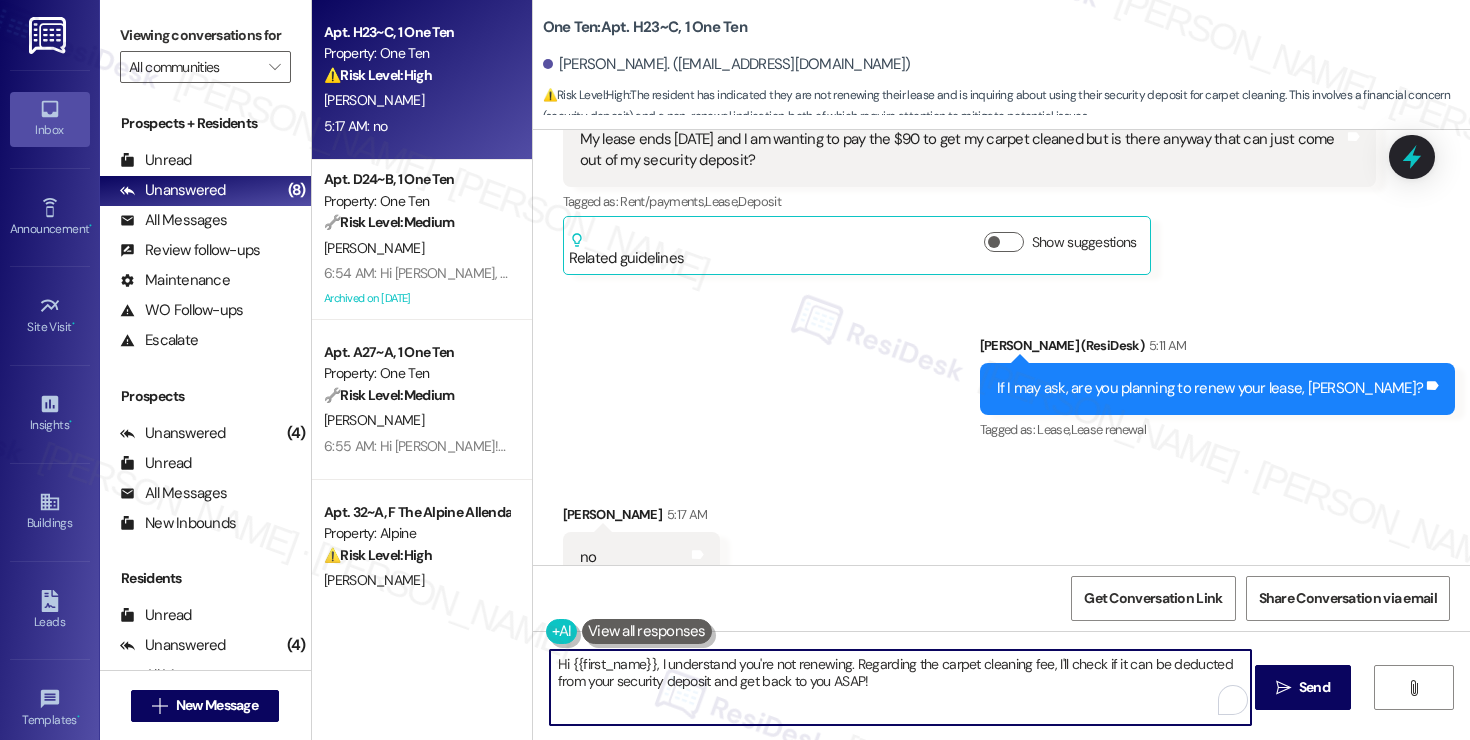 click on "Hi {{first_name}}, I understand you're not renewing. Regarding the carpet cleaning fee, I'll check if it can be deducted from your security deposit and get back to you ASAP!" at bounding box center (900, 687) 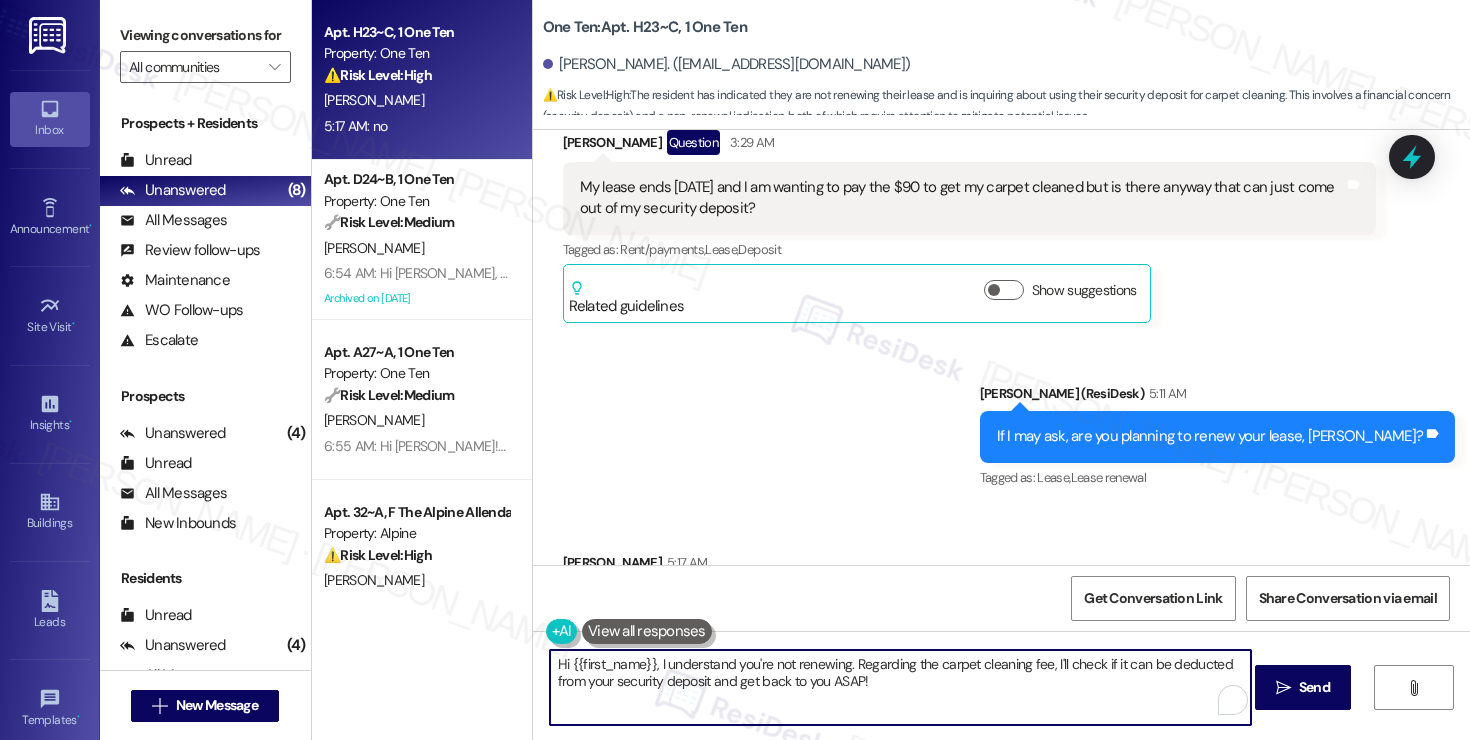 scroll, scrollTop: 4735, scrollLeft: 0, axis: vertical 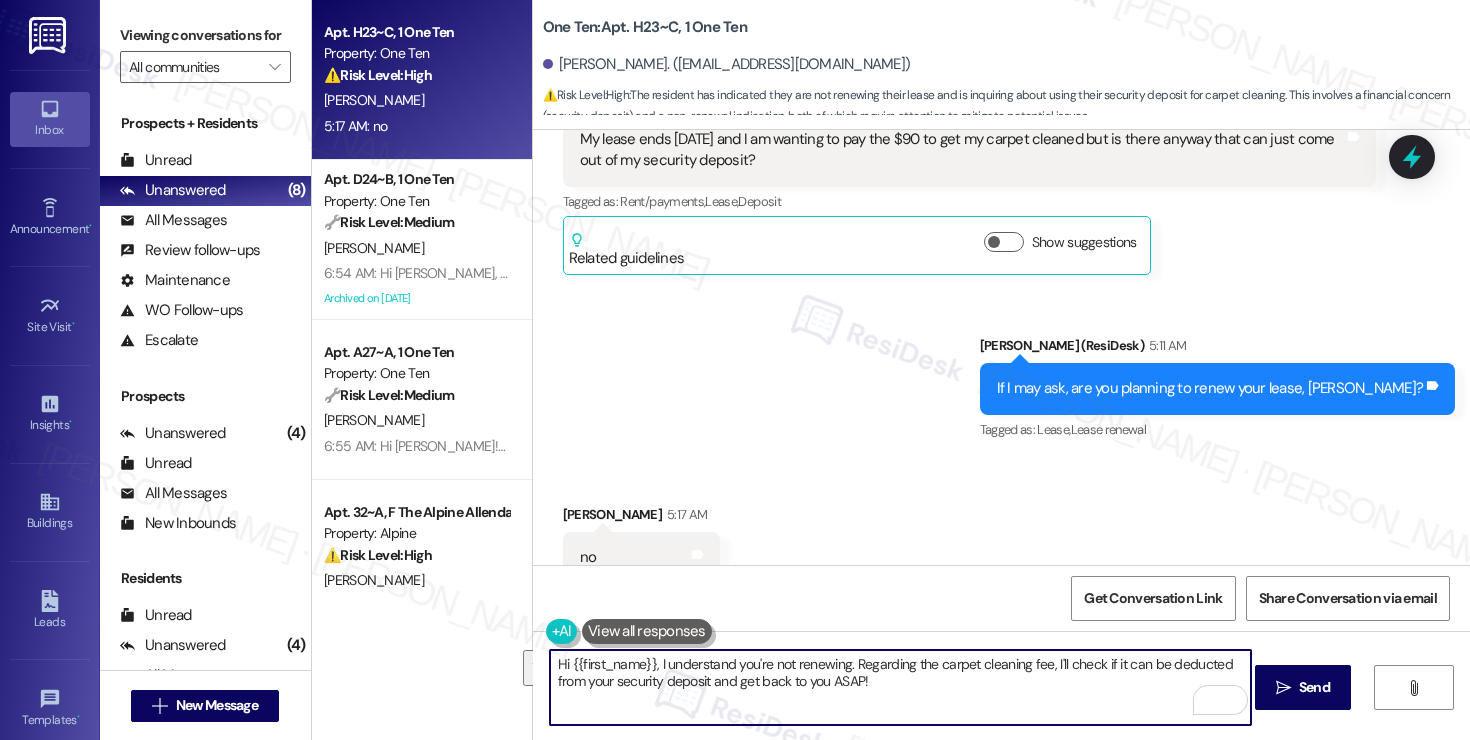 drag, startPoint x: 931, startPoint y: 664, endPoint x: 957, endPoint y: 697, distance: 42.0119 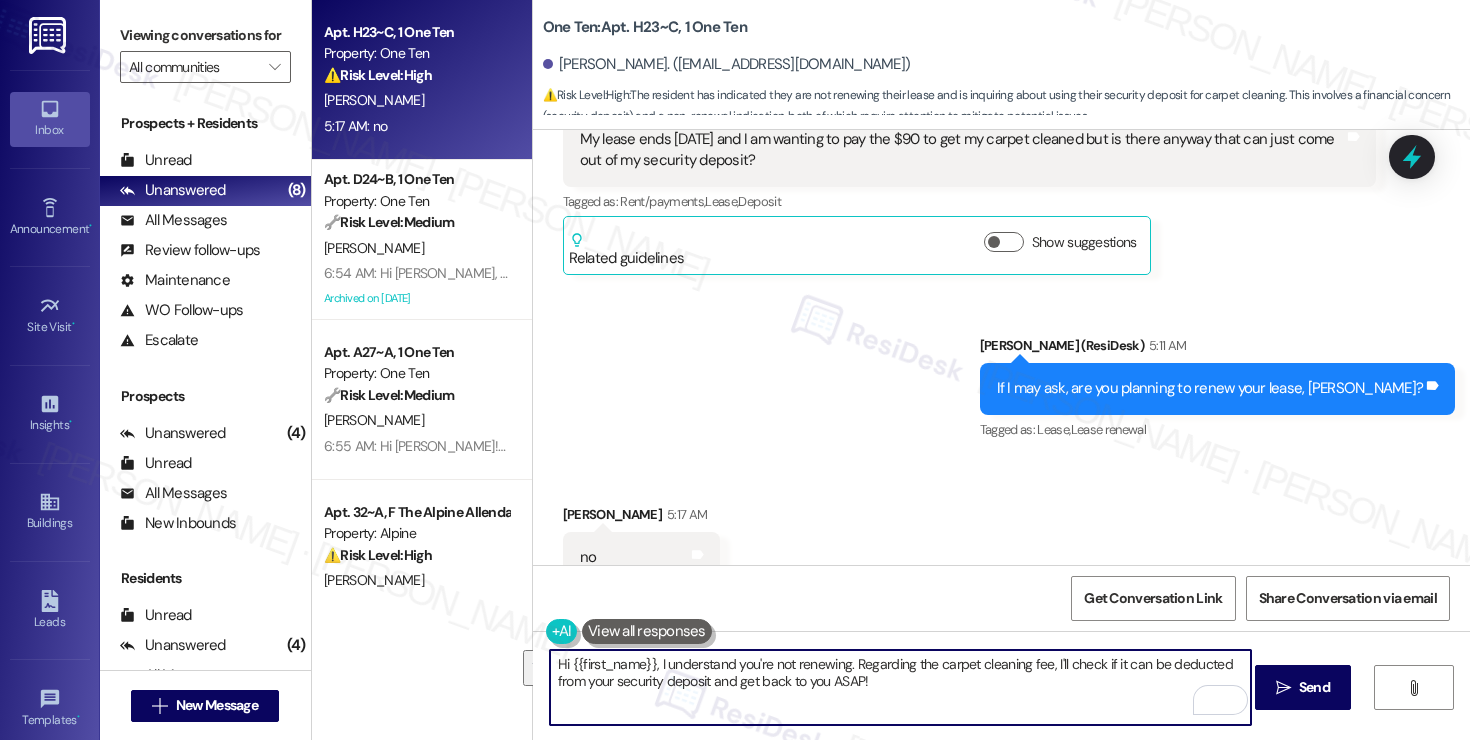 click on "Hi {{first_name}}, I understand you're not renewing. Regarding the carpet cleaning fee, I'll check if it can be deducted from your security deposit and get back to you ASAP!" at bounding box center (900, 687) 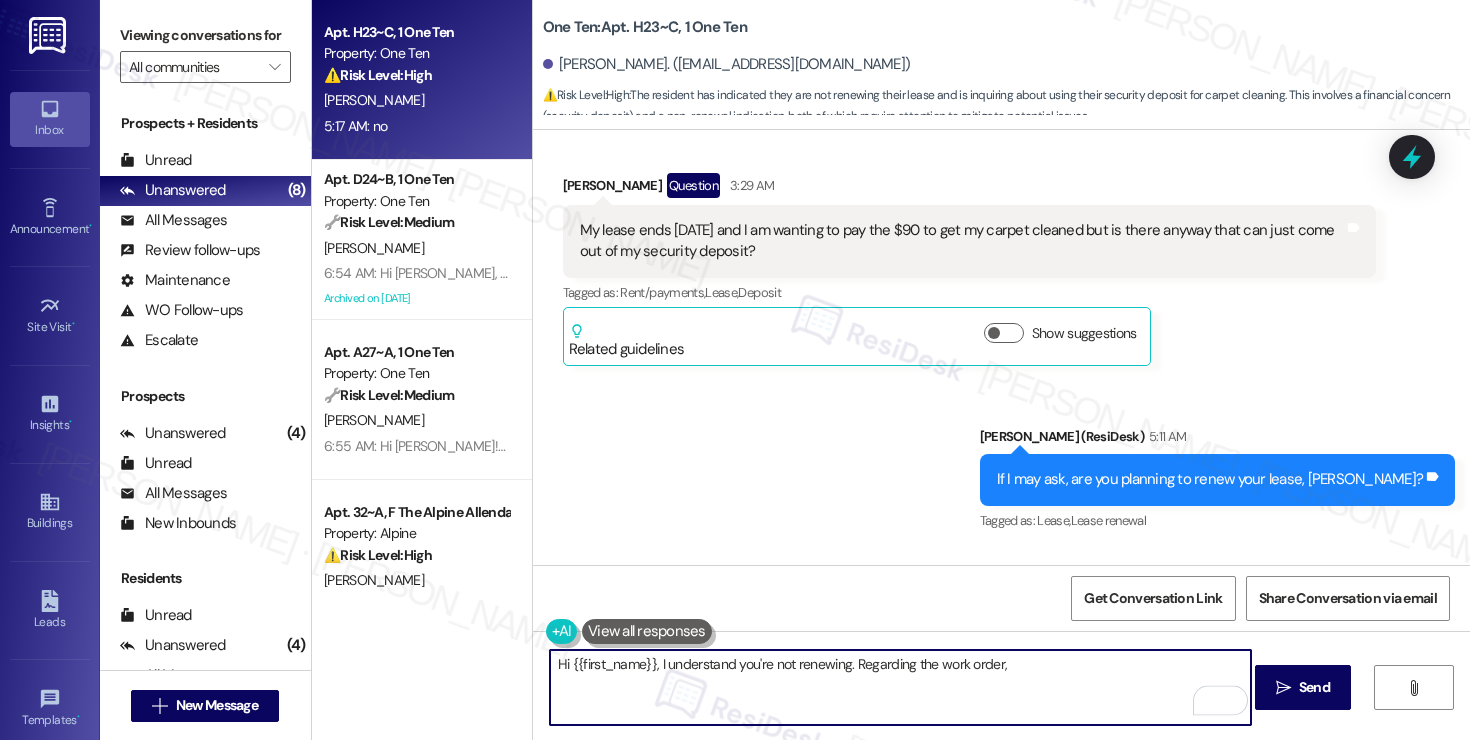 scroll, scrollTop: 4578, scrollLeft: 0, axis: vertical 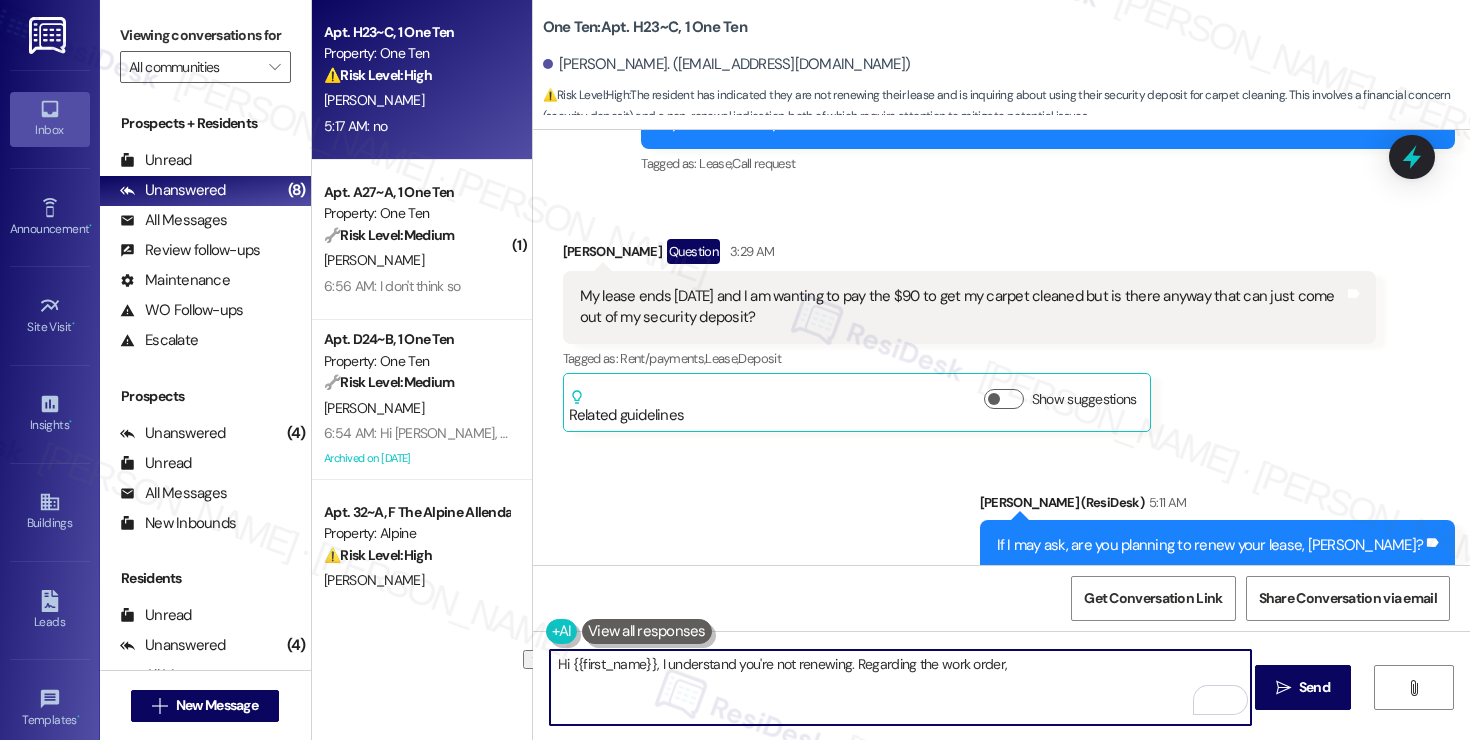 drag, startPoint x: 1046, startPoint y: 671, endPoint x: 847, endPoint y: 660, distance: 199.30379 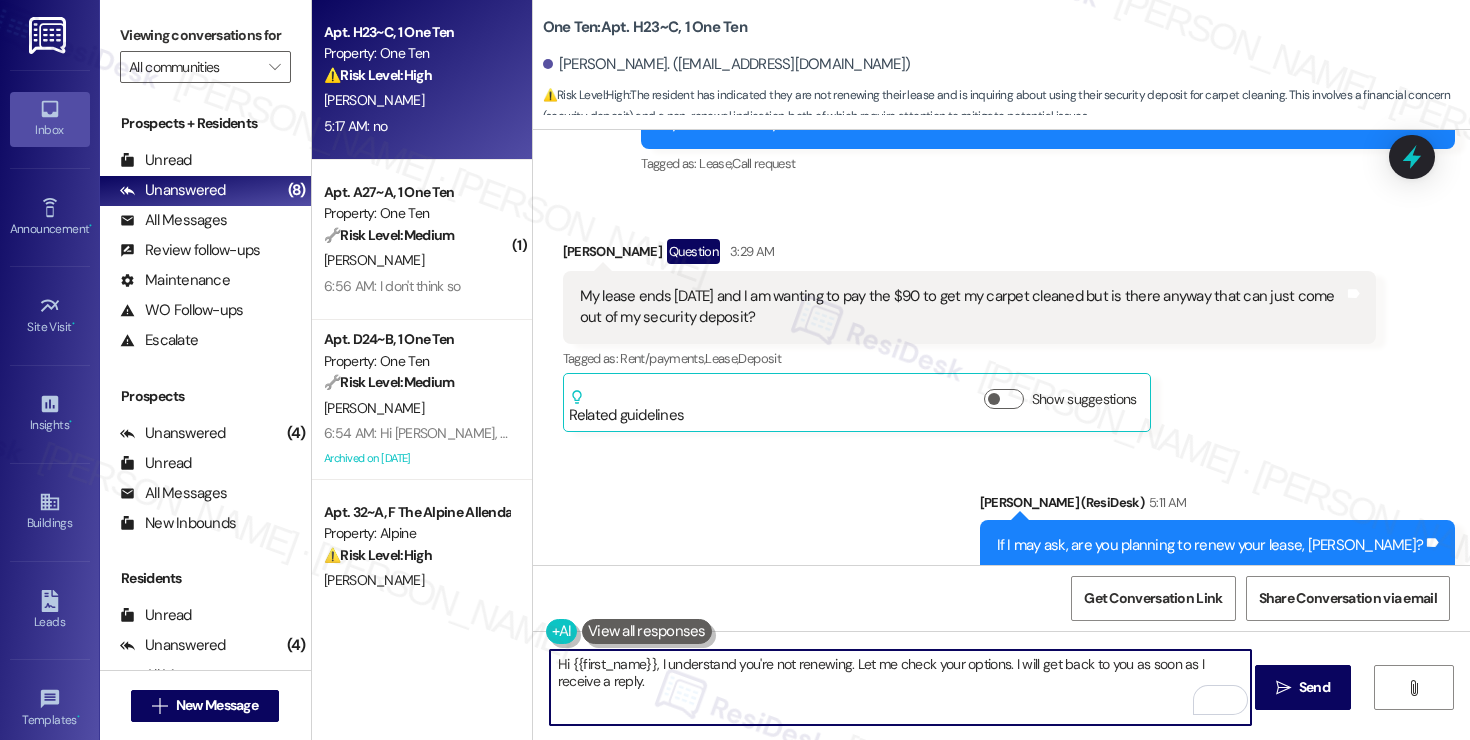 click on "Hi {{first_name}}, I understand you're not renewing. Let me check your options. I will get back to you as soon as I receive a reply." at bounding box center [900, 687] 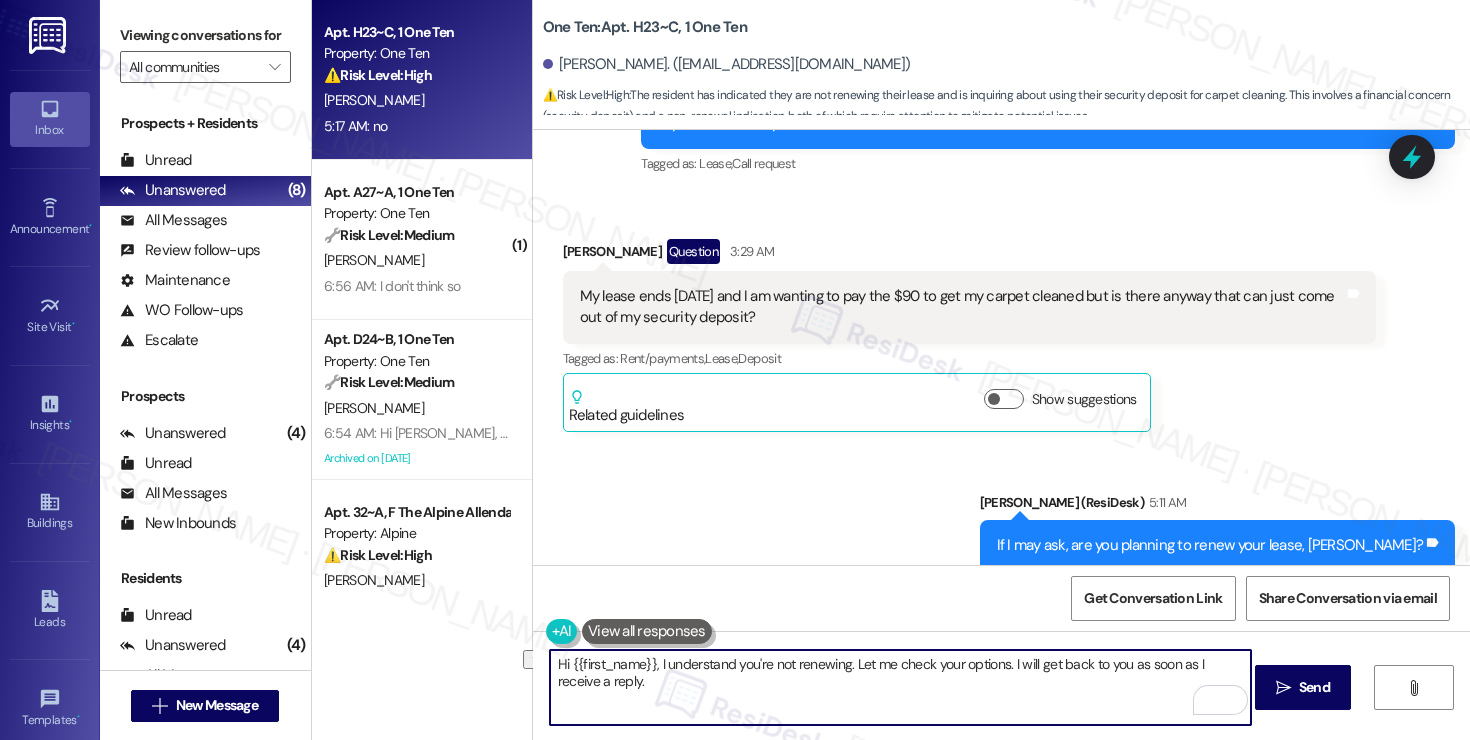 type on "I understand you're not renewing. Let me check your options. I will get back to you as soon as I receive a reply." 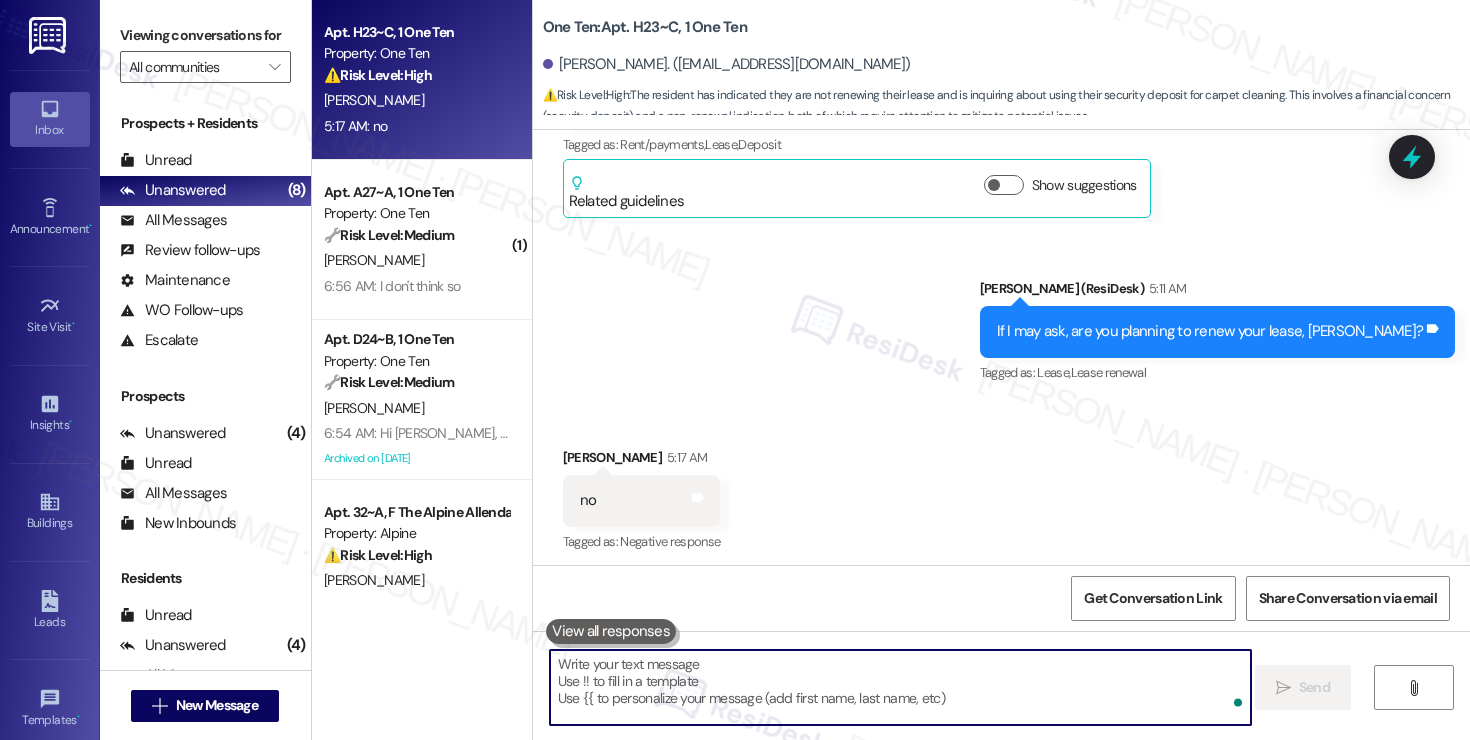 scroll, scrollTop: 4875, scrollLeft: 0, axis: vertical 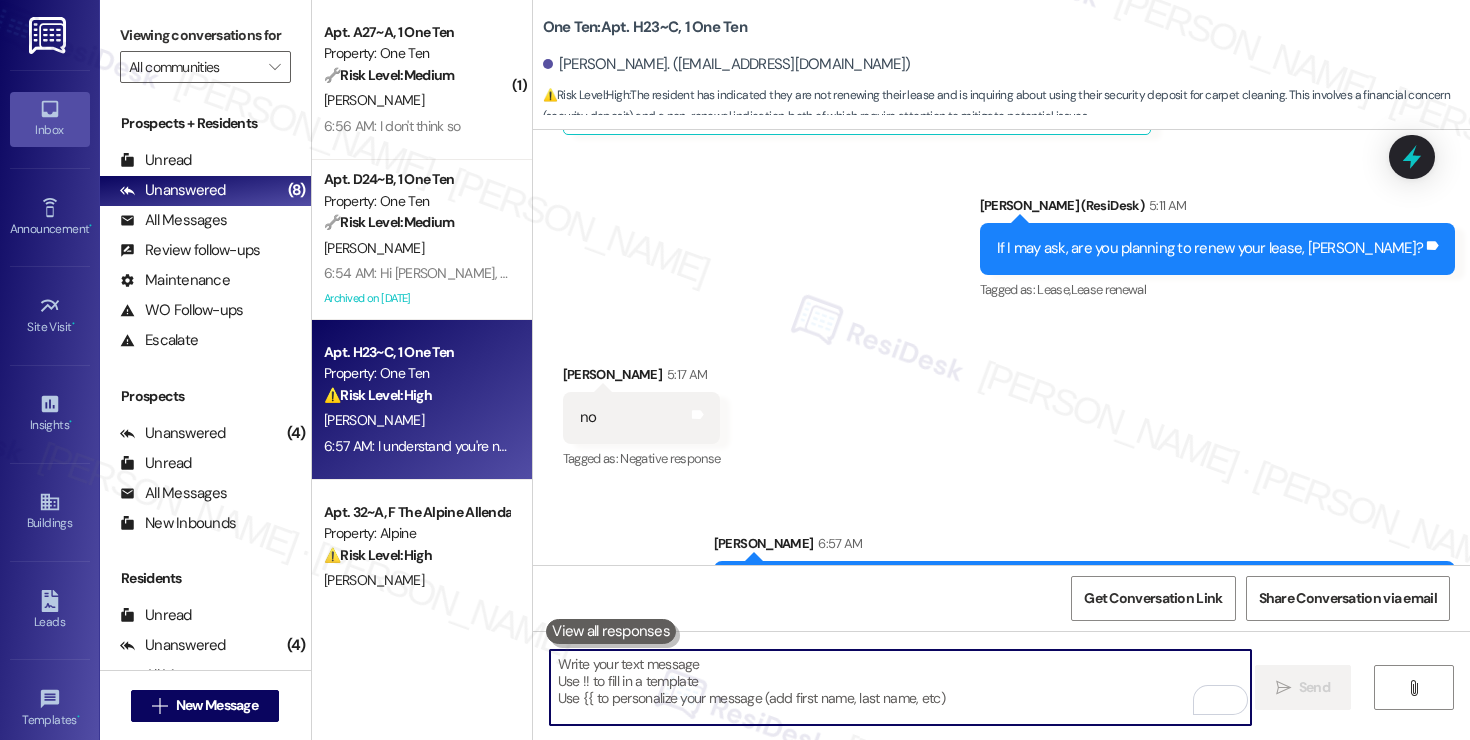 click at bounding box center (900, 687) 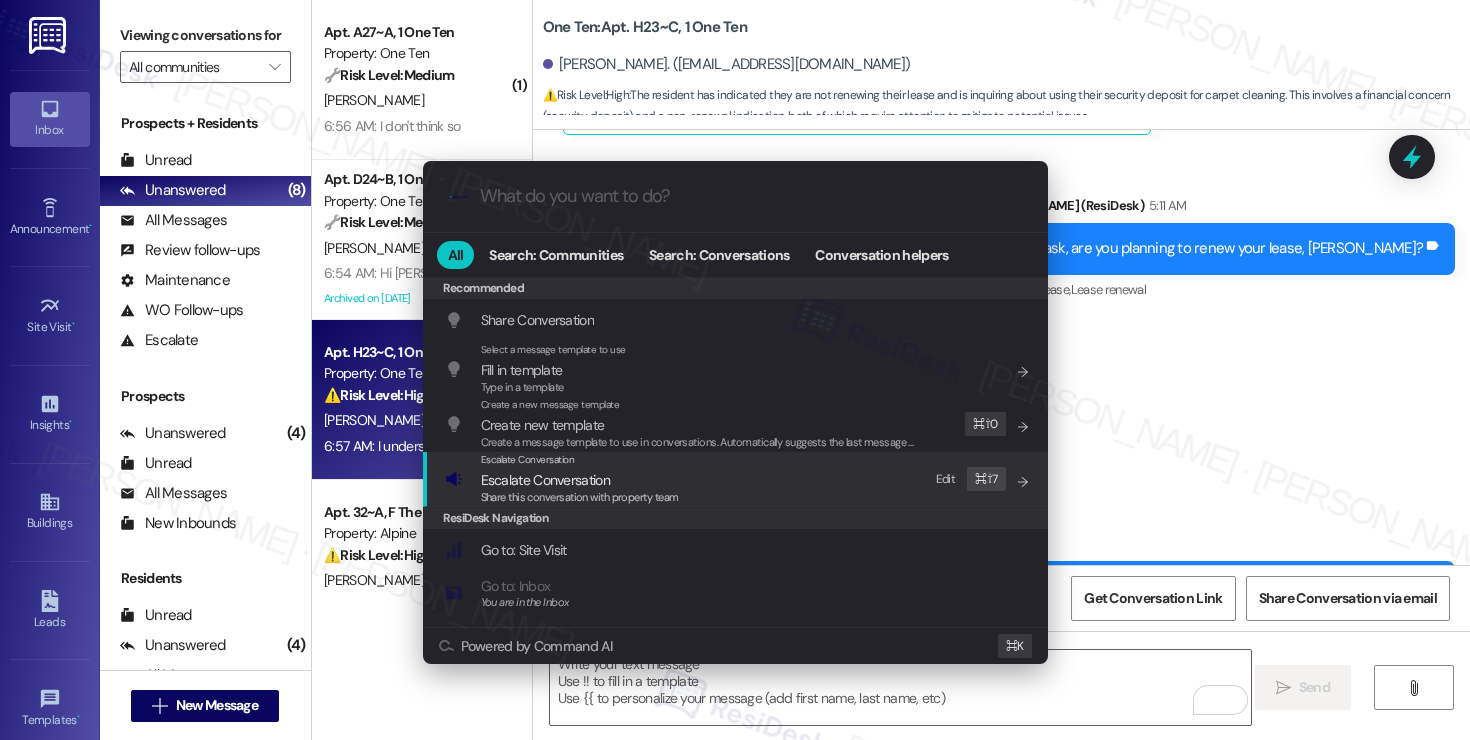 click on "Share this conversation with property team" at bounding box center (580, 497) 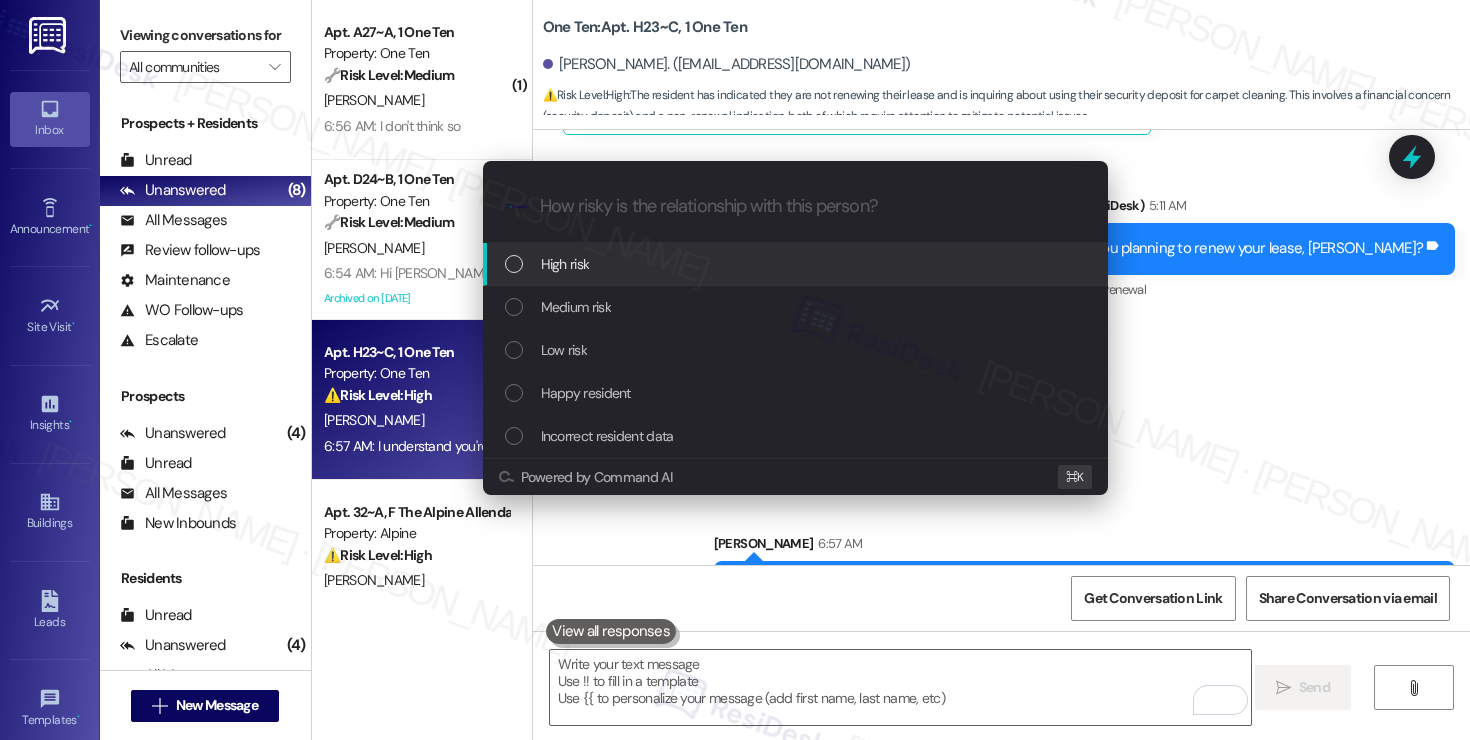 click on "High risk" at bounding box center (797, 264) 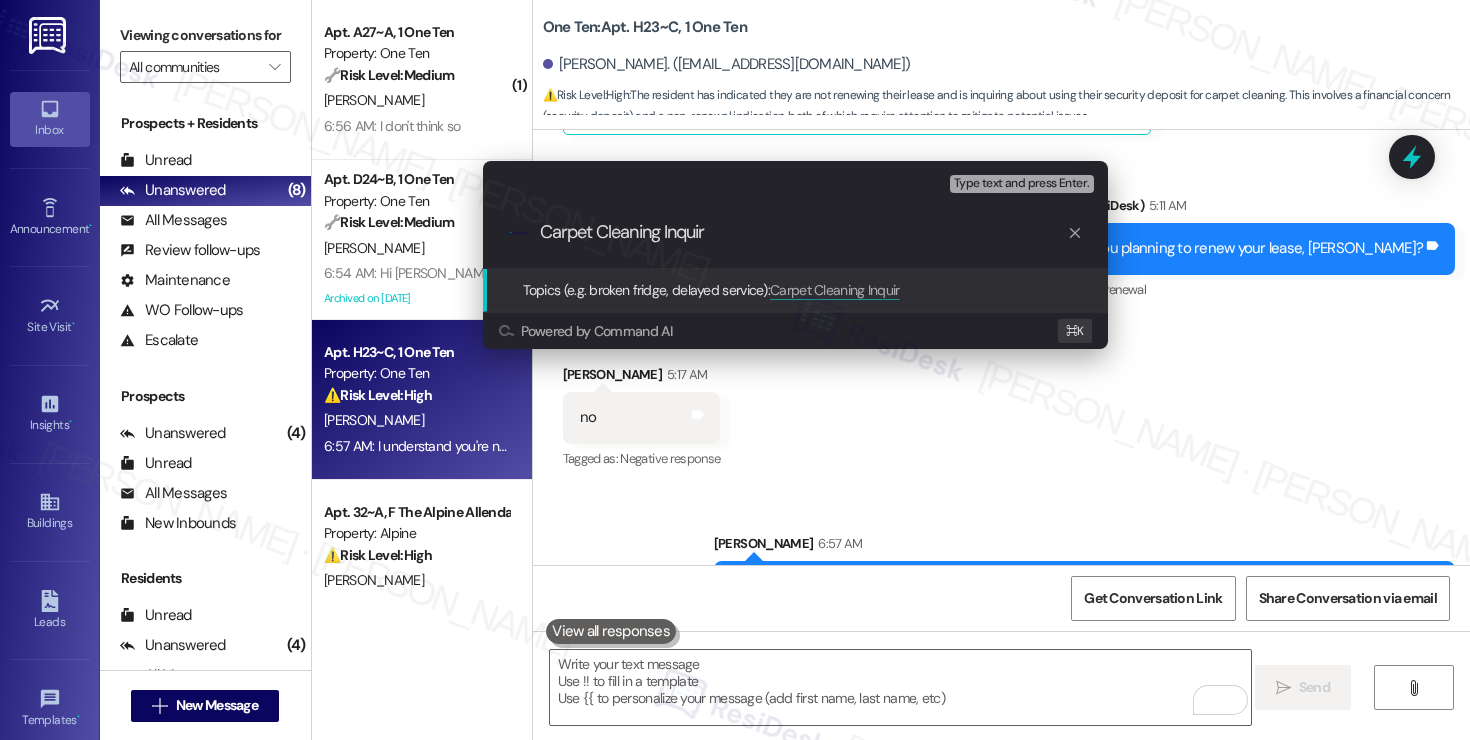type on "Carpet Cleaning Inquiry" 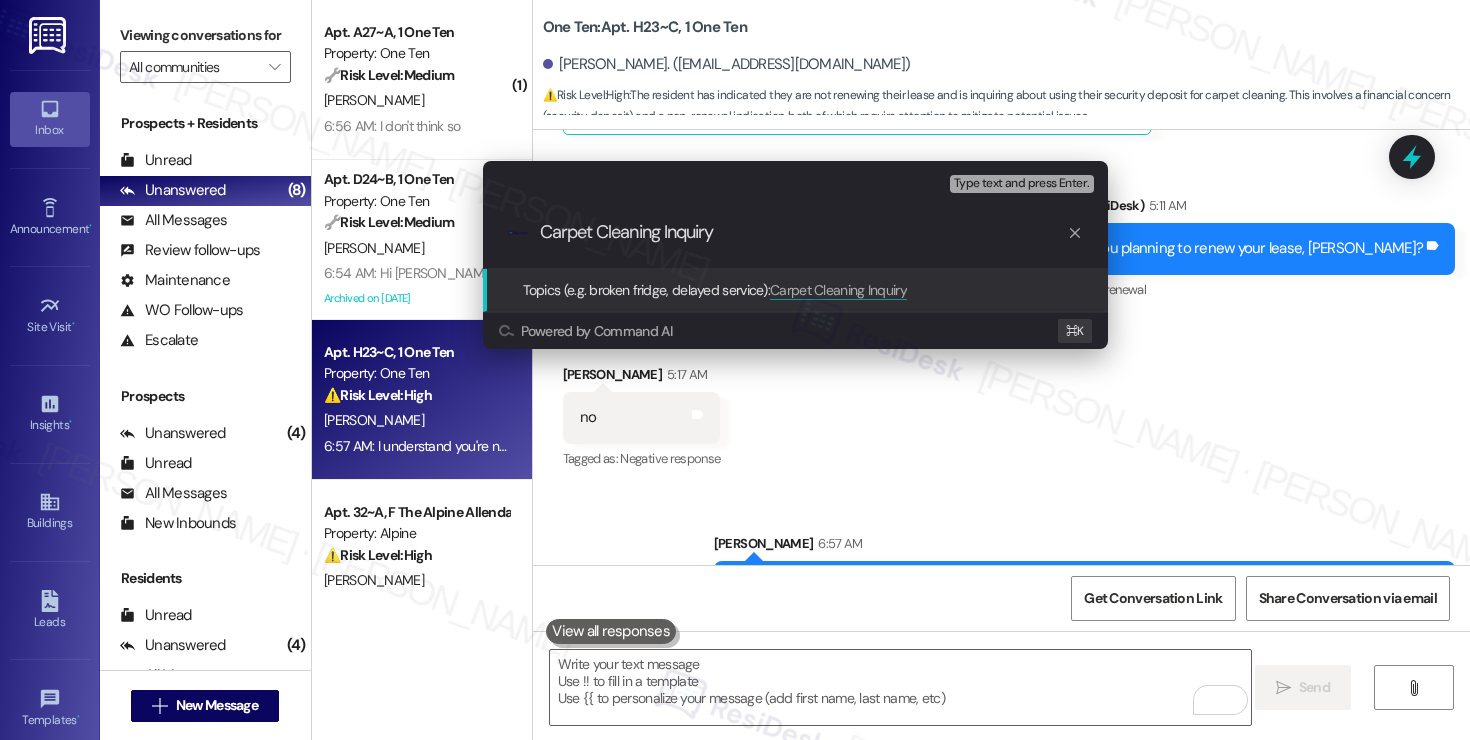 type 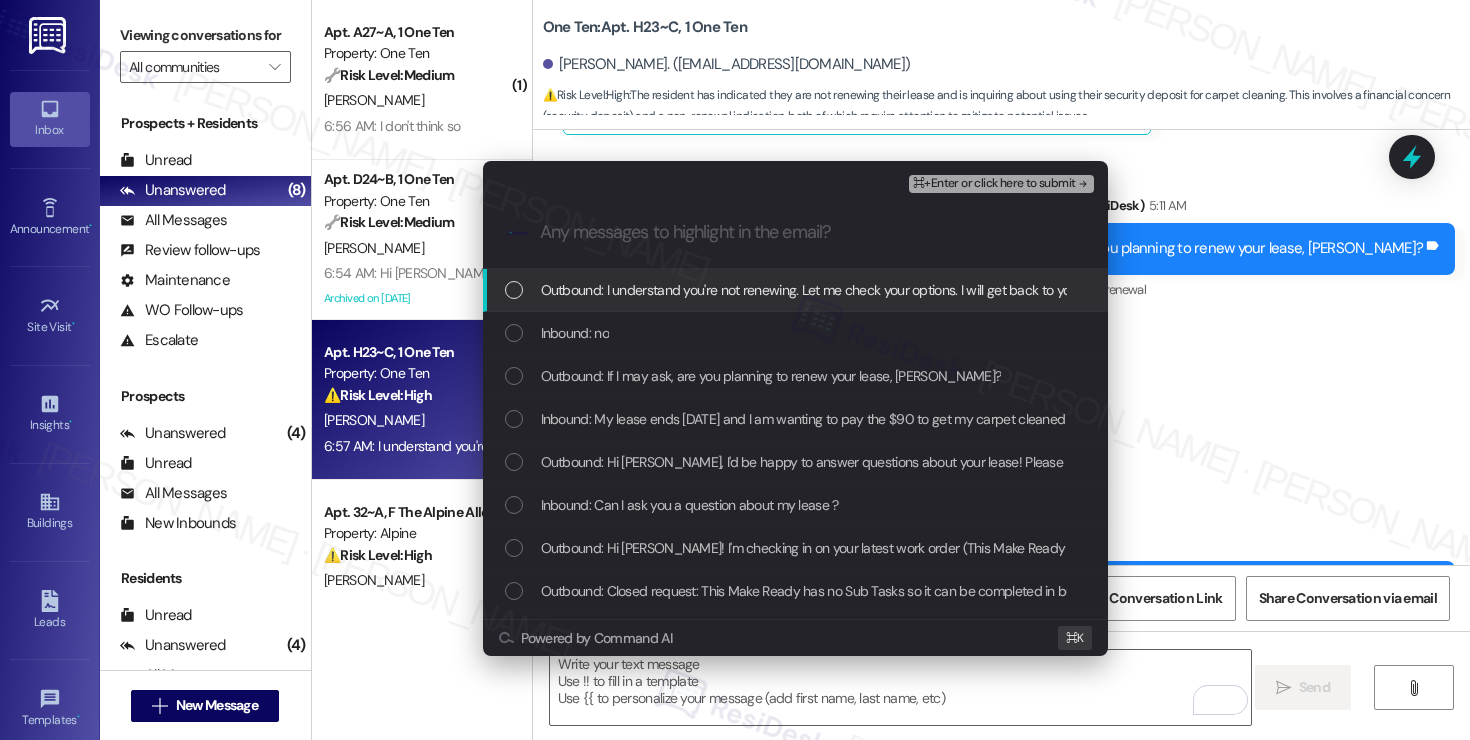 click on "Outbound: I understand you're not renewing. Let me check your options. I will get back to you as soon as I receive a reply." at bounding box center [890, 290] 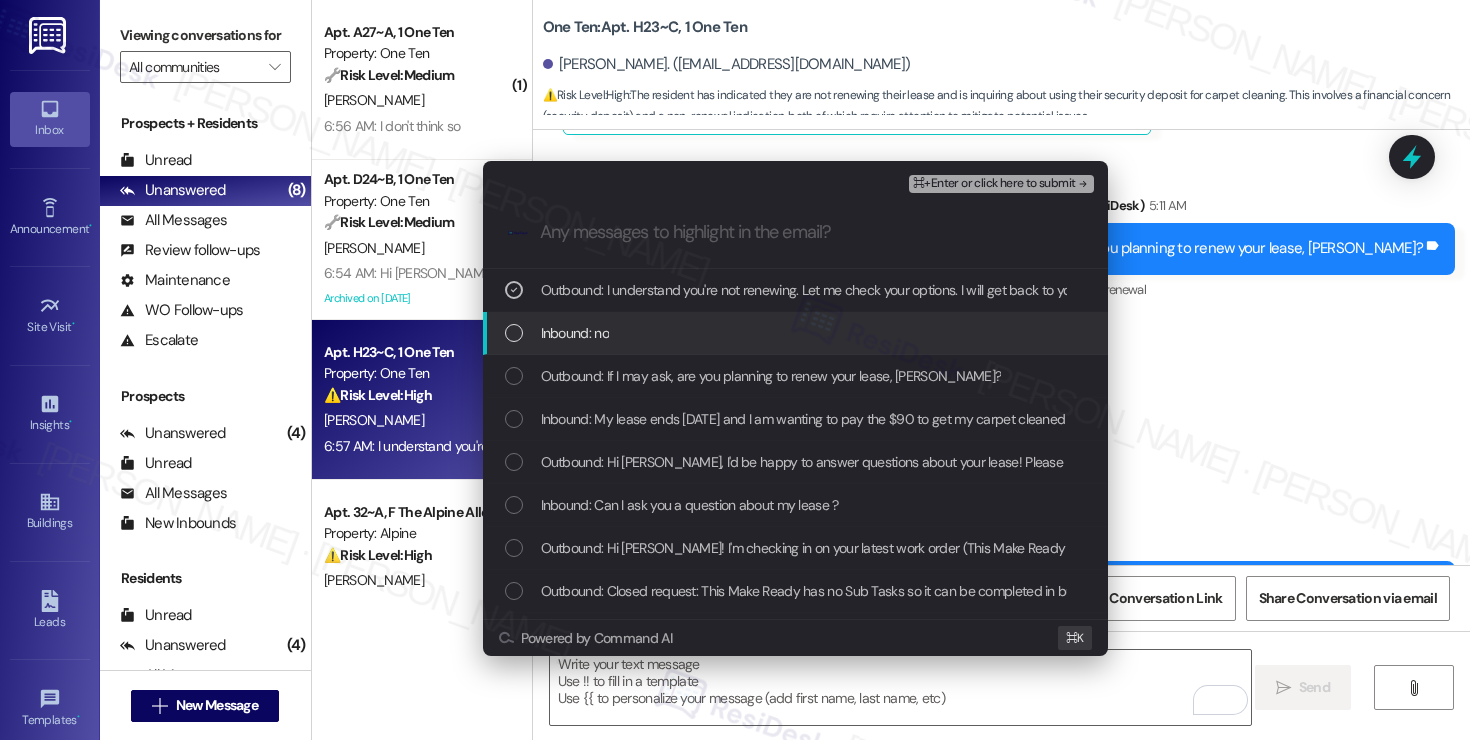 click on "Inbound: no" at bounding box center [797, 333] 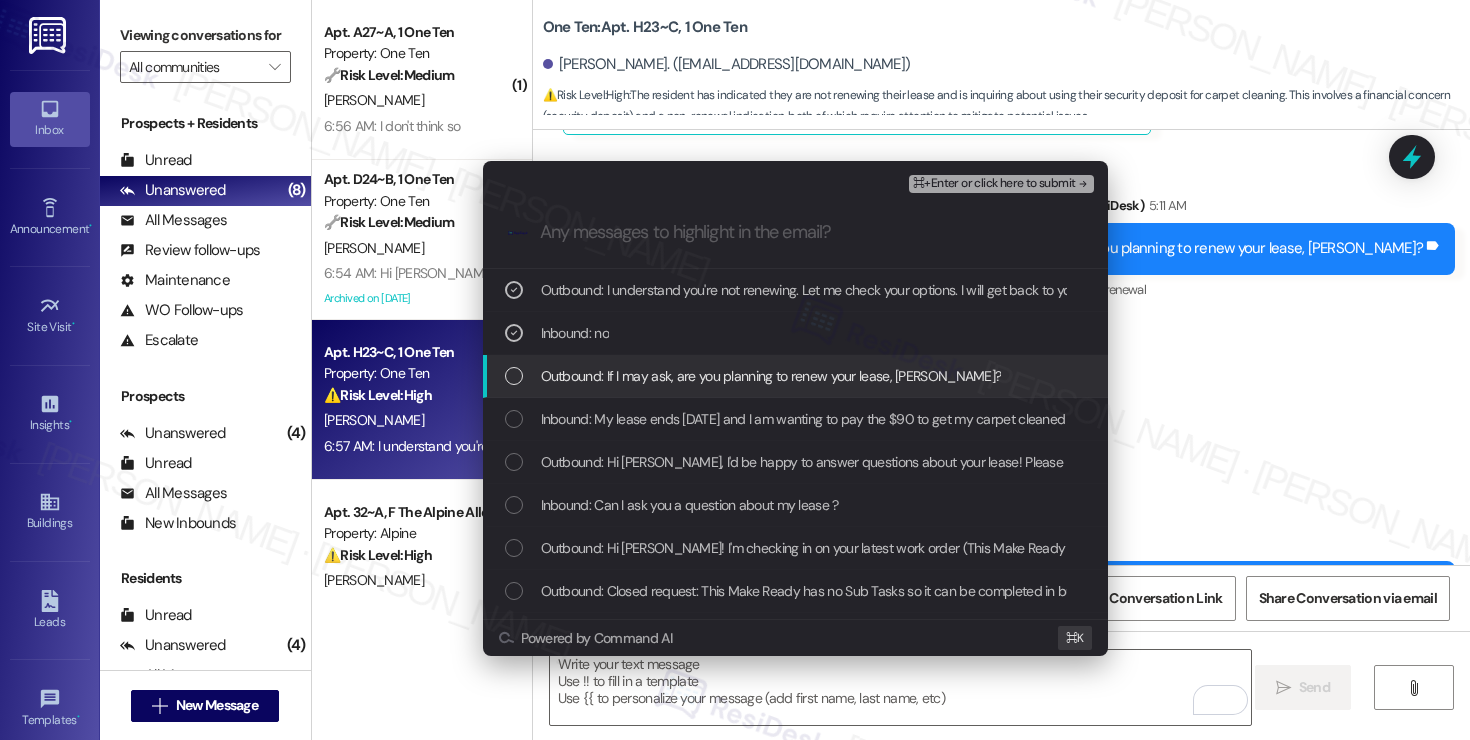 click on "Outbound: If I may ask, are you planning to renew your lease, [PERSON_NAME]?" at bounding box center [771, 376] 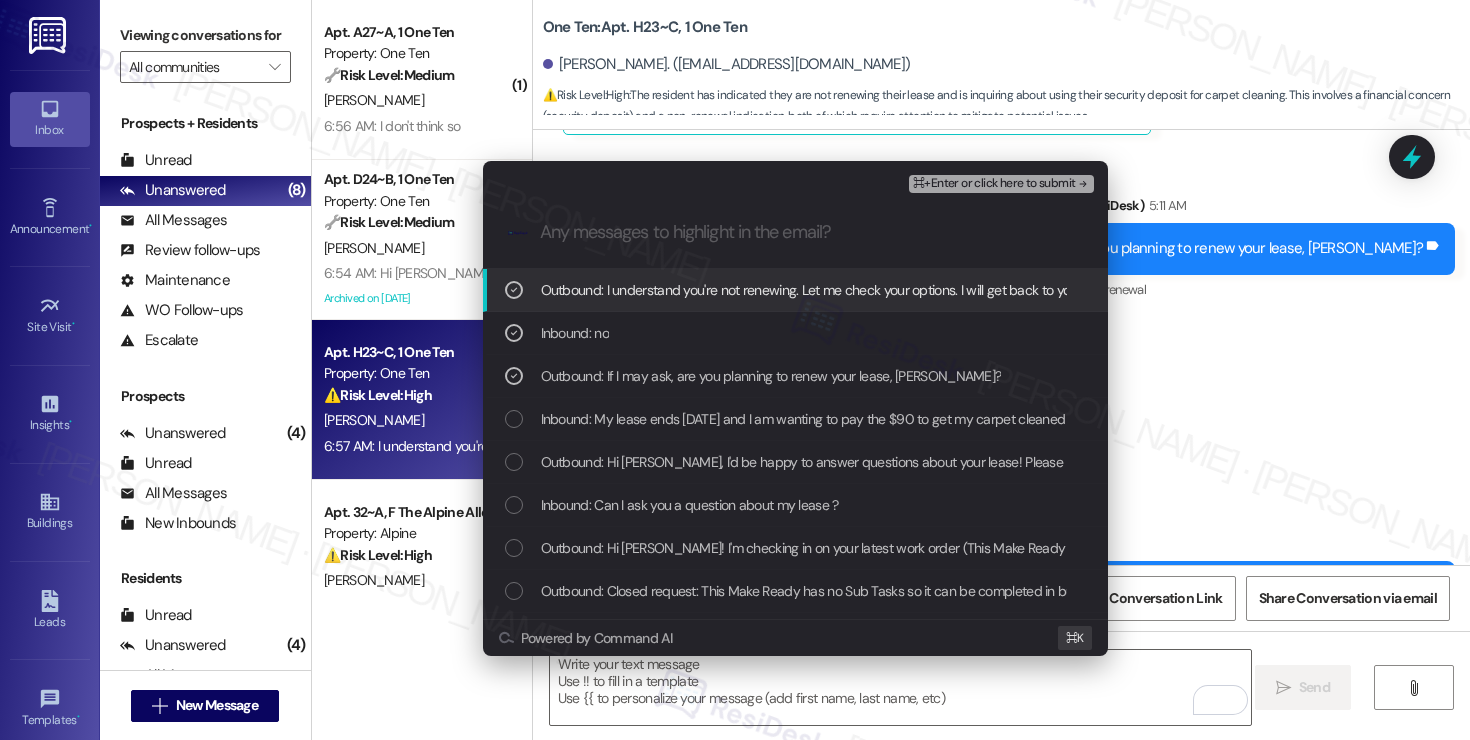click on "Inbound: My lease ends [DATE] and I am wanting to pay the $90 to get my carpet cleaned but is there anyway that can just come out of my security deposit?" at bounding box center (1000, 419) 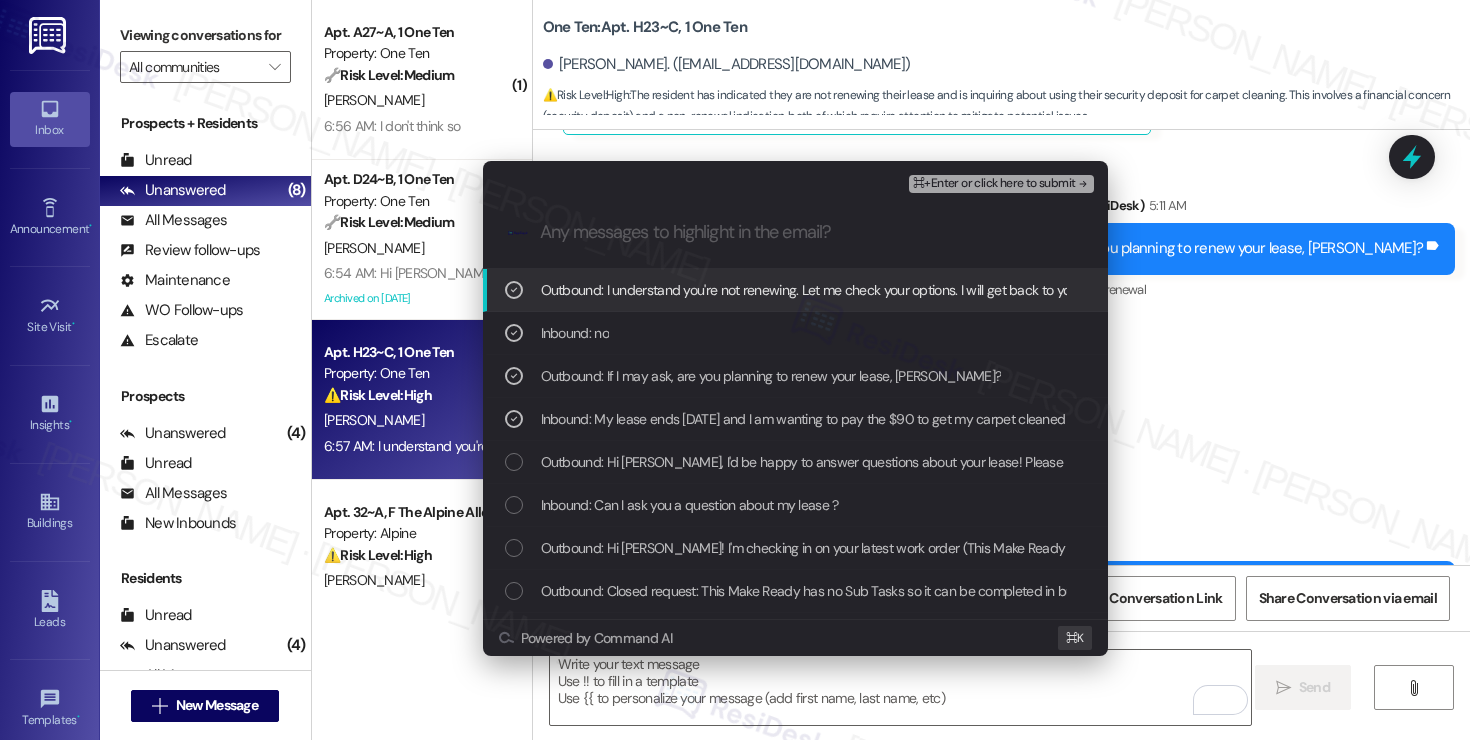 click on "⌘+Enter or click here to submit" at bounding box center (994, 184) 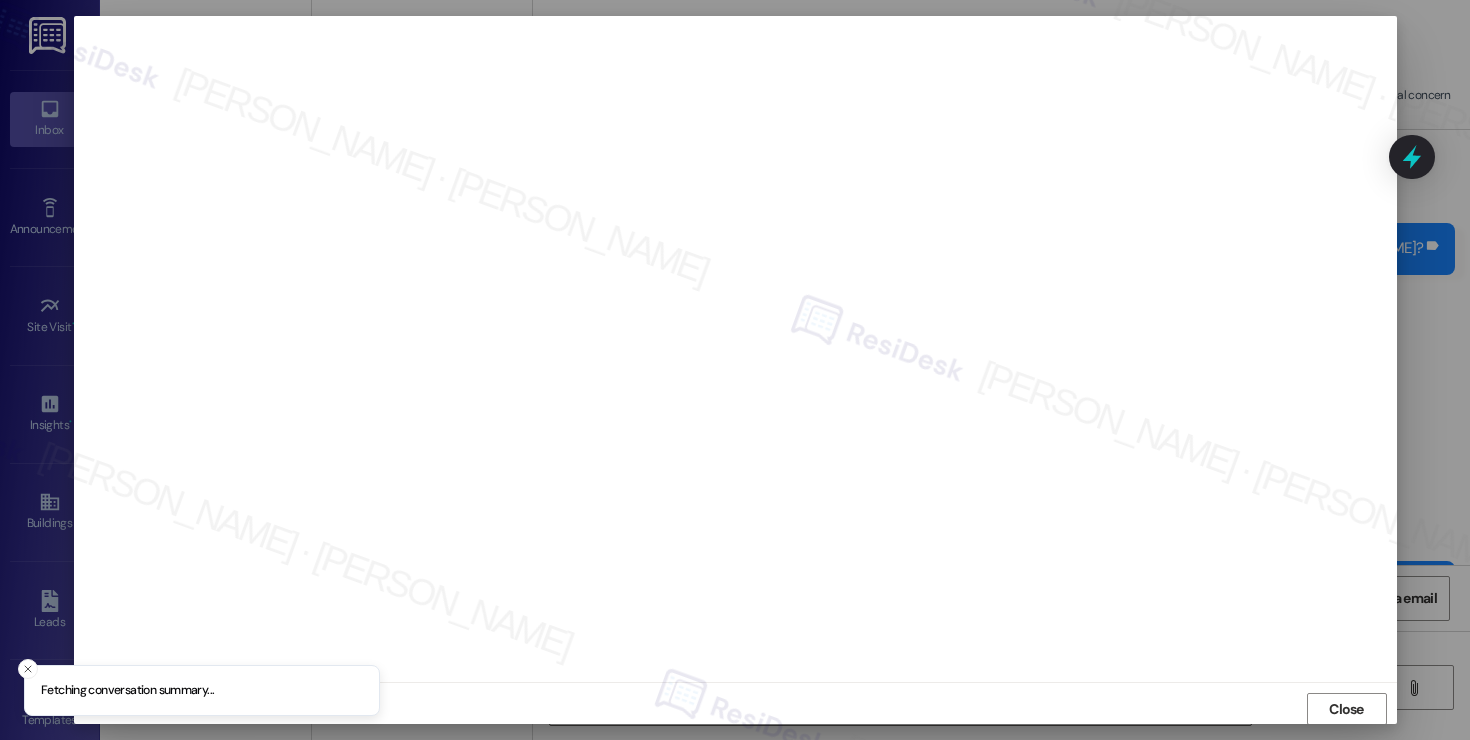 scroll, scrollTop: 1, scrollLeft: 0, axis: vertical 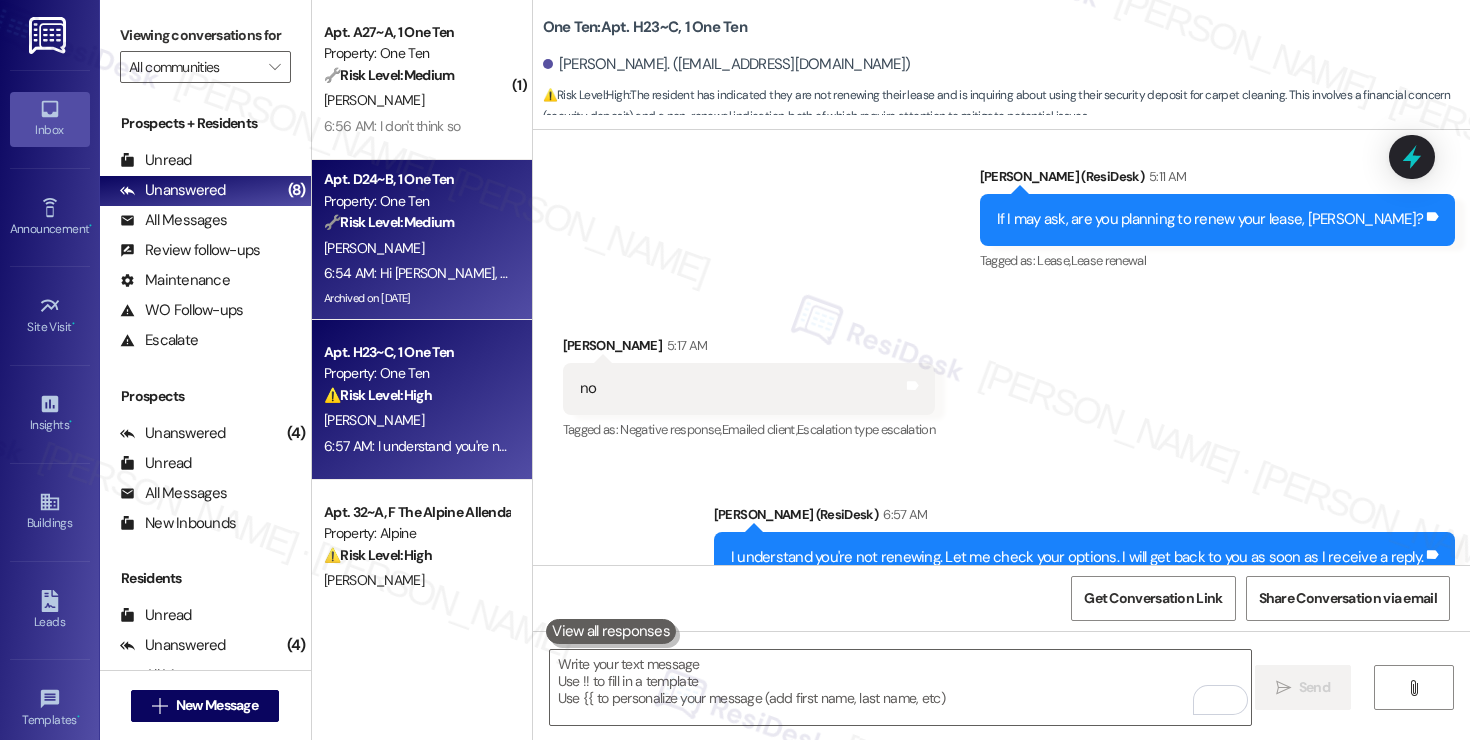 click on "[PERSON_NAME]" at bounding box center (416, 248) 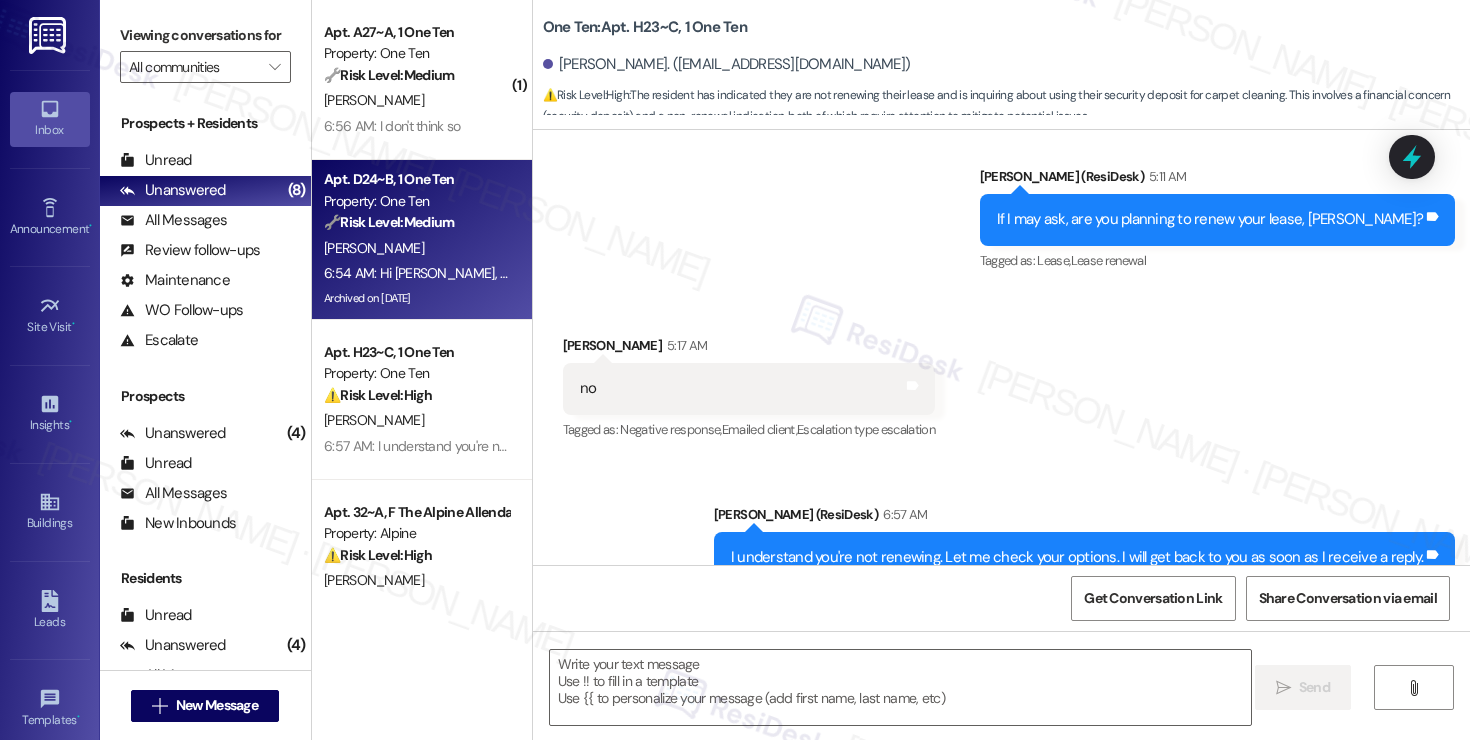 type on "Fetching suggested responses. Please feel free to read through the conversation in the meantime." 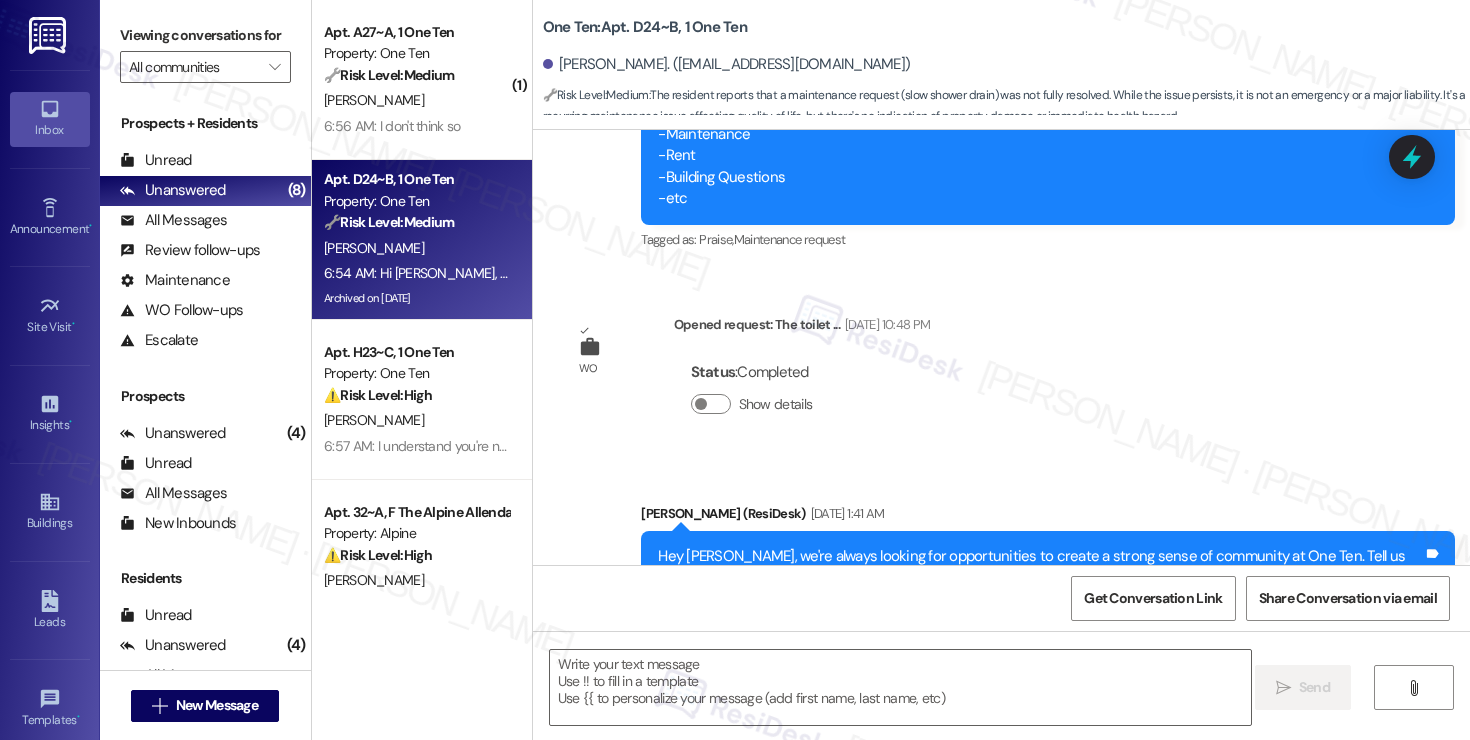 scroll, scrollTop: 3082, scrollLeft: 0, axis: vertical 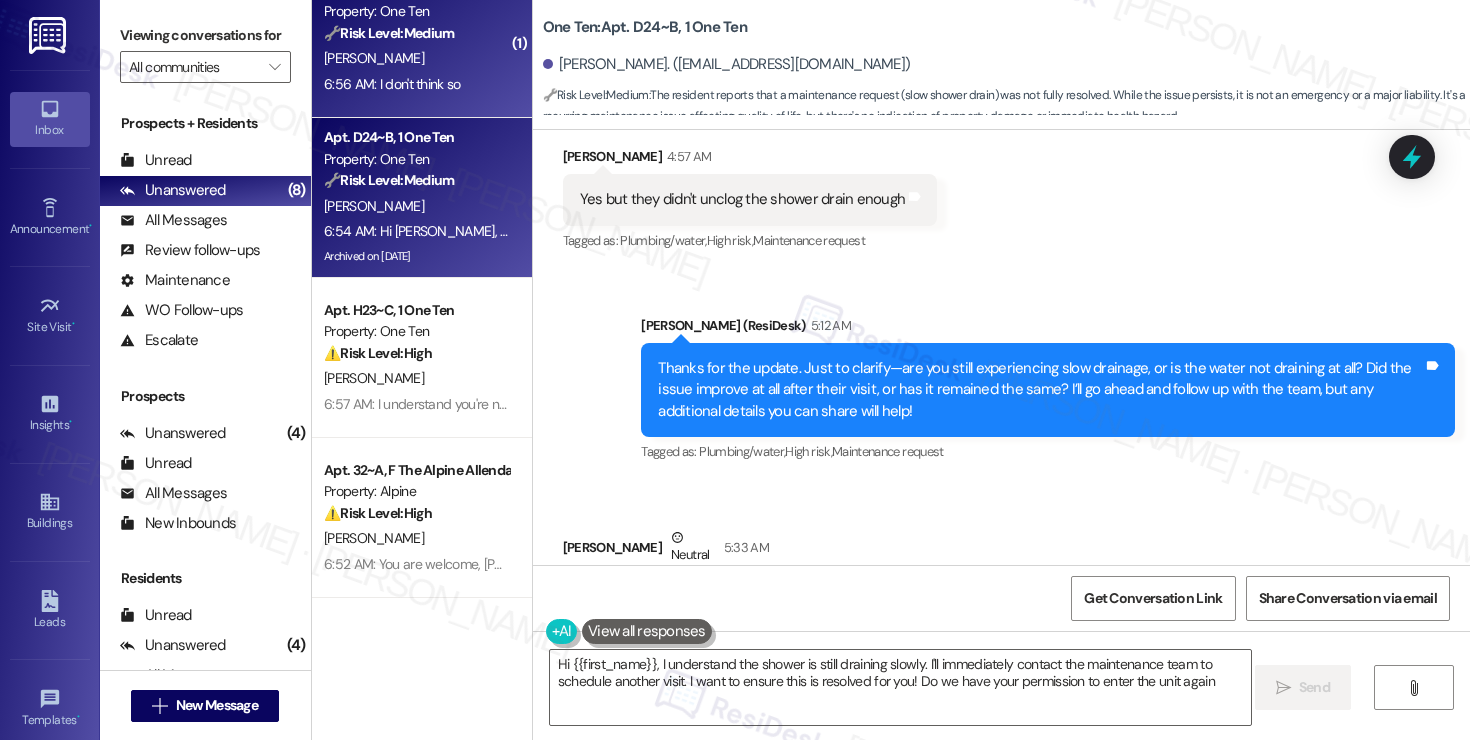 type on "Hi {{first_name}}, I understand the shower is still draining slowly. I'll immediately contact the maintenance team to schedule another visit. I want to ensure this is resolved for you! Do we have your permission to enter the unit again?" 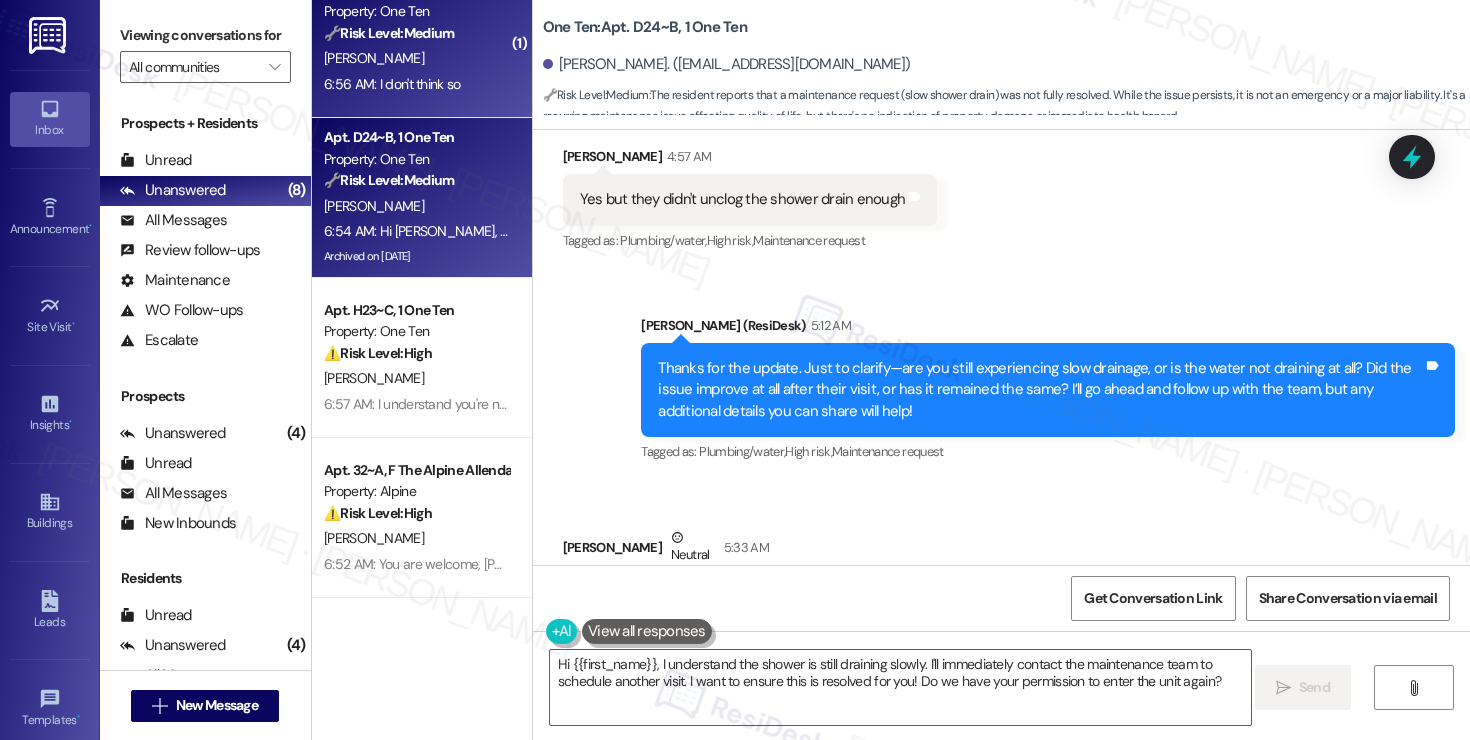 click on "[PERSON_NAME]" at bounding box center [416, 58] 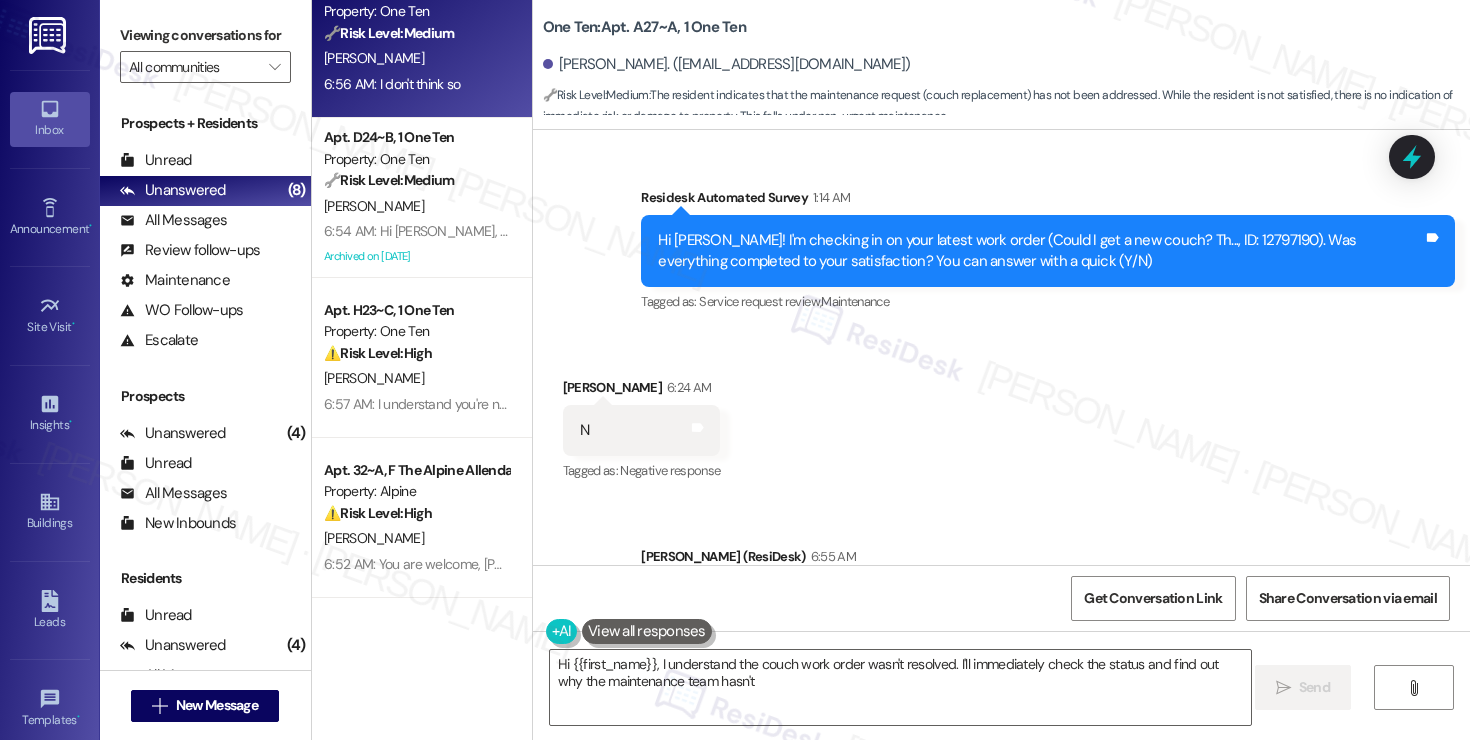 scroll, scrollTop: 2750, scrollLeft: 0, axis: vertical 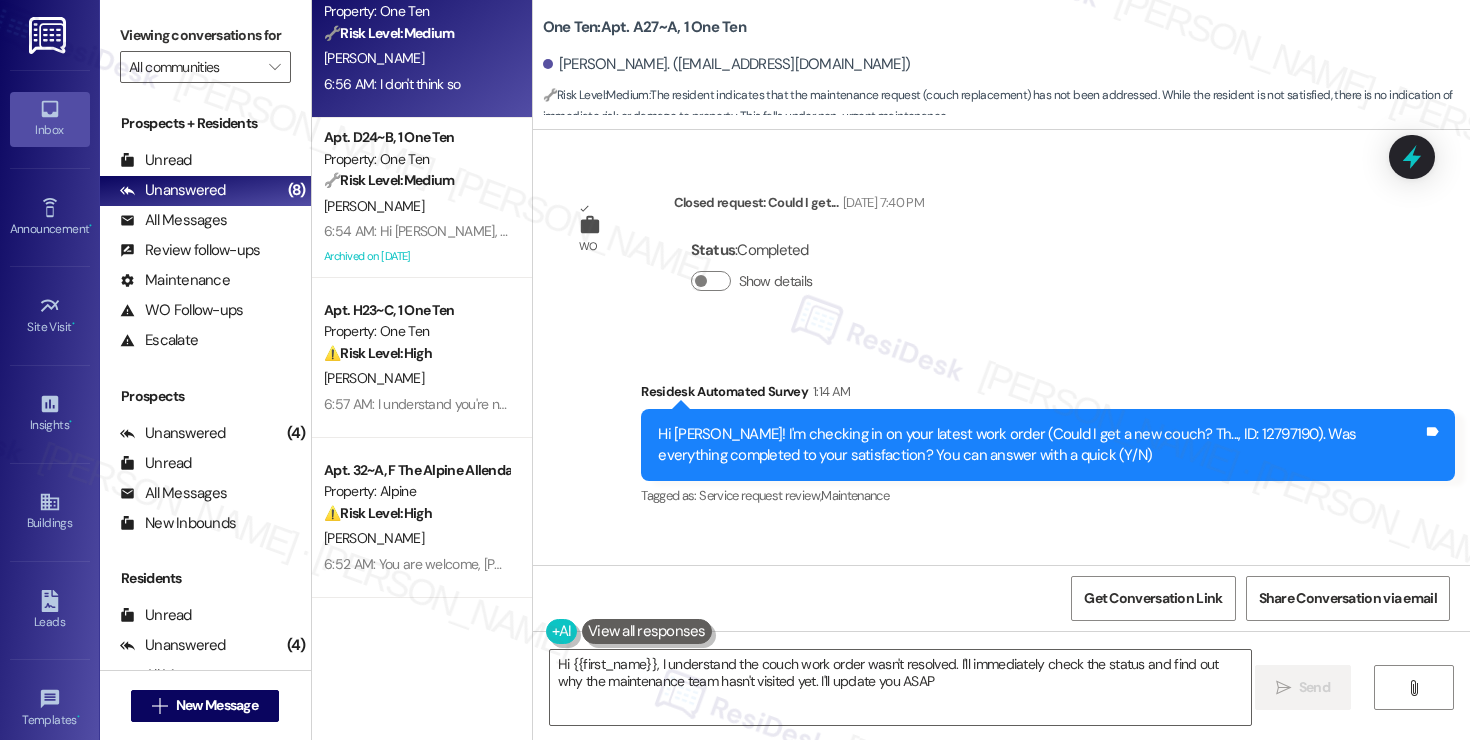 type on "Hi {{first_name}}, I understand the couch work order wasn't resolved. I'll immediately check the status and find out why the maintenance team hasn't visited yet. I'll update you ASAP!" 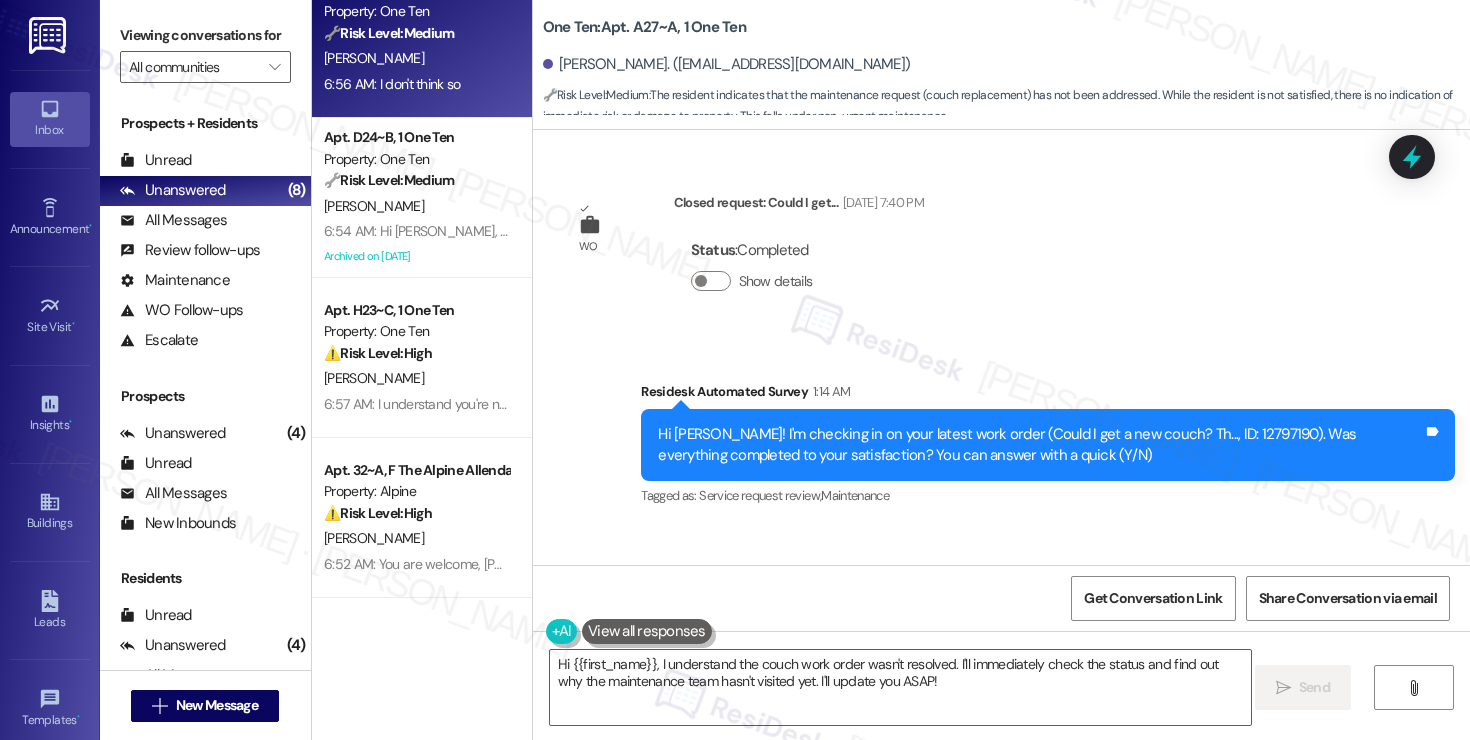 scroll, scrollTop: 3133, scrollLeft: 0, axis: vertical 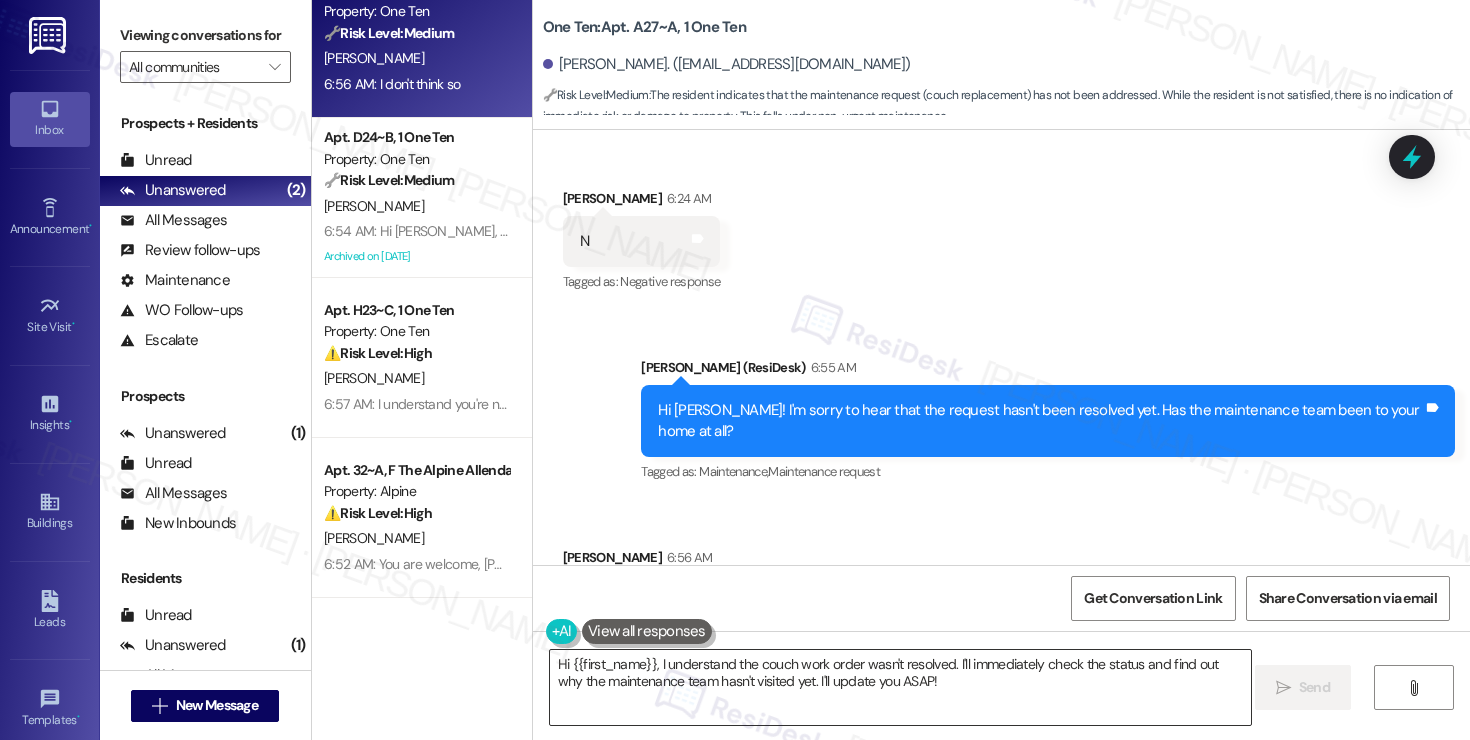 click on "Hi {{first_name}}, I understand the couch work order wasn't resolved. I'll immediately check the status and find out why the maintenance team hasn't visited yet. I'll update you ASAP!" at bounding box center [900, 687] 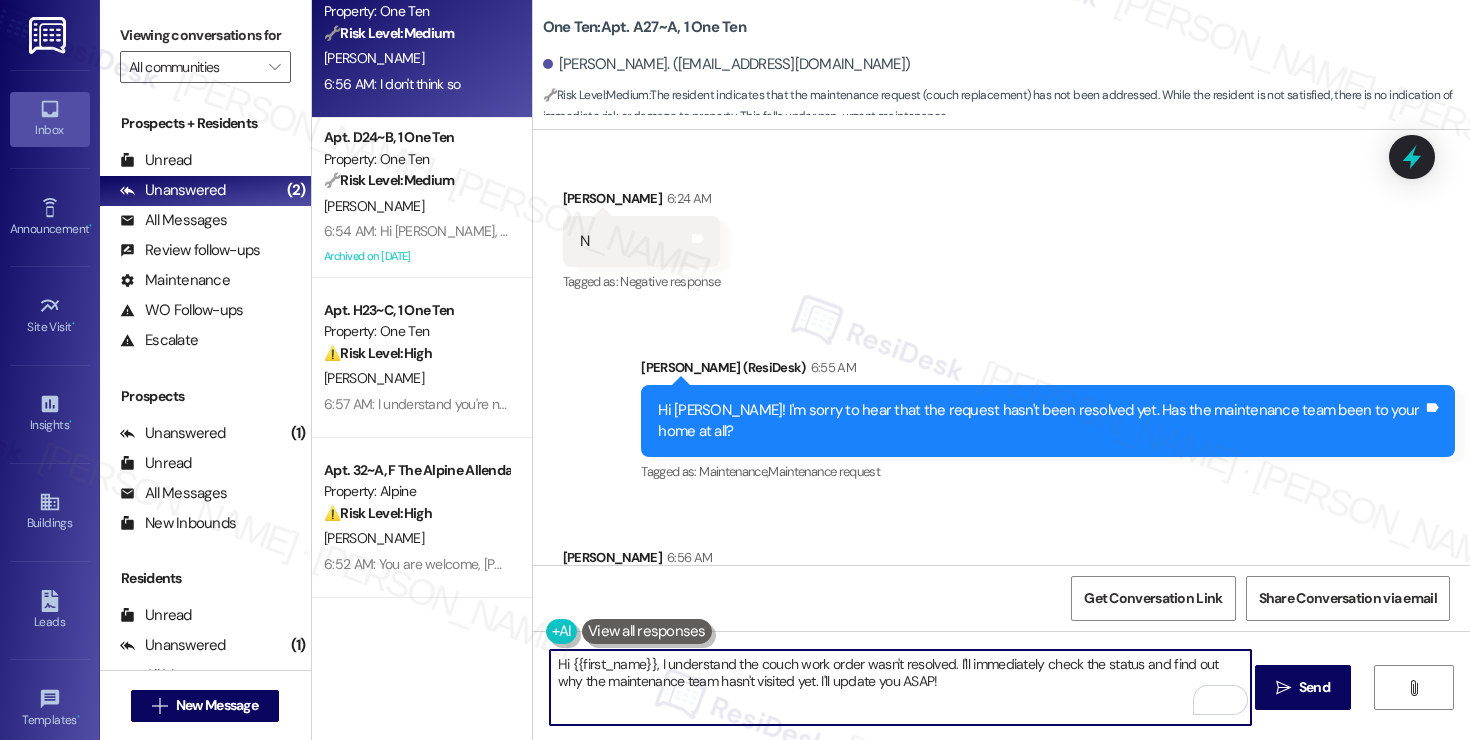 scroll, scrollTop: 0, scrollLeft: 0, axis: both 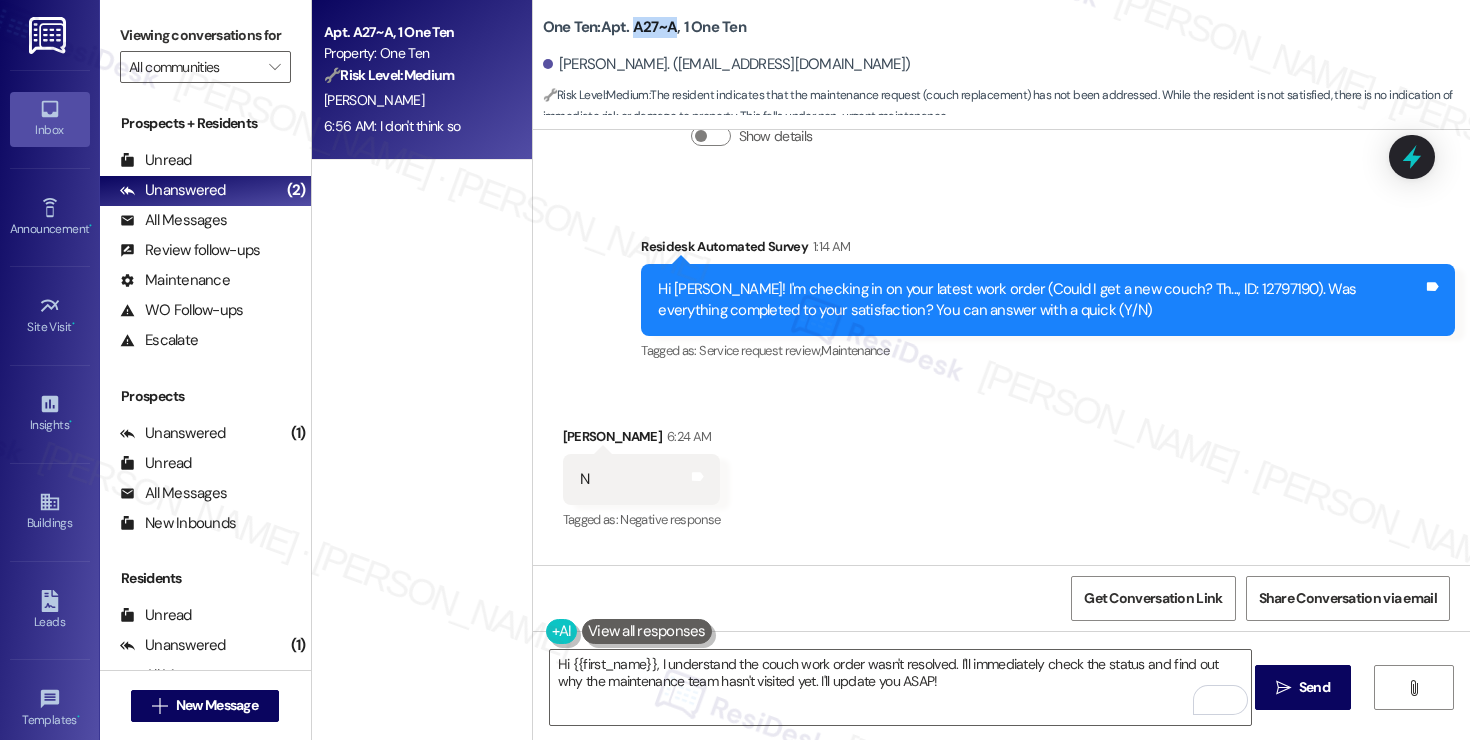 drag, startPoint x: 621, startPoint y: 30, endPoint x: 663, endPoint y: 27, distance: 42.107006 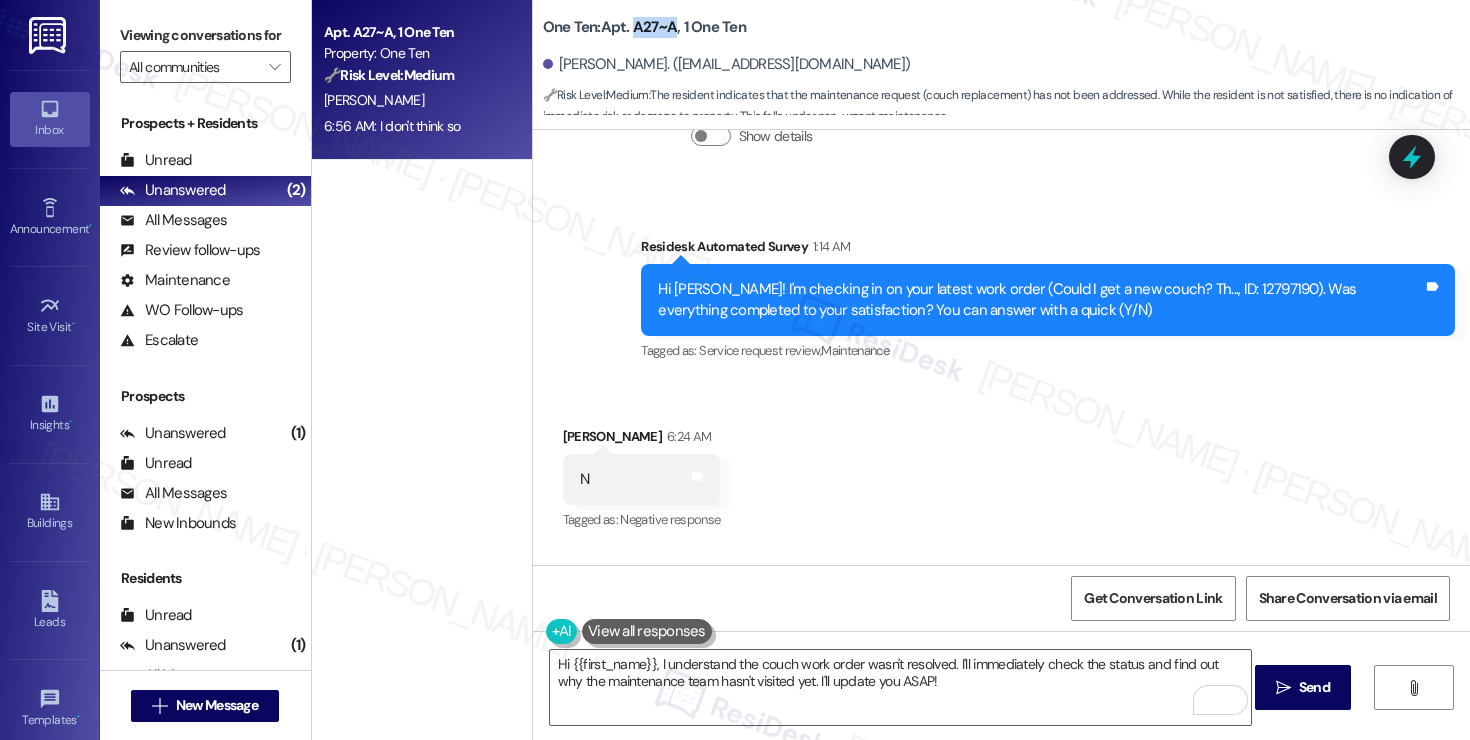 click on "One Ten:  Apt. A27~A, 1 One Ten" at bounding box center [644, 27] 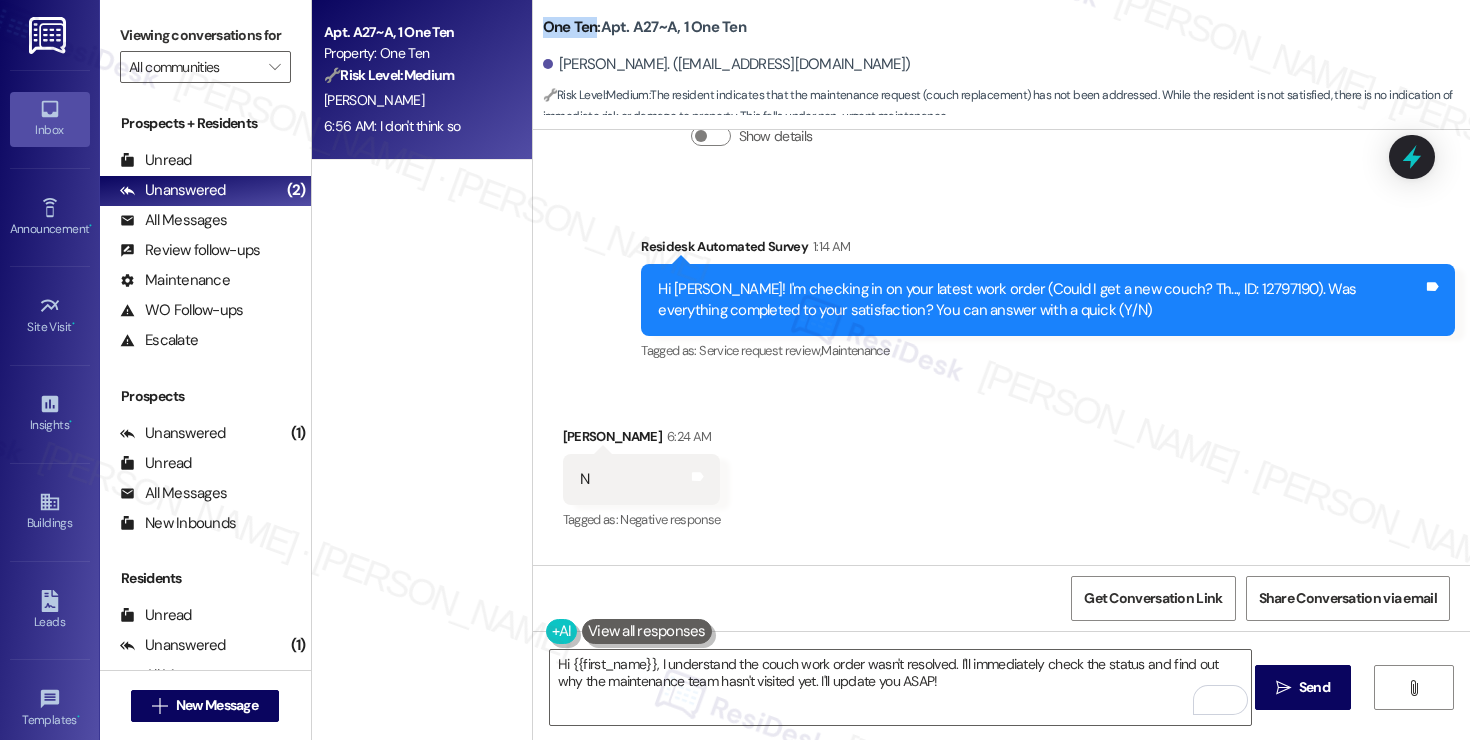 drag, startPoint x: 531, startPoint y: 30, endPoint x: 581, endPoint y: 29, distance: 50.01 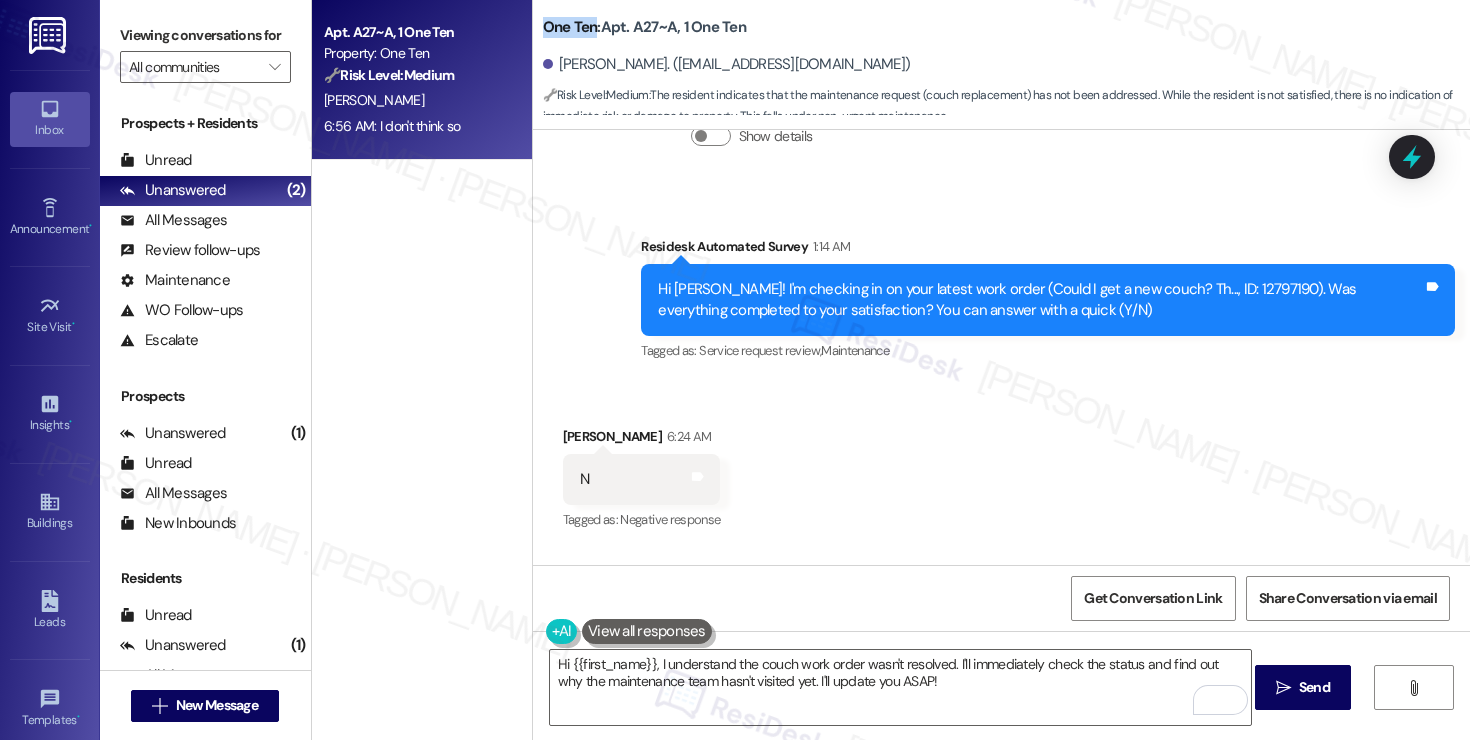 click on "One Ten:  Apt. A27~A, 1 One Ten" at bounding box center (644, 27) 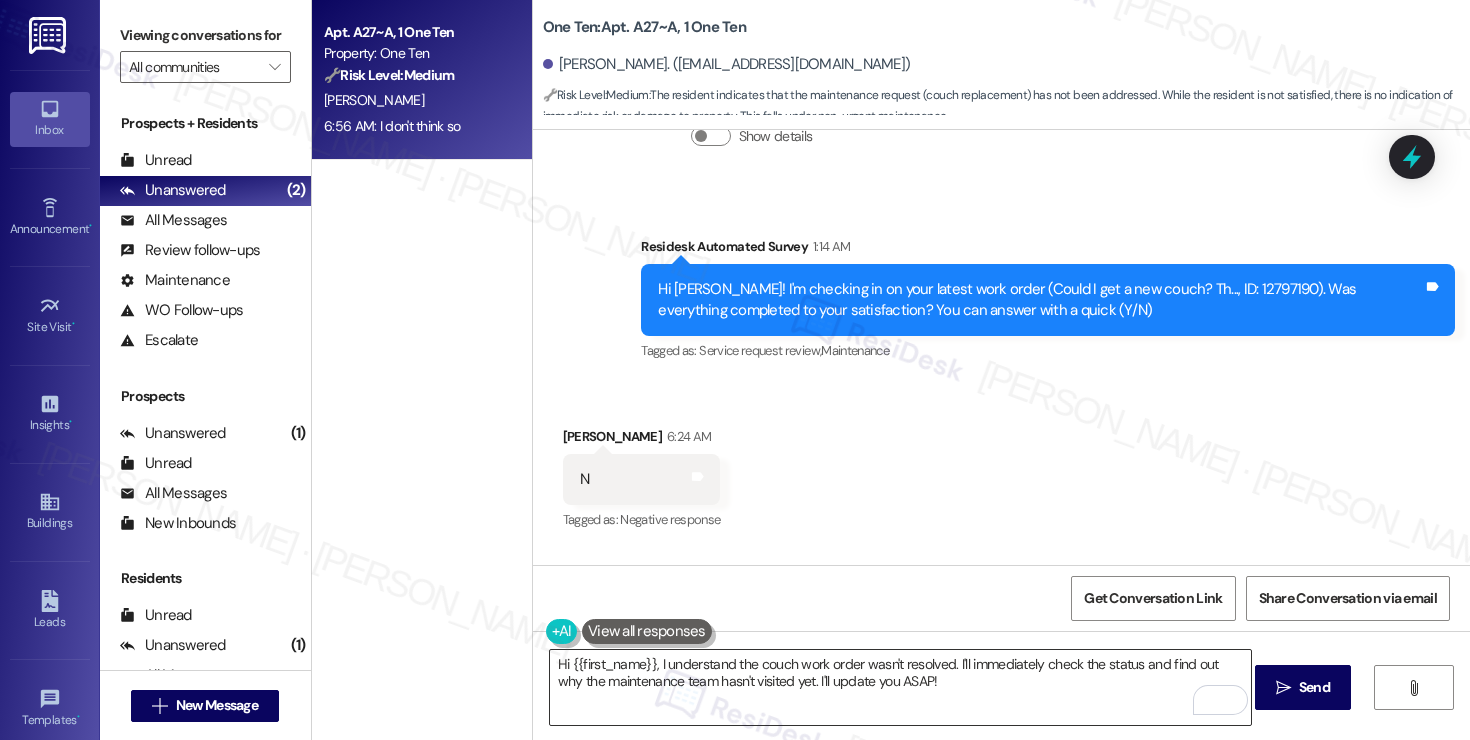 click on "Hi {{first_name}}, I understand the couch work order wasn't resolved. I'll immediately check the status and find out why the maintenance team hasn't visited yet. I'll update you ASAP!" at bounding box center [900, 687] 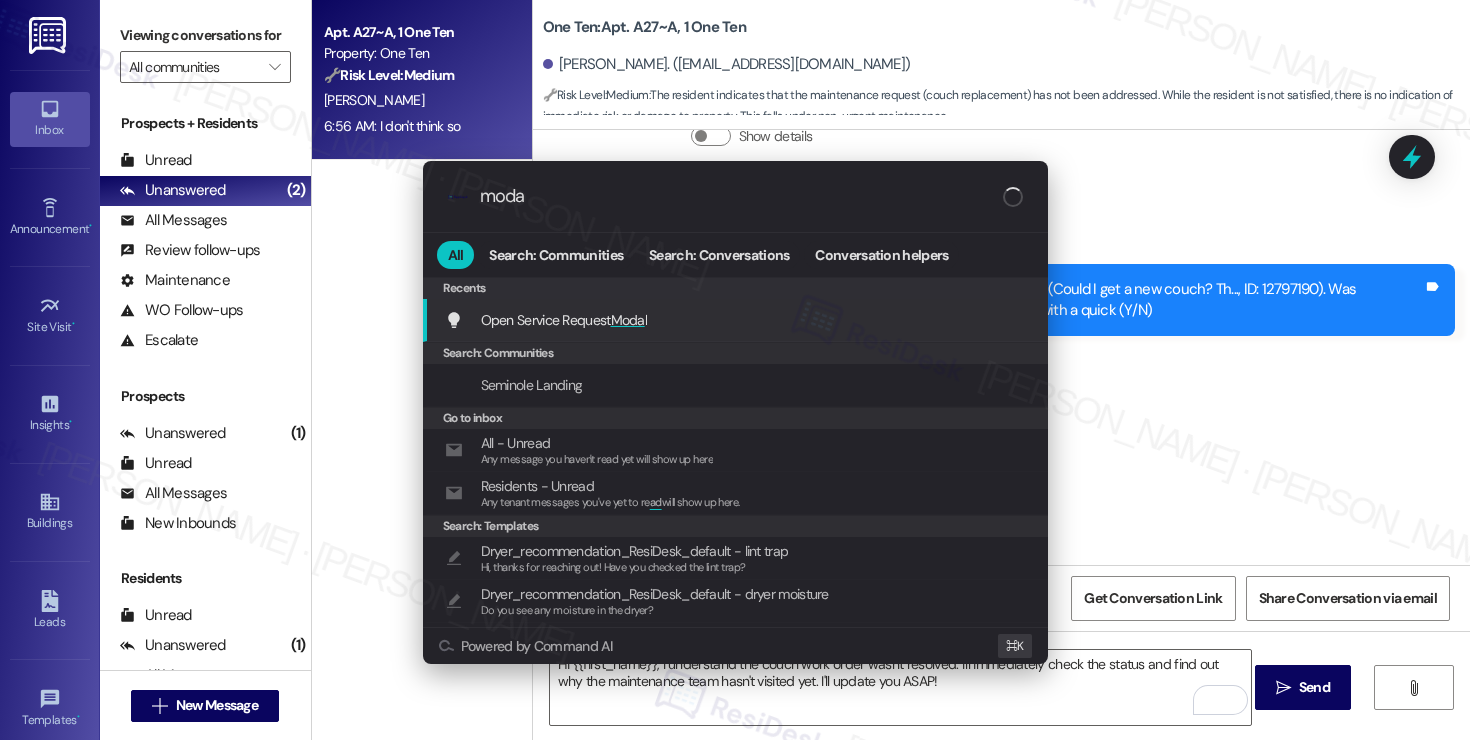 type on "modal" 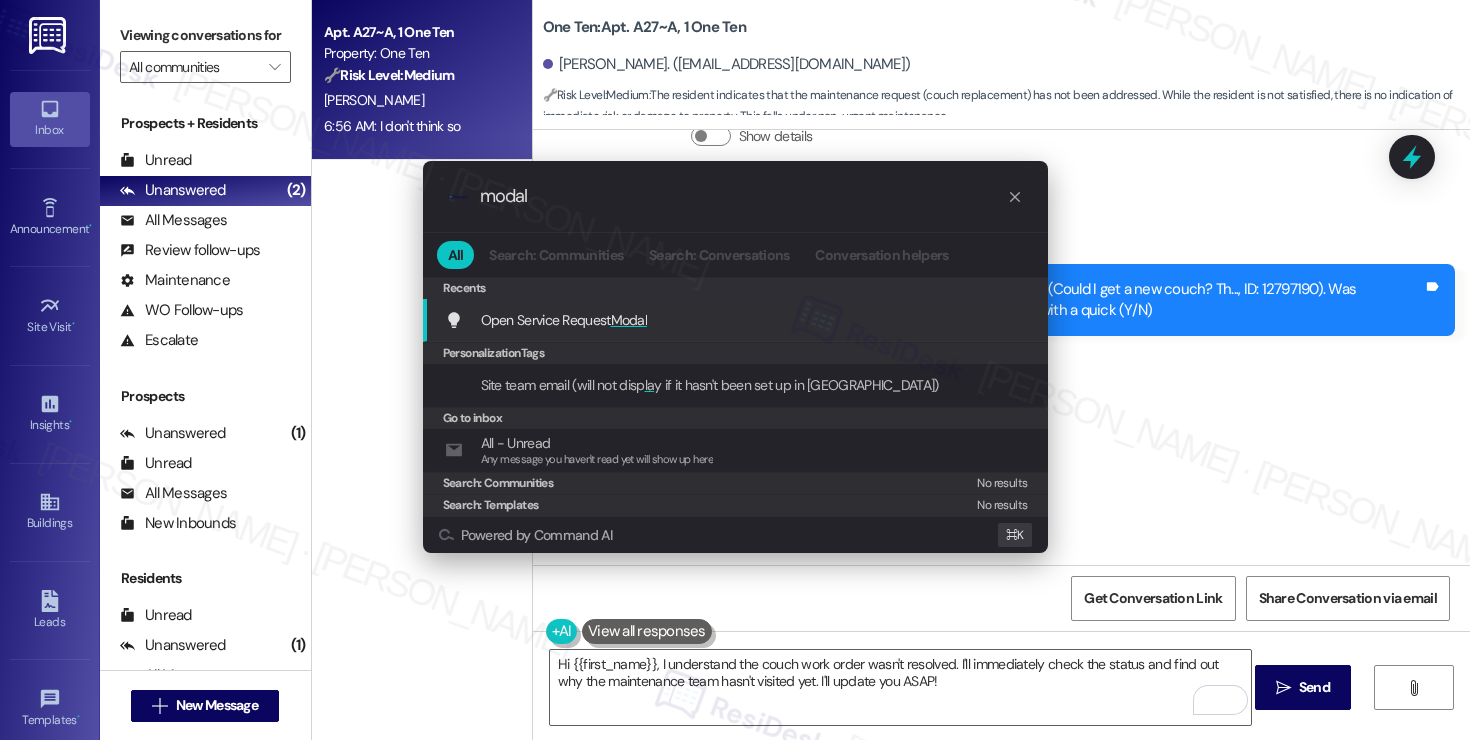 click on "Open Service Request  Modal Add shortcut" at bounding box center [735, 320] 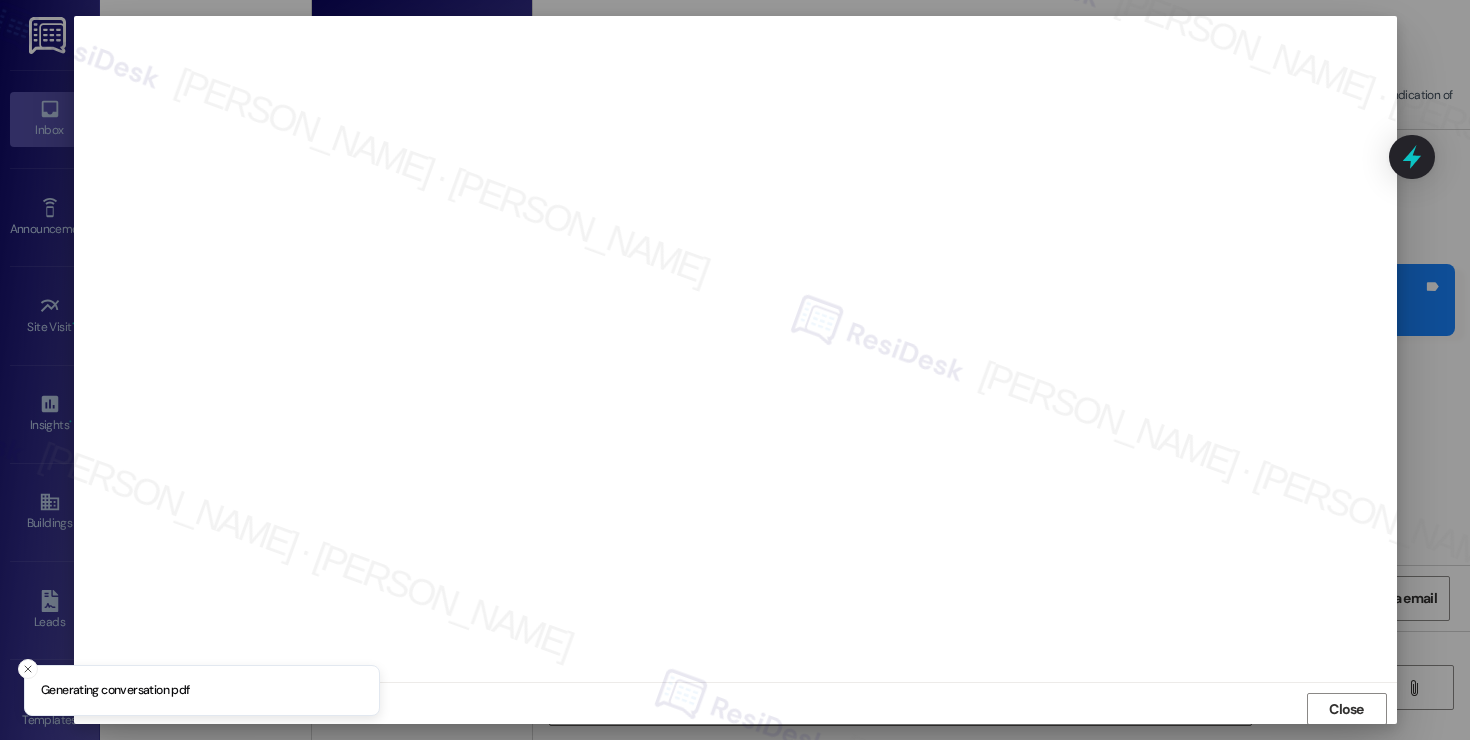 scroll, scrollTop: 1, scrollLeft: 0, axis: vertical 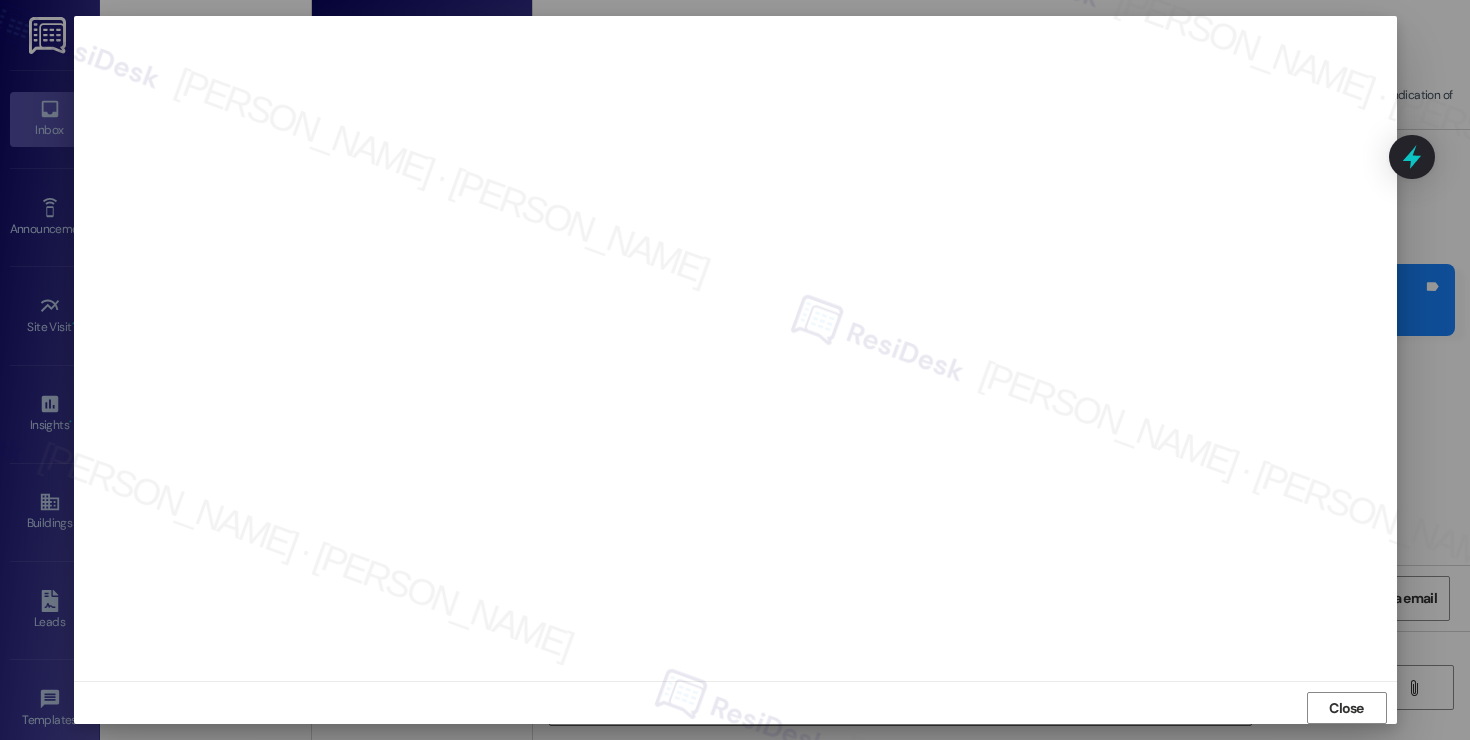 drag, startPoint x: 1348, startPoint y: 698, endPoint x: 973, endPoint y: 672, distance: 375.90024 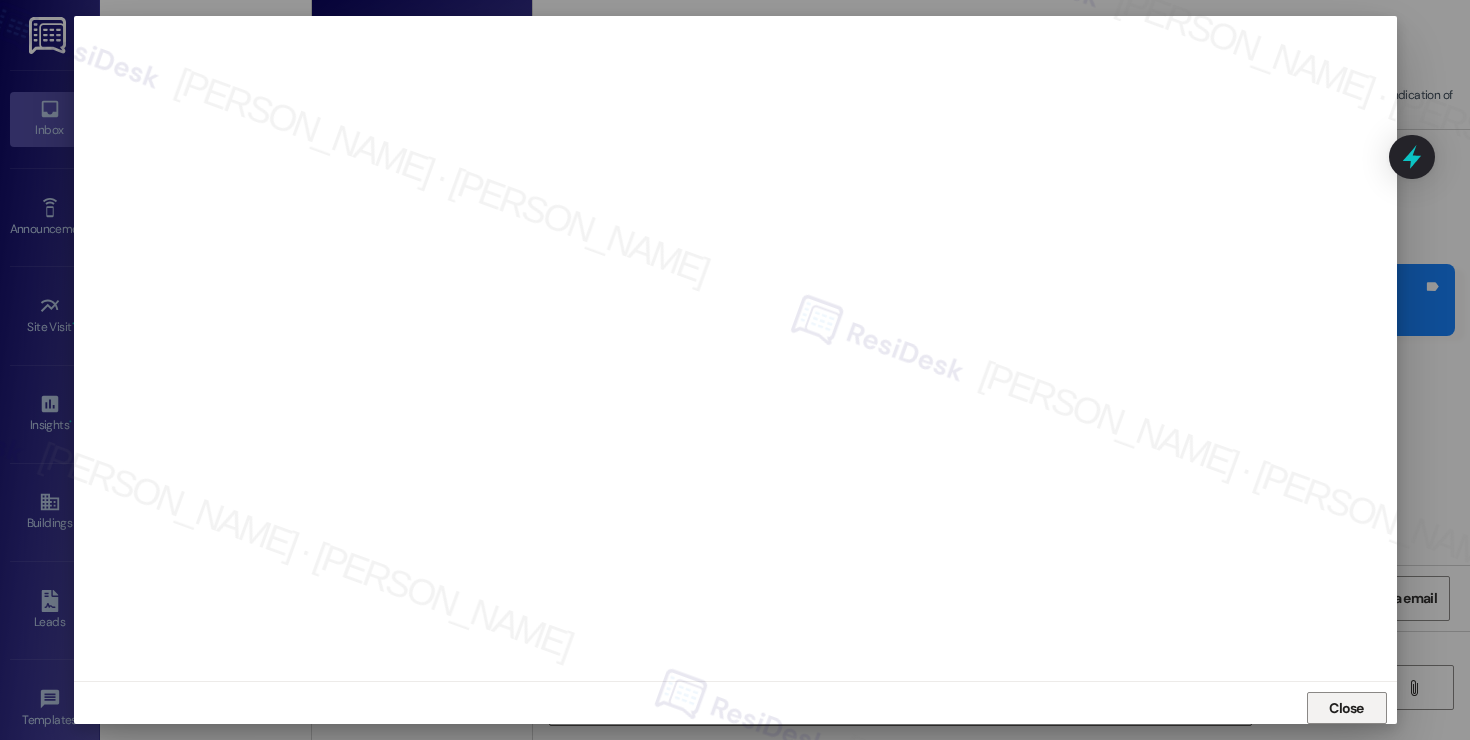 click on "Close" at bounding box center (1346, 708) 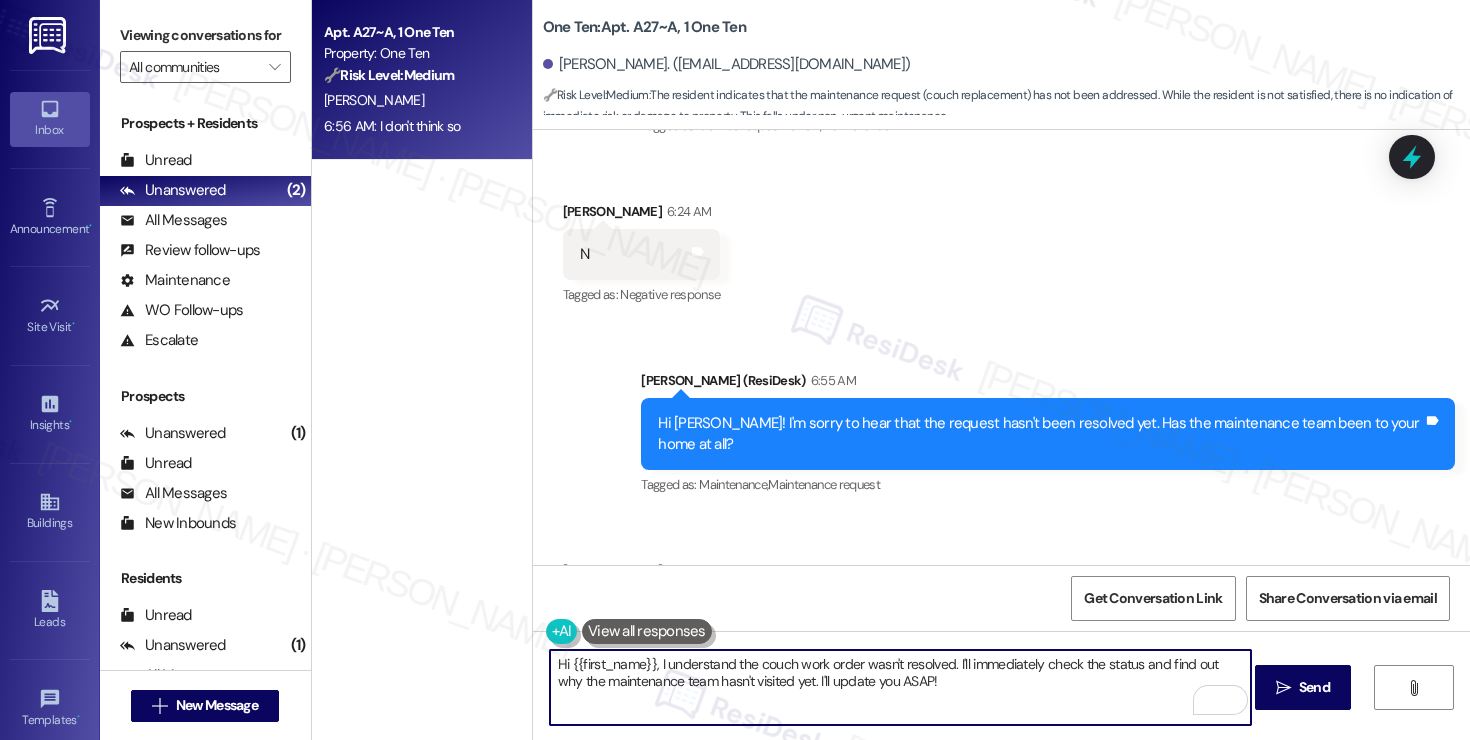 scroll, scrollTop: 3133, scrollLeft: 0, axis: vertical 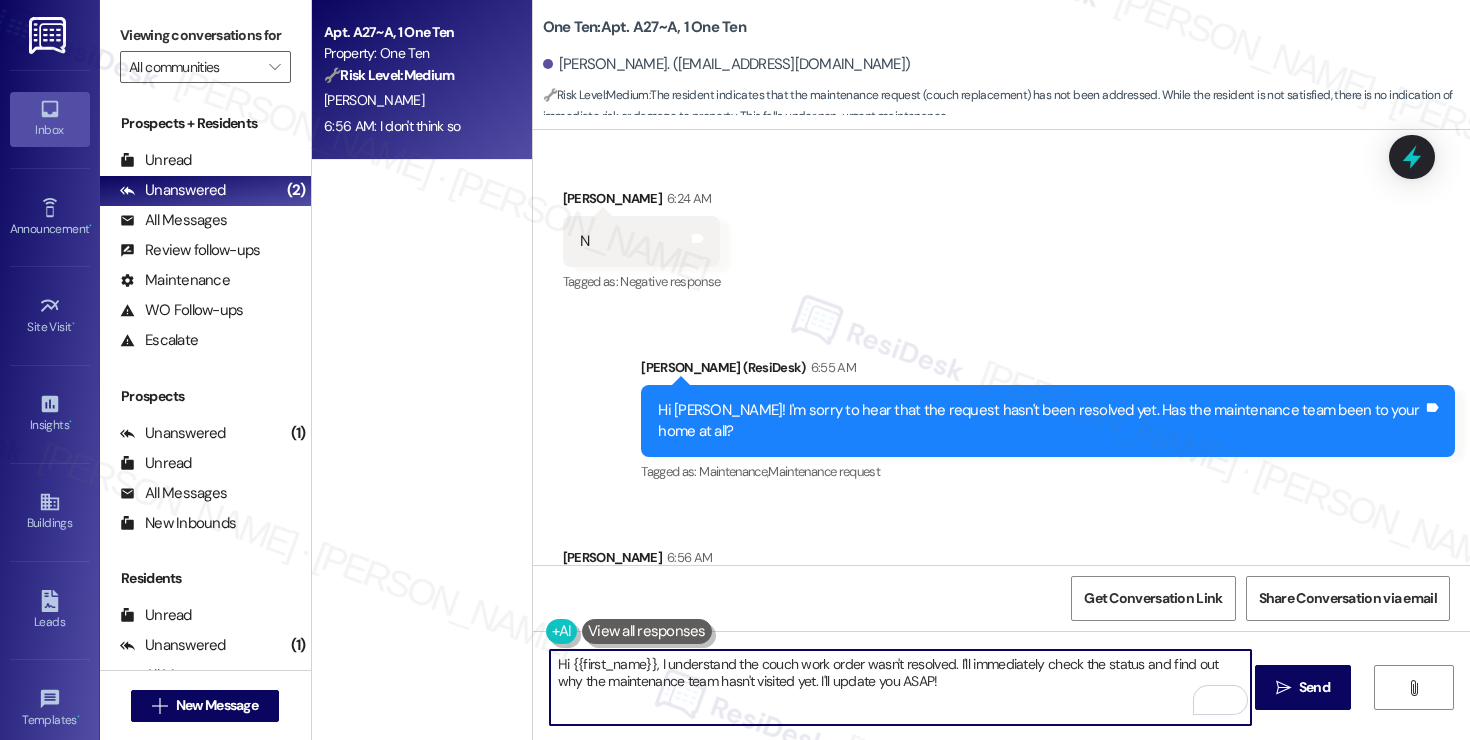 click on "Hi {{first_name}}, I understand the couch work order wasn't resolved. I'll immediately check the status and find out why the maintenance team hasn't visited yet. I'll update you ASAP!" at bounding box center (900, 687) 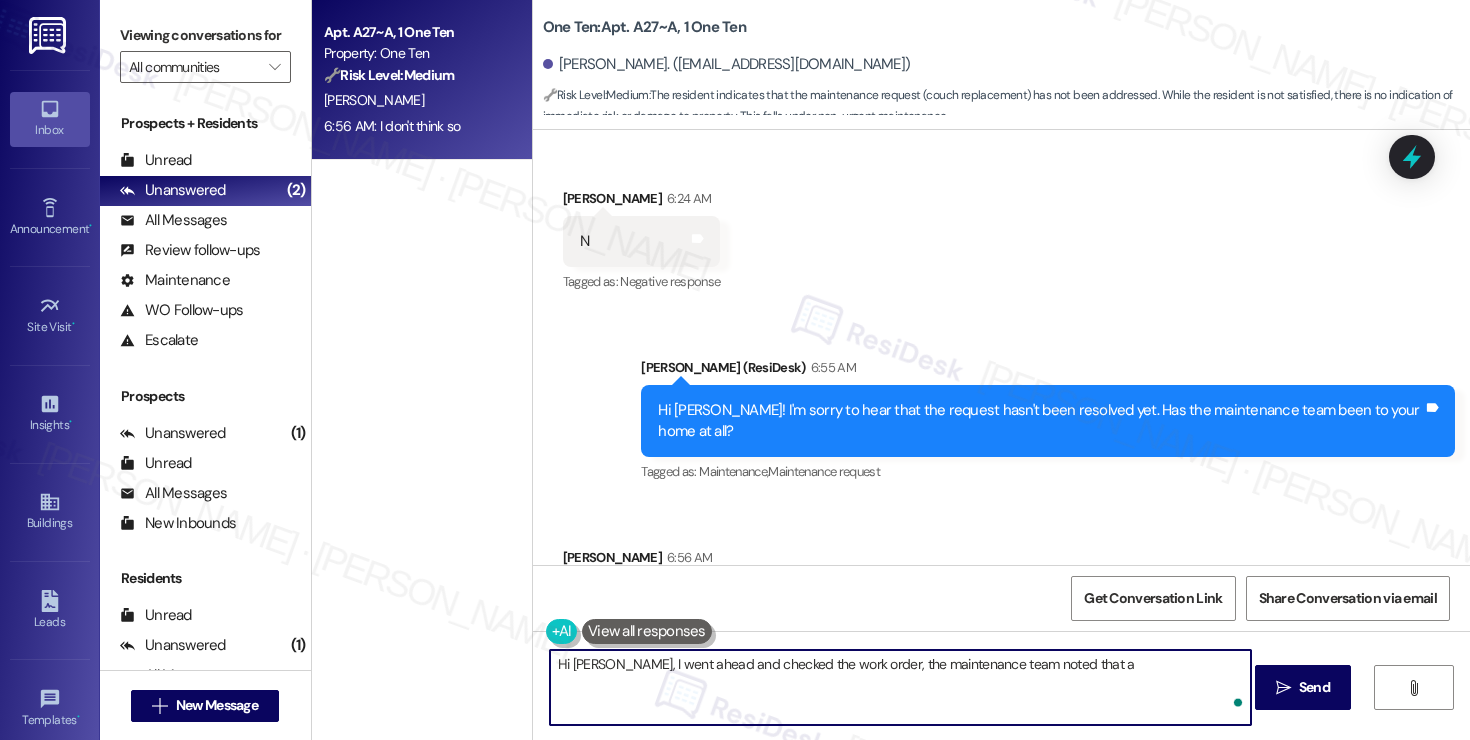 paste on "will try to replace when we get new furniture" 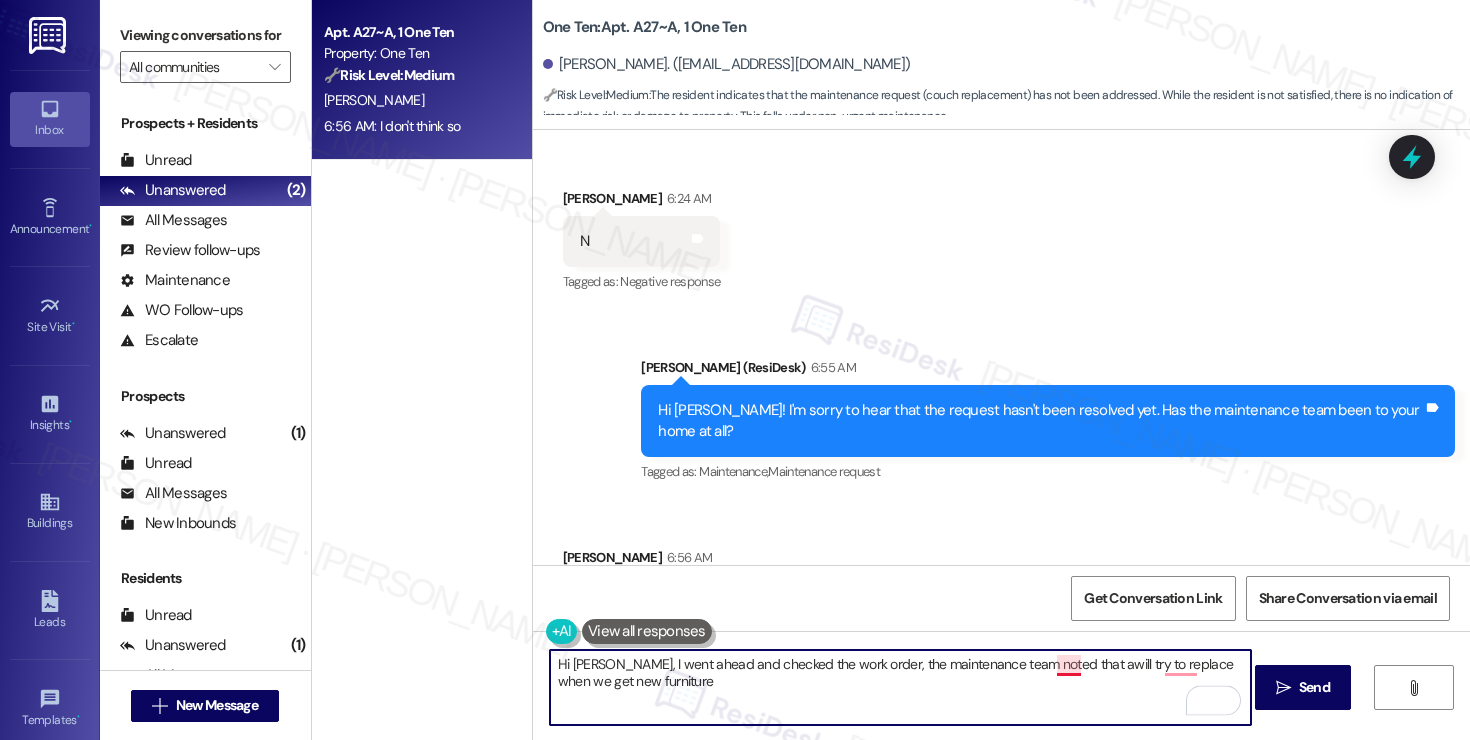 click on "Hi [PERSON_NAME], I went ahead and checked the work order, the maintenance team noted that awill try to replace when we get new furniture" at bounding box center [900, 687] 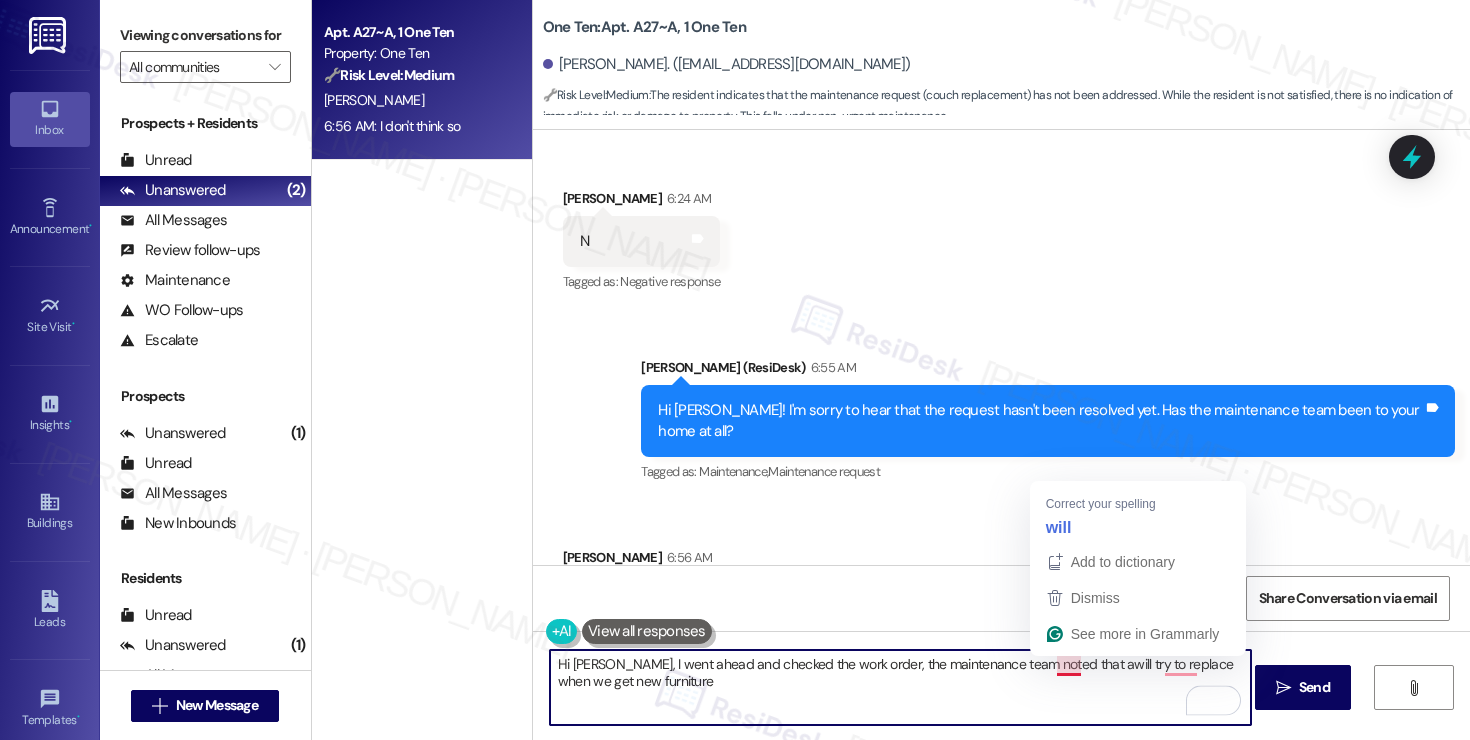 click on "Hi [PERSON_NAME], I went ahead and checked the work order, the maintenance team noted that awill try to replace when we get new furniture" at bounding box center (900, 687) 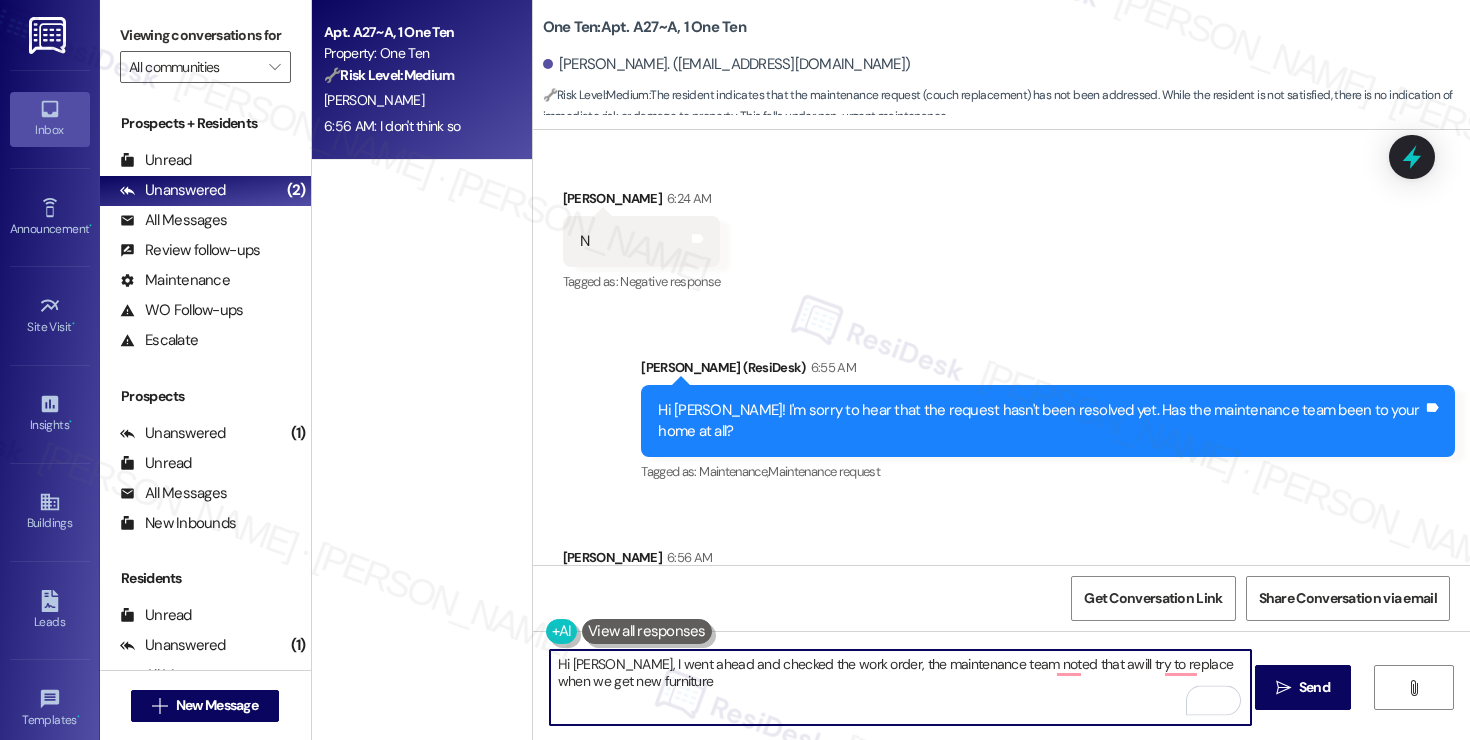 click on "Hi [PERSON_NAME], I went ahead and checked the work order, the maintenance team noted that awill try to replace when we get new furniture" at bounding box center (900, 687) 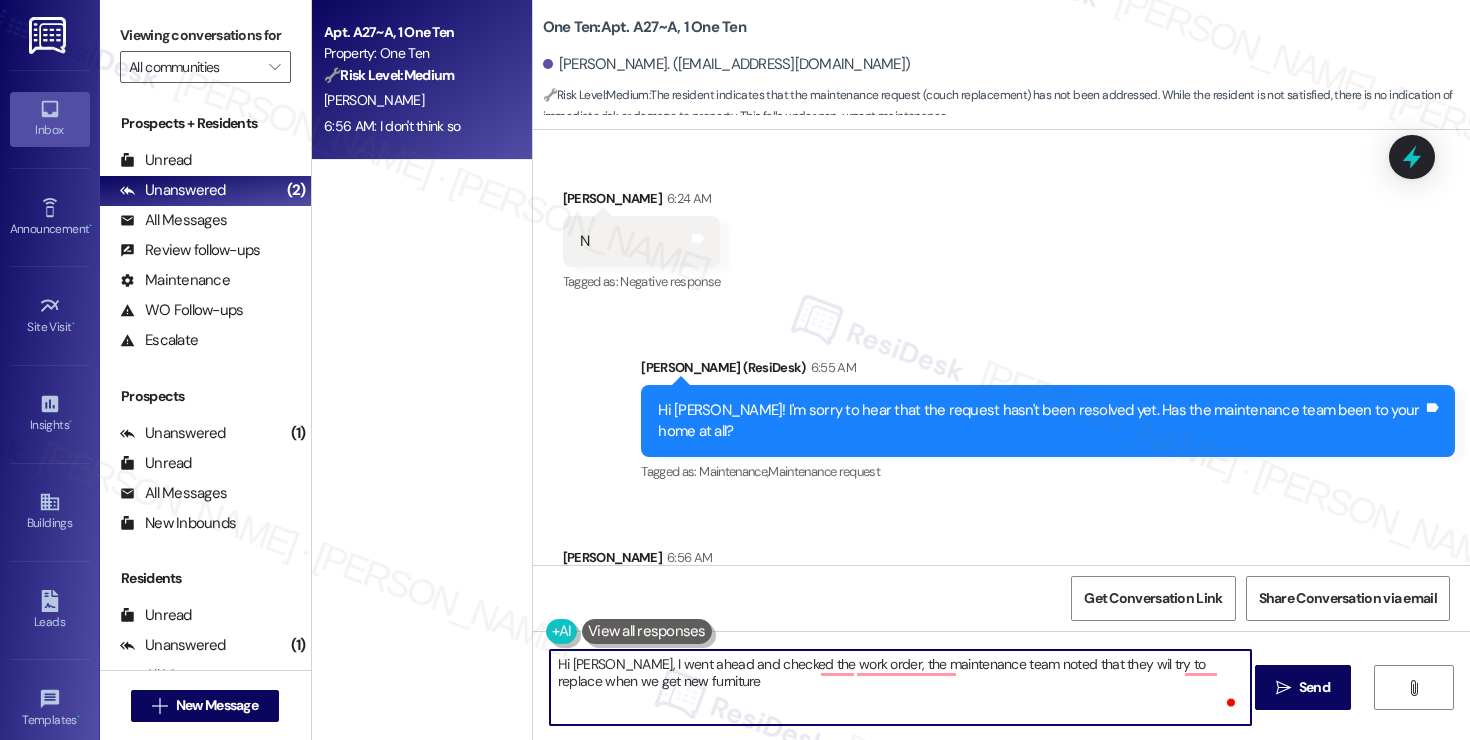 type on "Hi [PERSON_NAME], I went ahead and checked the work order, the maintenance team noted that they will try to replace when we get new furniture" 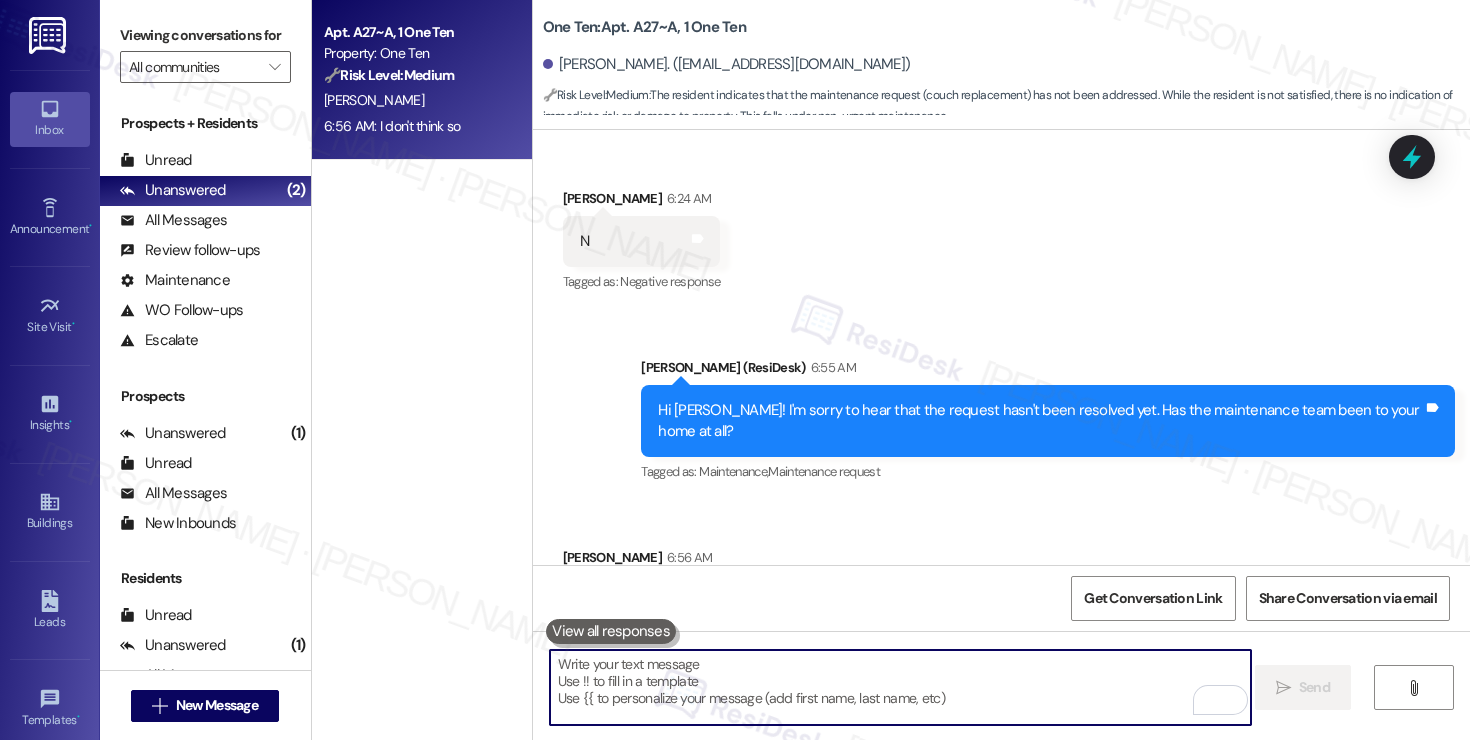 click at bounding box center [900, 687] 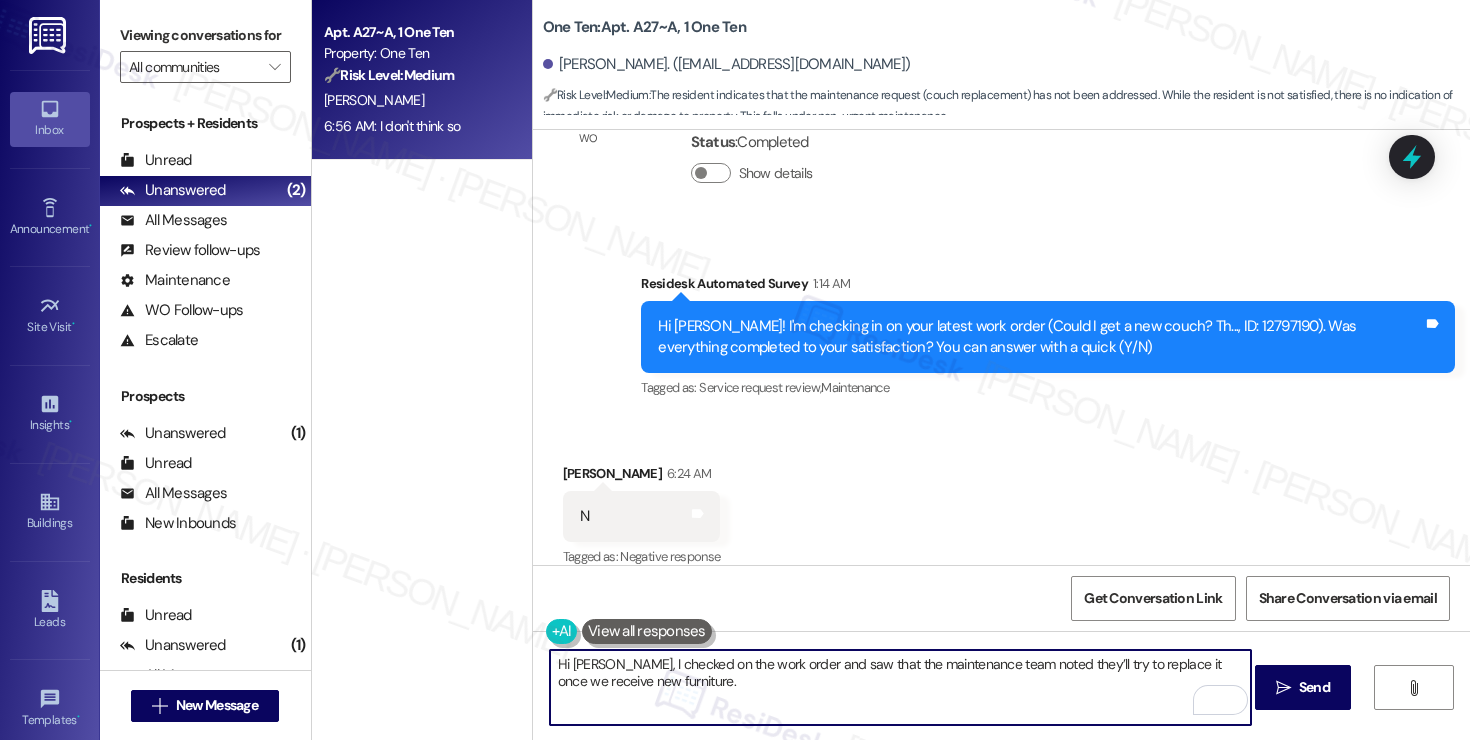 scroll, scrollTop: 3133, scrollLeft: 0, axis: vertical 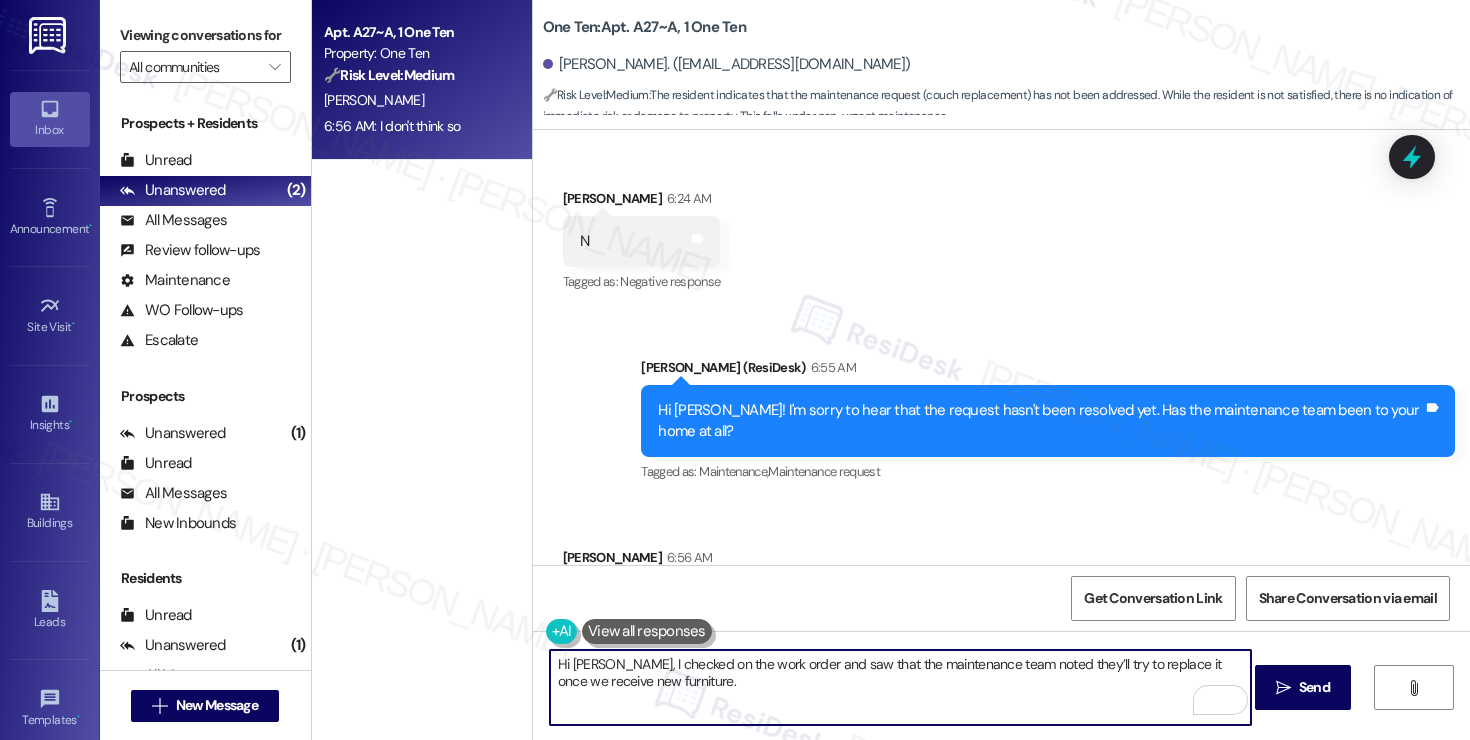 click on "Hi [PERSON_NAME], I checked on the work order and saw that the maintenance team noted they’ll try to replace it once we receive new furniture." at bounding box center (900, 687) 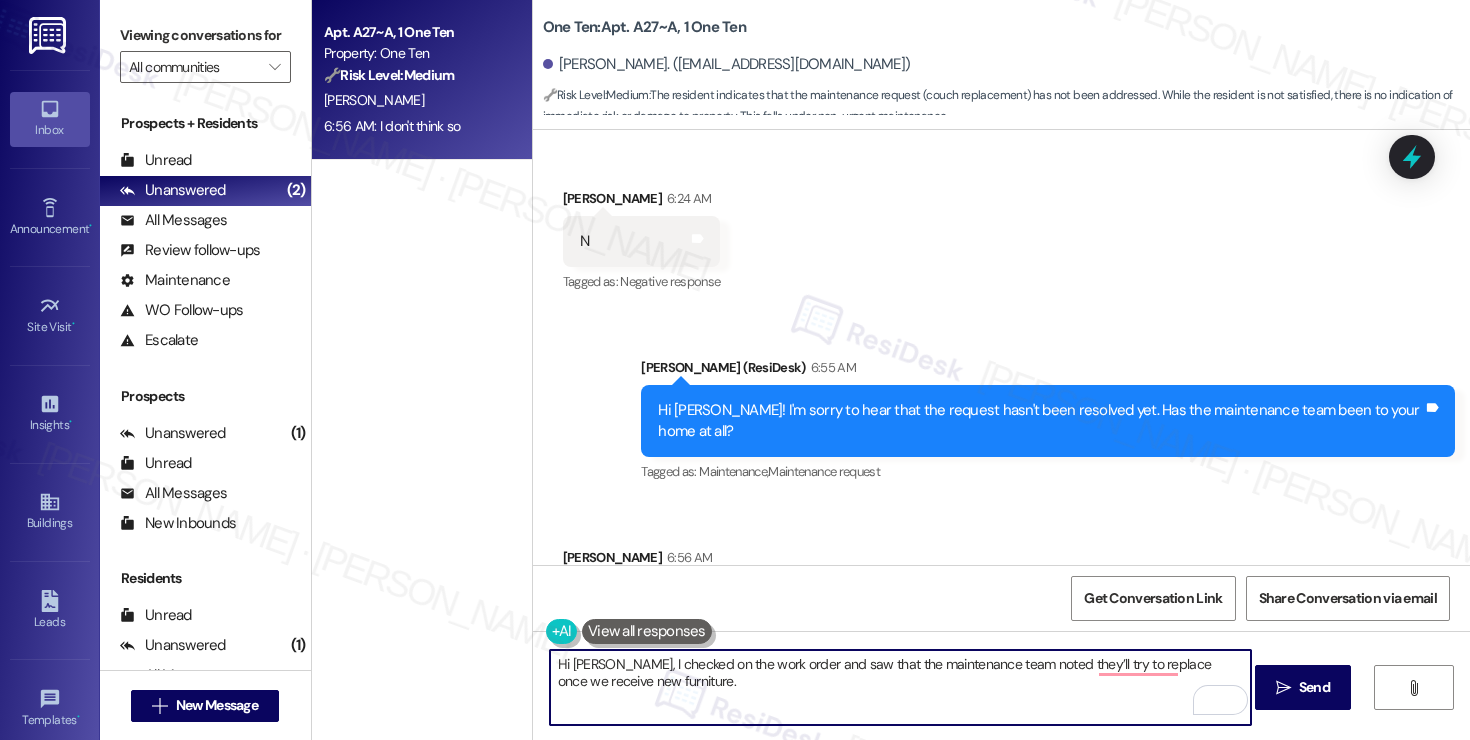 click on "Hi [PERSON_NAME], I checked on the work order and saw that the maintenance team noted they’ll try to replace  once we receive new furniture." at bounding box center [900, 687] 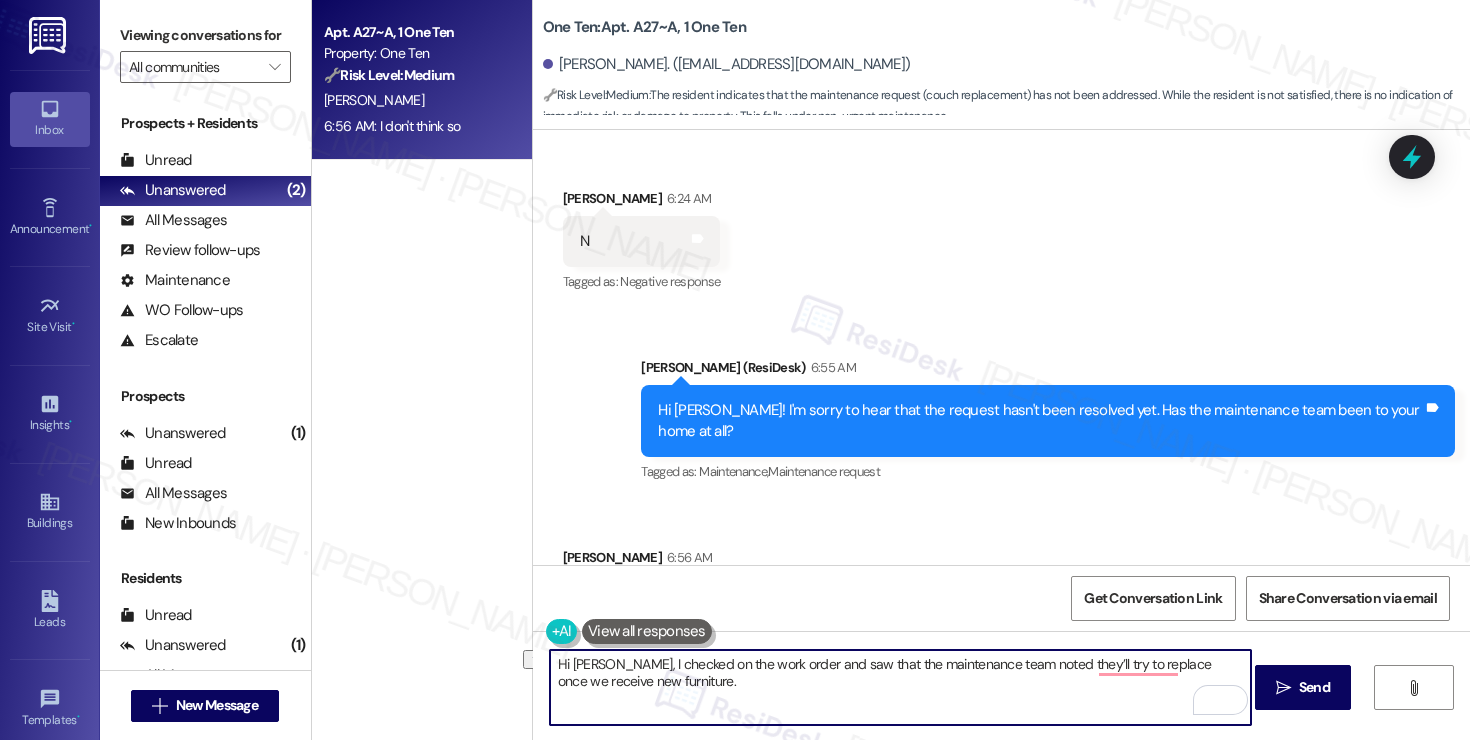 drag, startPoint x: 631, startPoint y: 671, endPoint x: 542, endPoint y: 659, distance: 89.80534 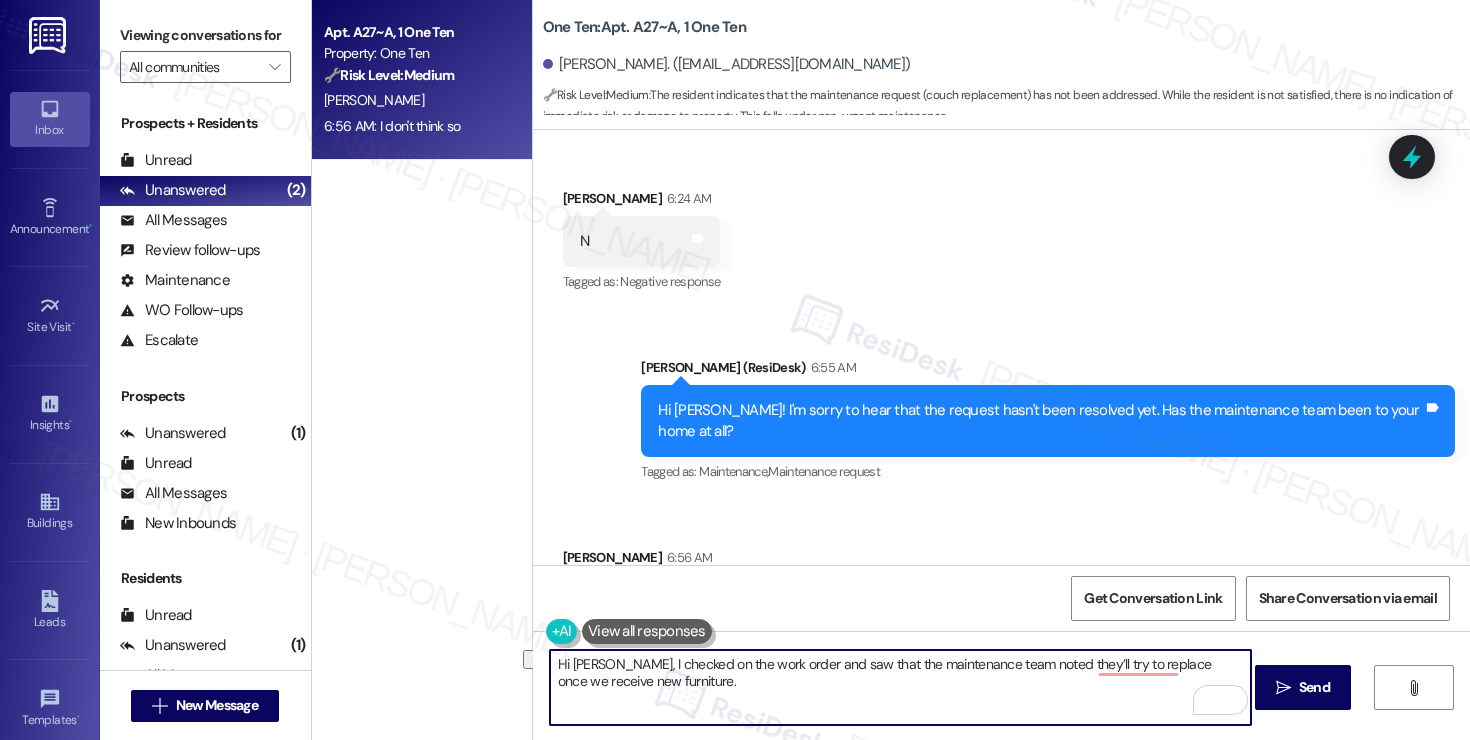 click on "Hi [PERSON_NAME], I checked on the work order and saw that the maintenance team noted they’ll try to replace  once we receive new furniture." at bounding box center [900, 687] 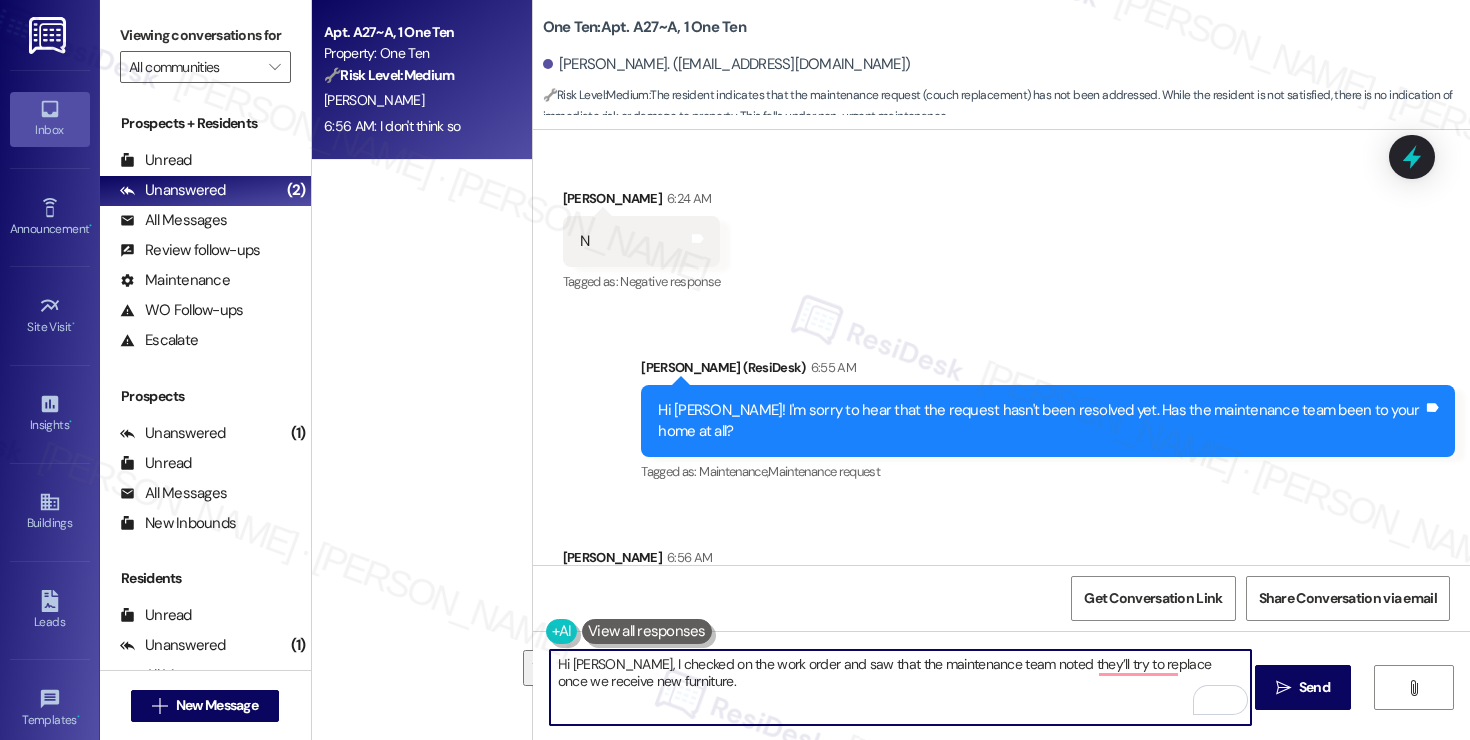 drag, startPoint x: 664, startPoint y: 699, endPoint x: 601, endPoint y: 666, distance: 71.11962 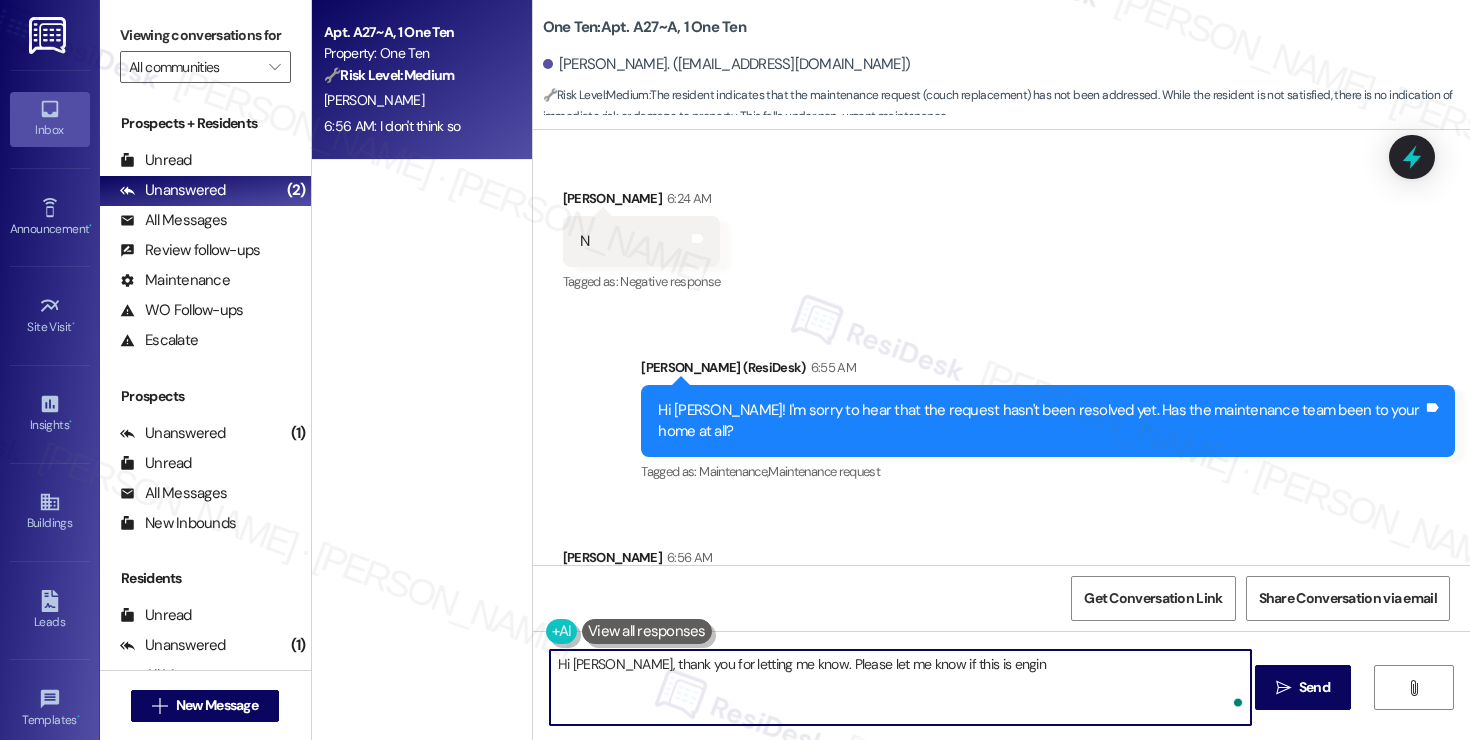 type on "Hi [PERSON_NAME], thank you for letting me know. Please let me know if this is engine" 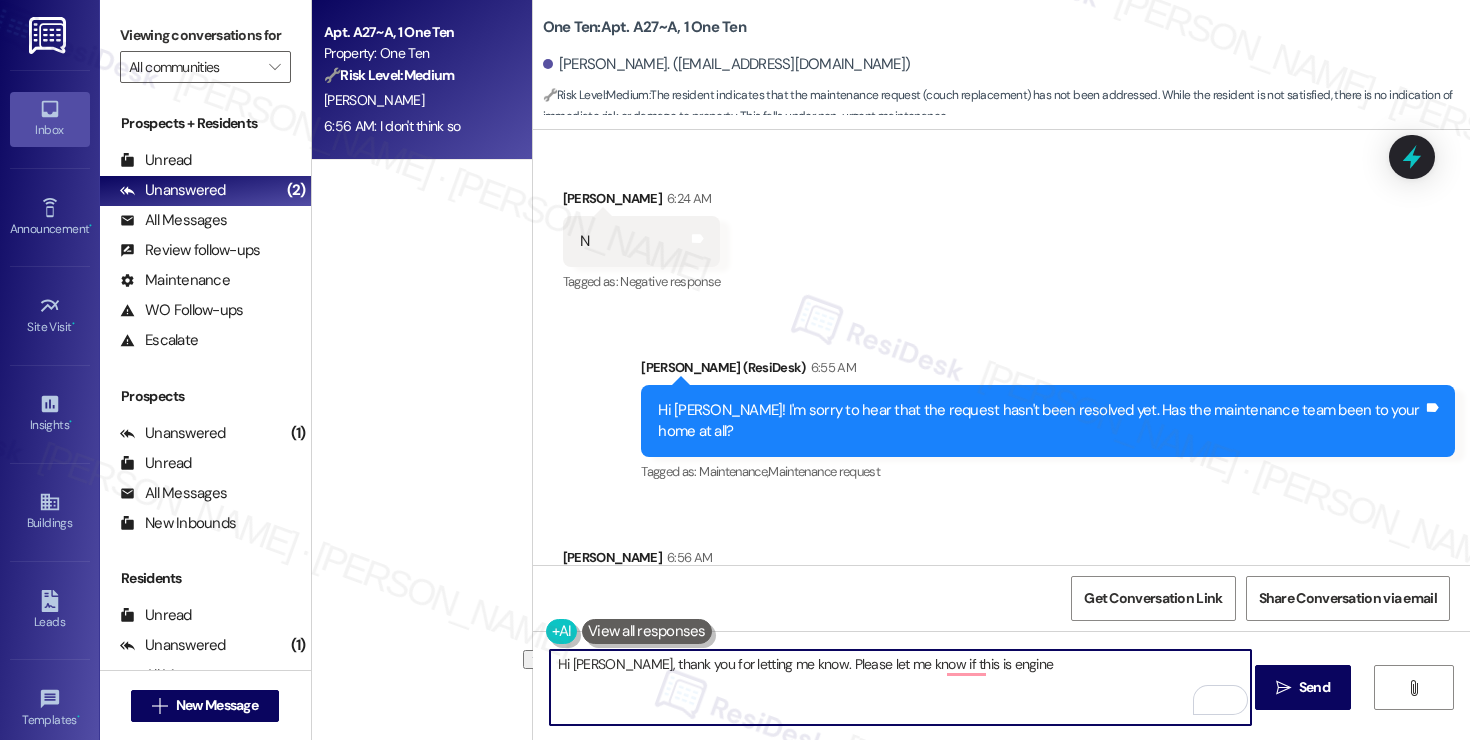 type 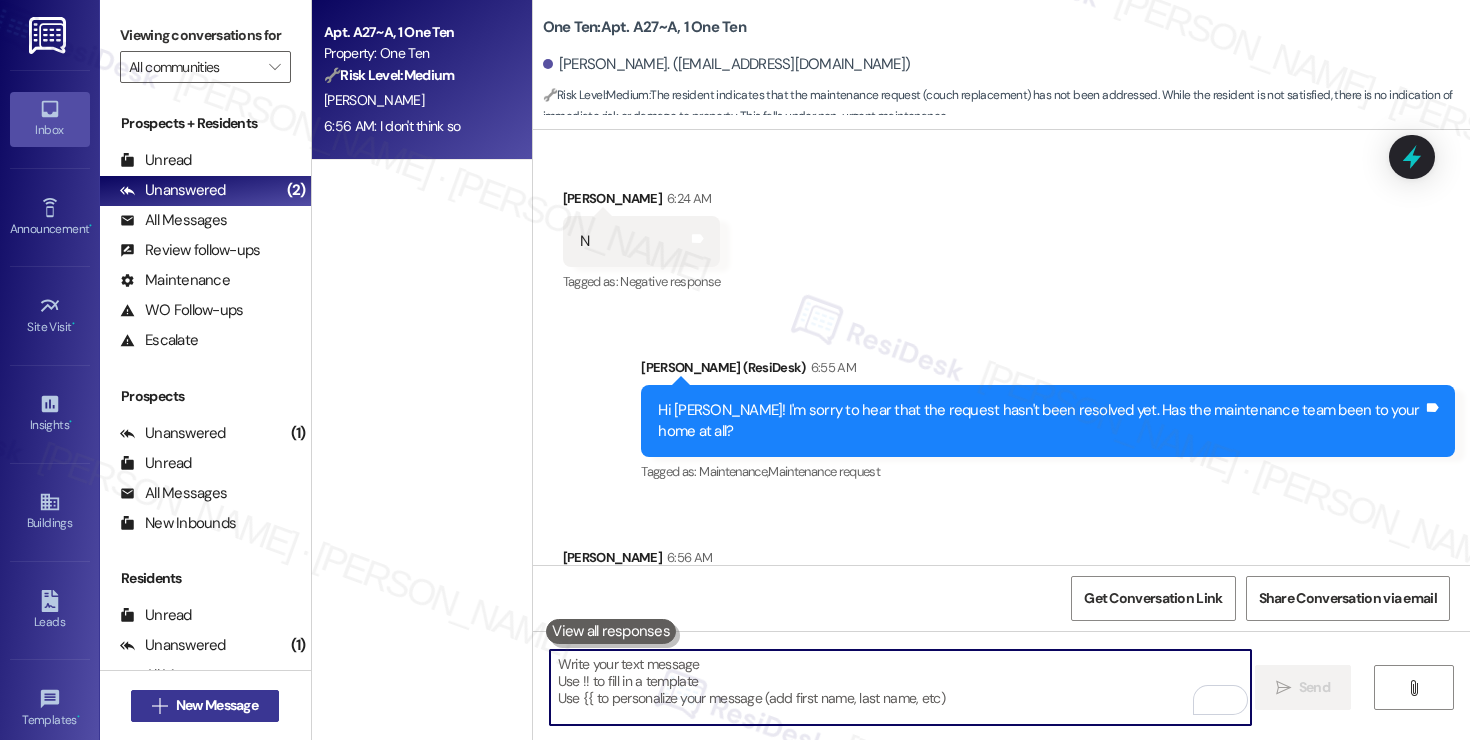 click on "New Message" at bounding box center [217, 705] 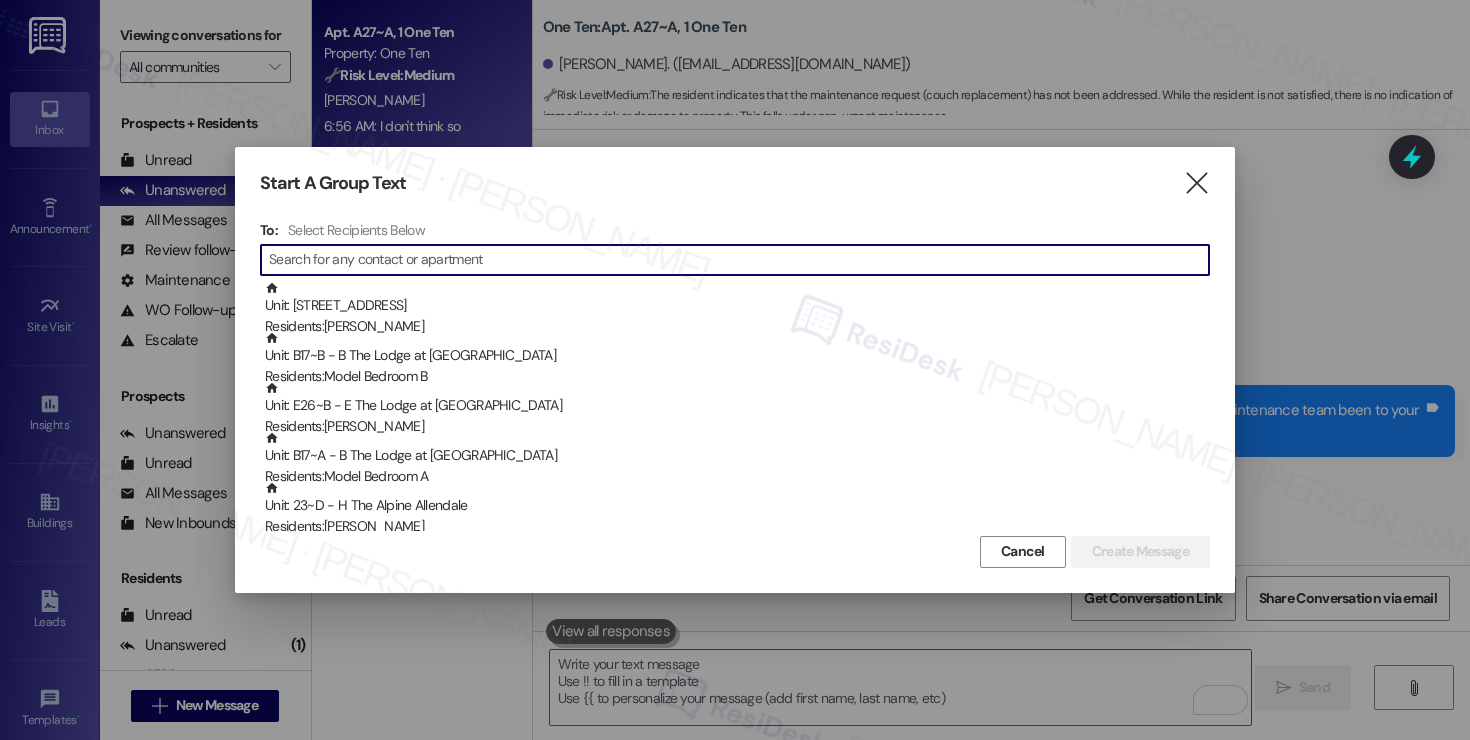 click on "Cancel" at bounding box center [1023, 551] 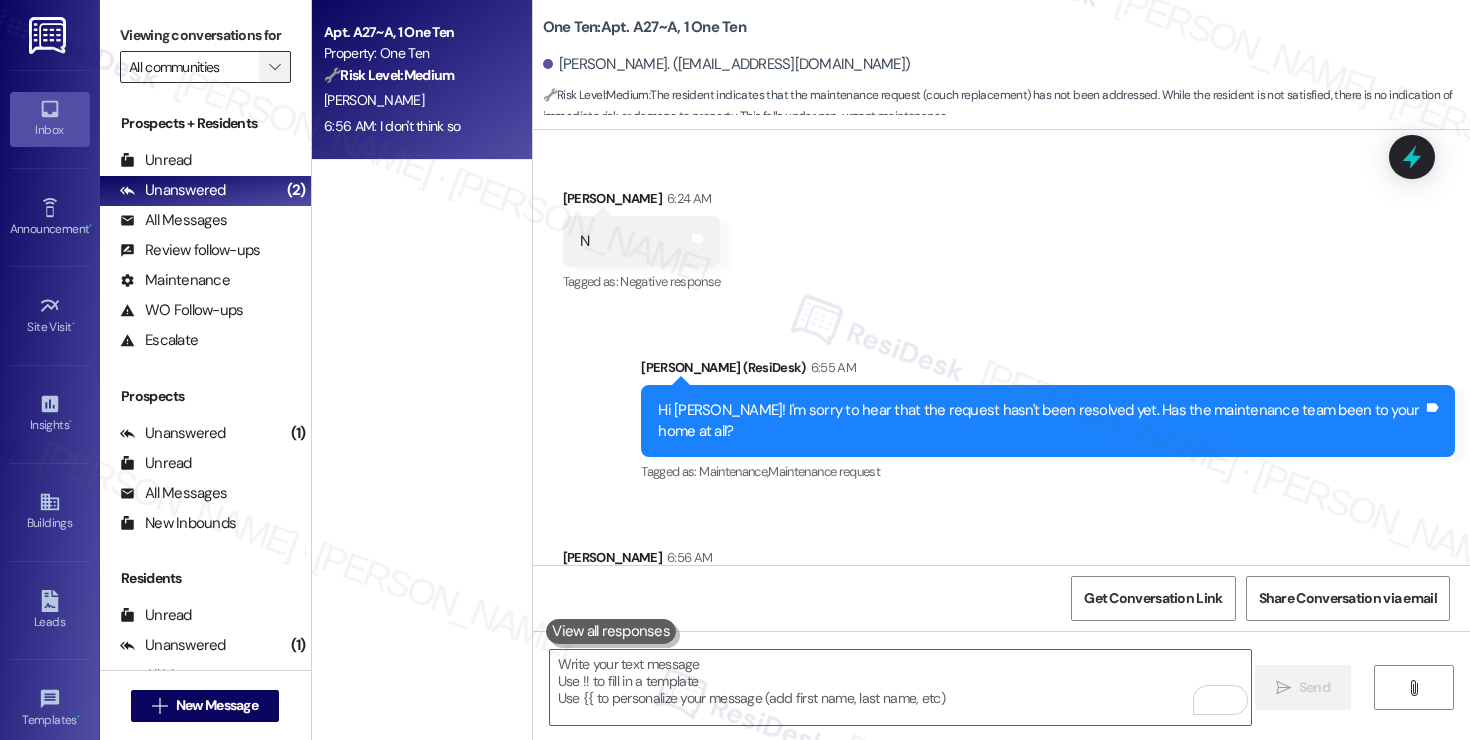 click on "" at bounding box center [275, 67] 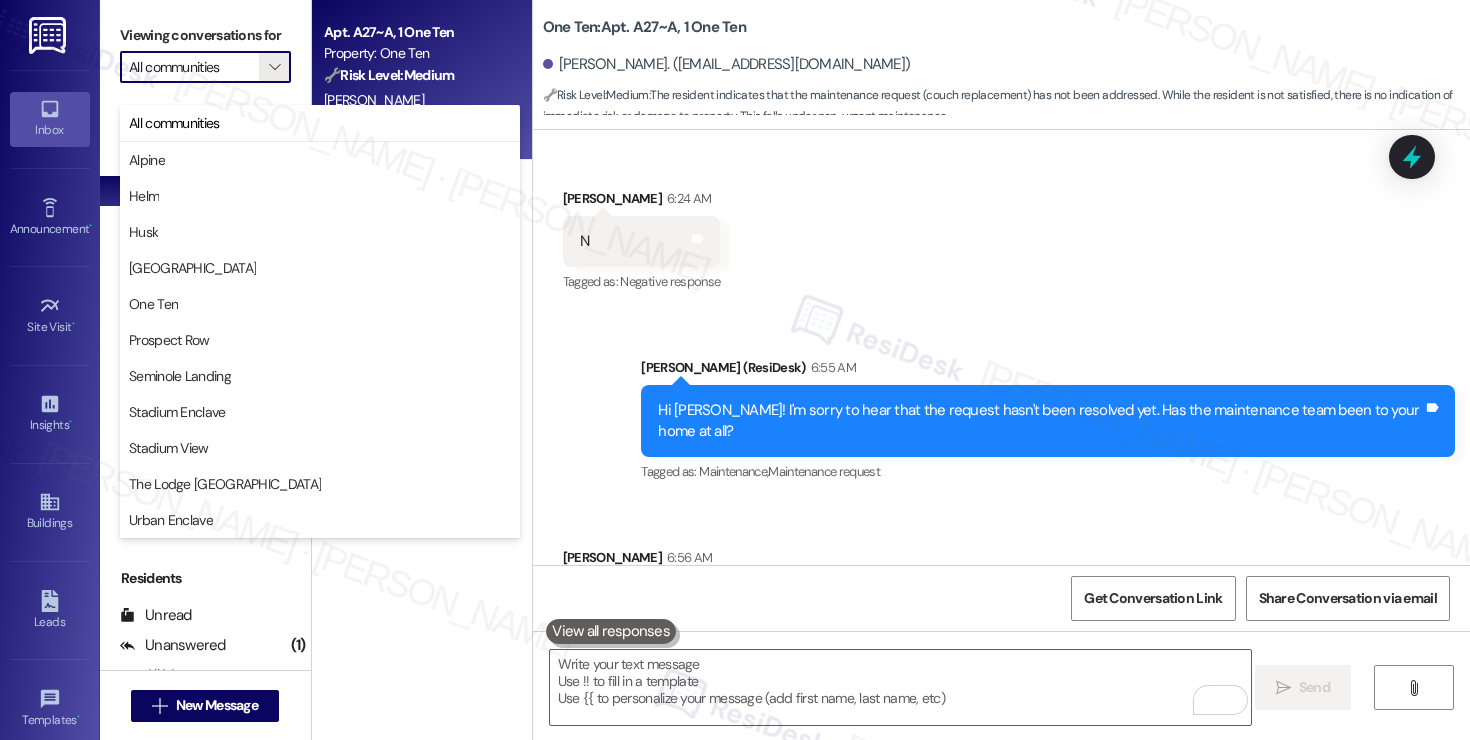 click on "All communities" at bounding box center (320, 123) 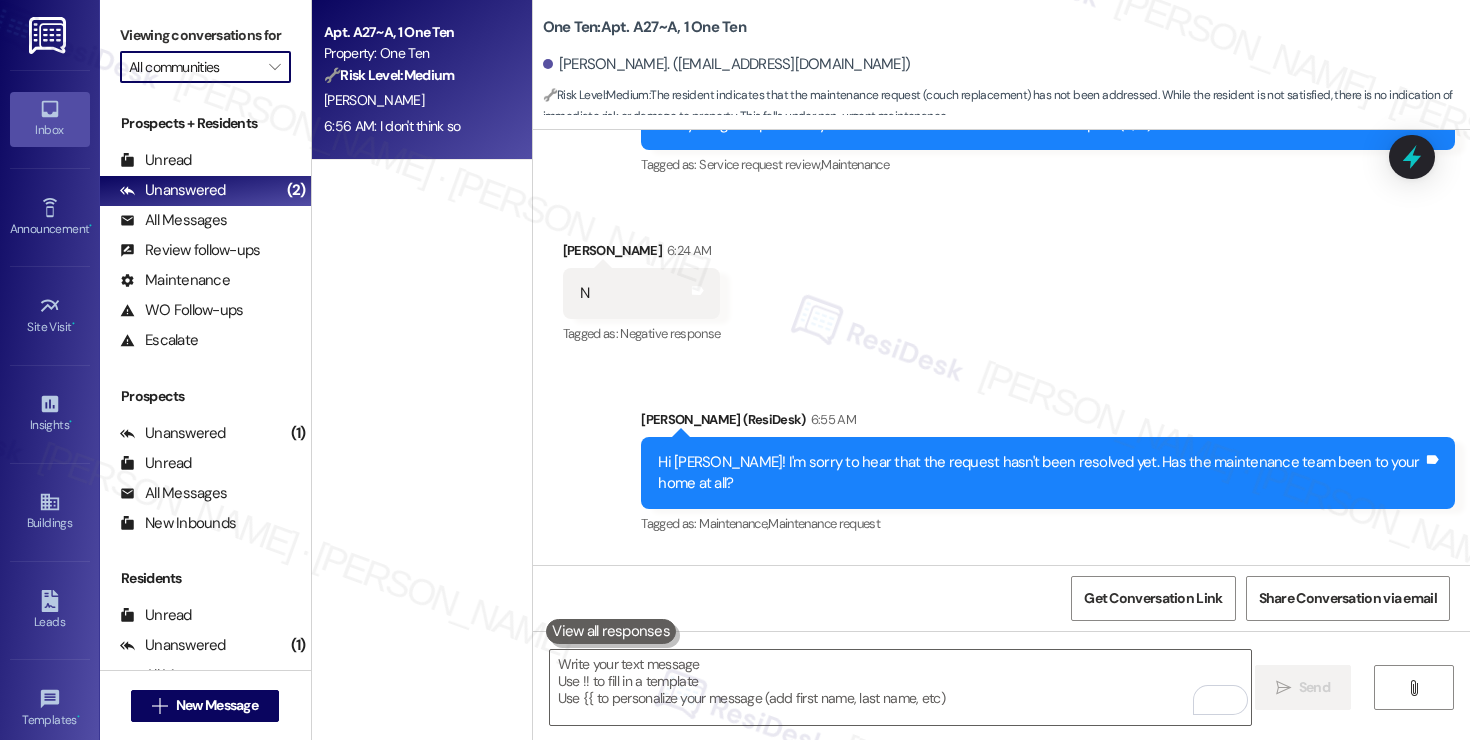 scroll, scrollTop: 3080, scrollLeft: 0, axis: vertical 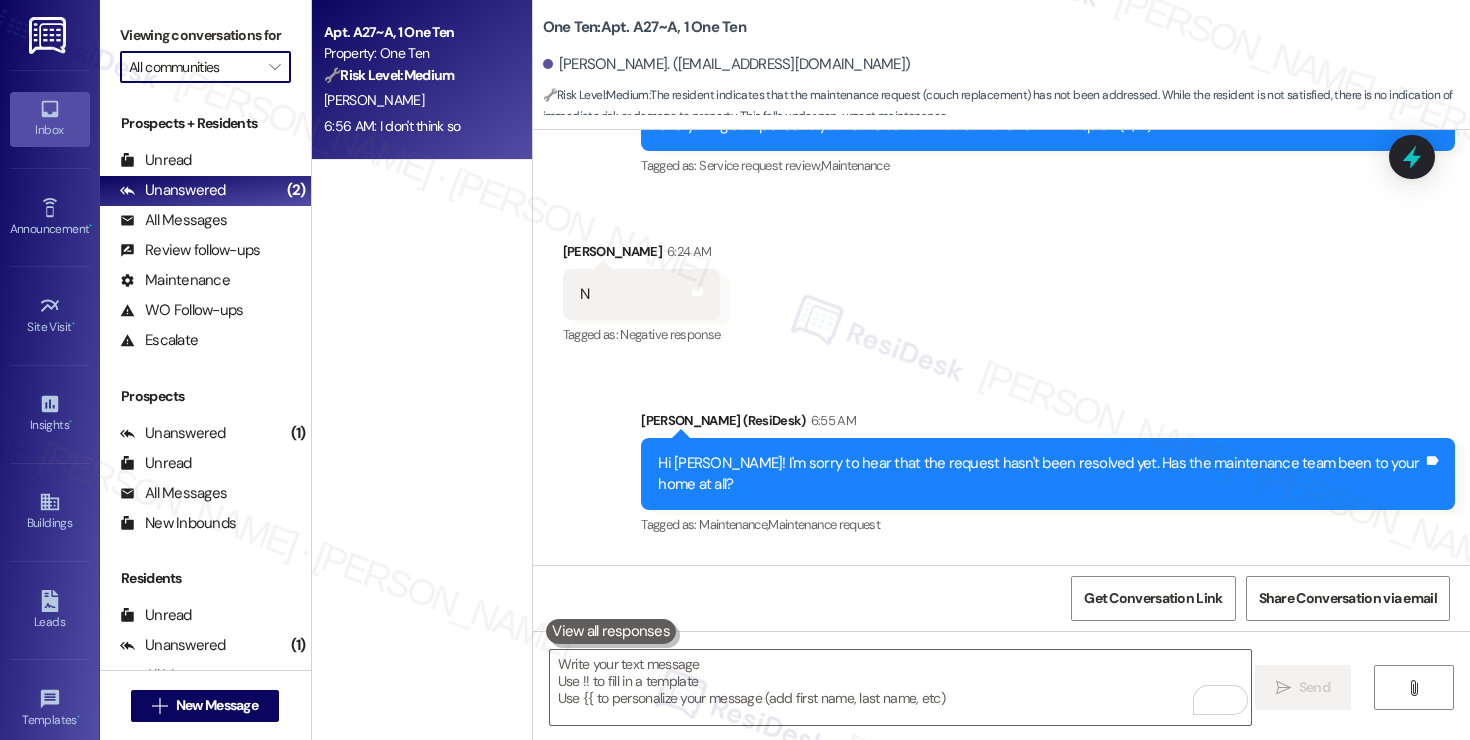 click on "Hi [PERSON_NAME]! I'm sorry to hear that the request hasn't been resolved yet. Has the maintenance team been to your home at all?" at bounding box center [1040, 474] 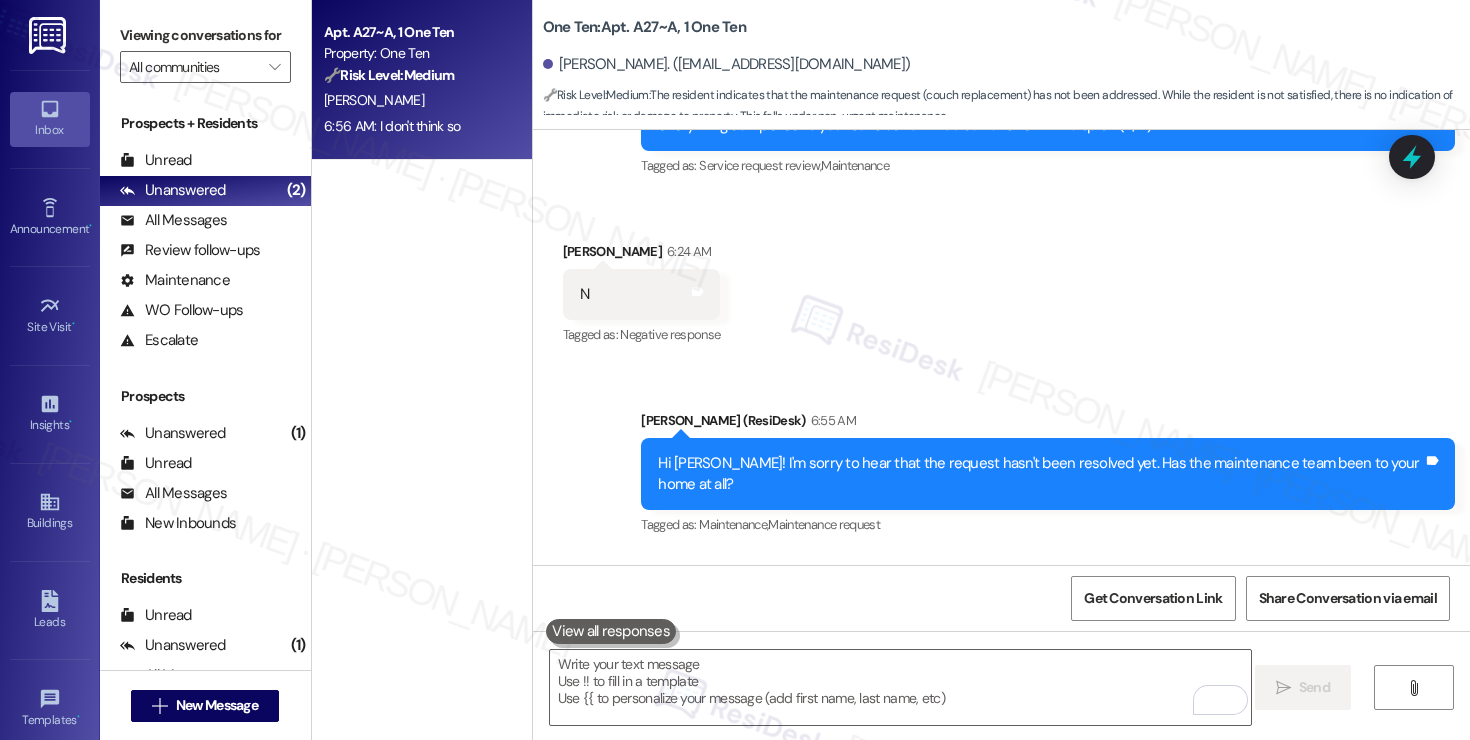 click on "Hi [PERSON_NAME]! I'm sorry to hear that the request hasn't been resolved yet. Has the maintenance team been to your home at all?" at bounding box center (1040, 474) 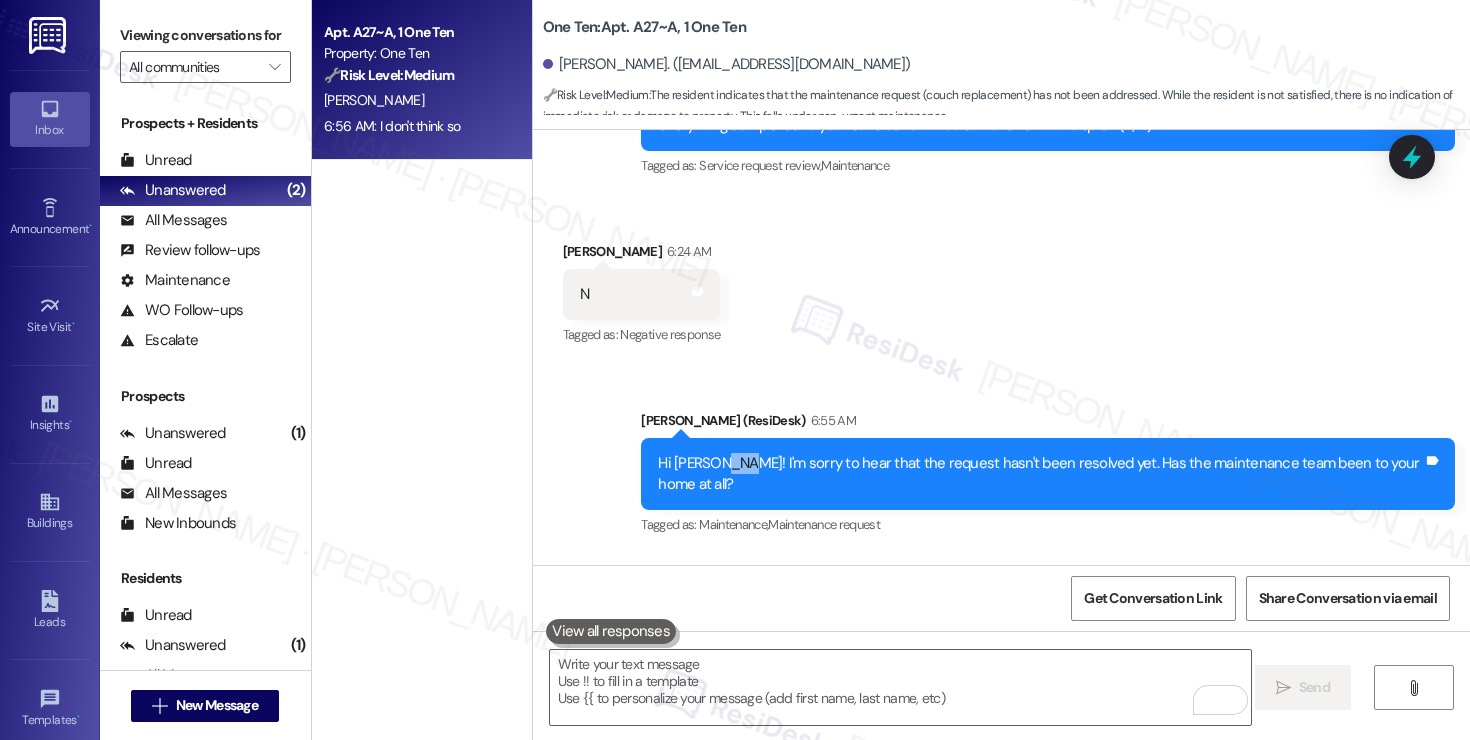 click on "Hi [PERSON_NAME]! I'm sorry to hear that the request hasn't been resolved yet. Has the maintenance team been to your home at all?" at bounding box center (1040, 474) 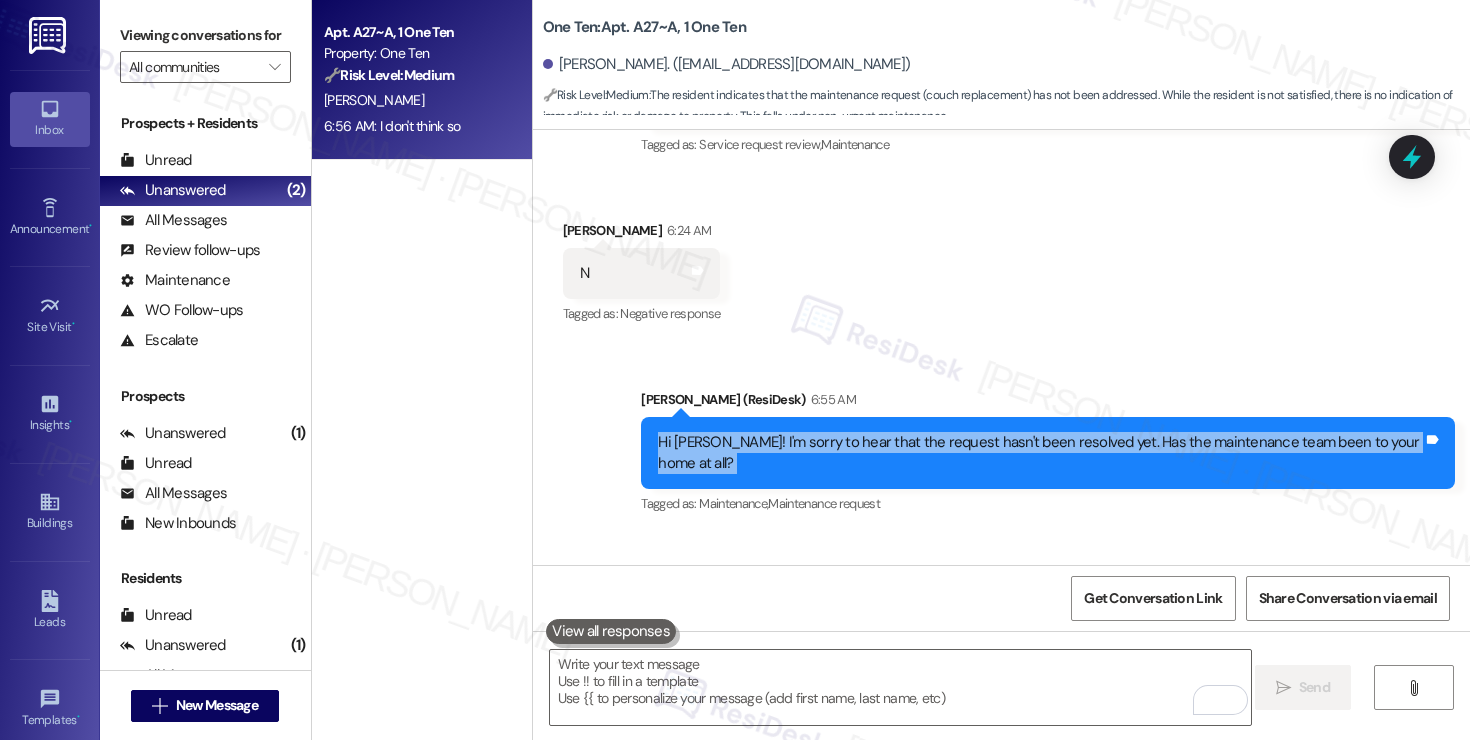 scroll, scrollTop: 3133, scrollLeft: 0, axis: vertical 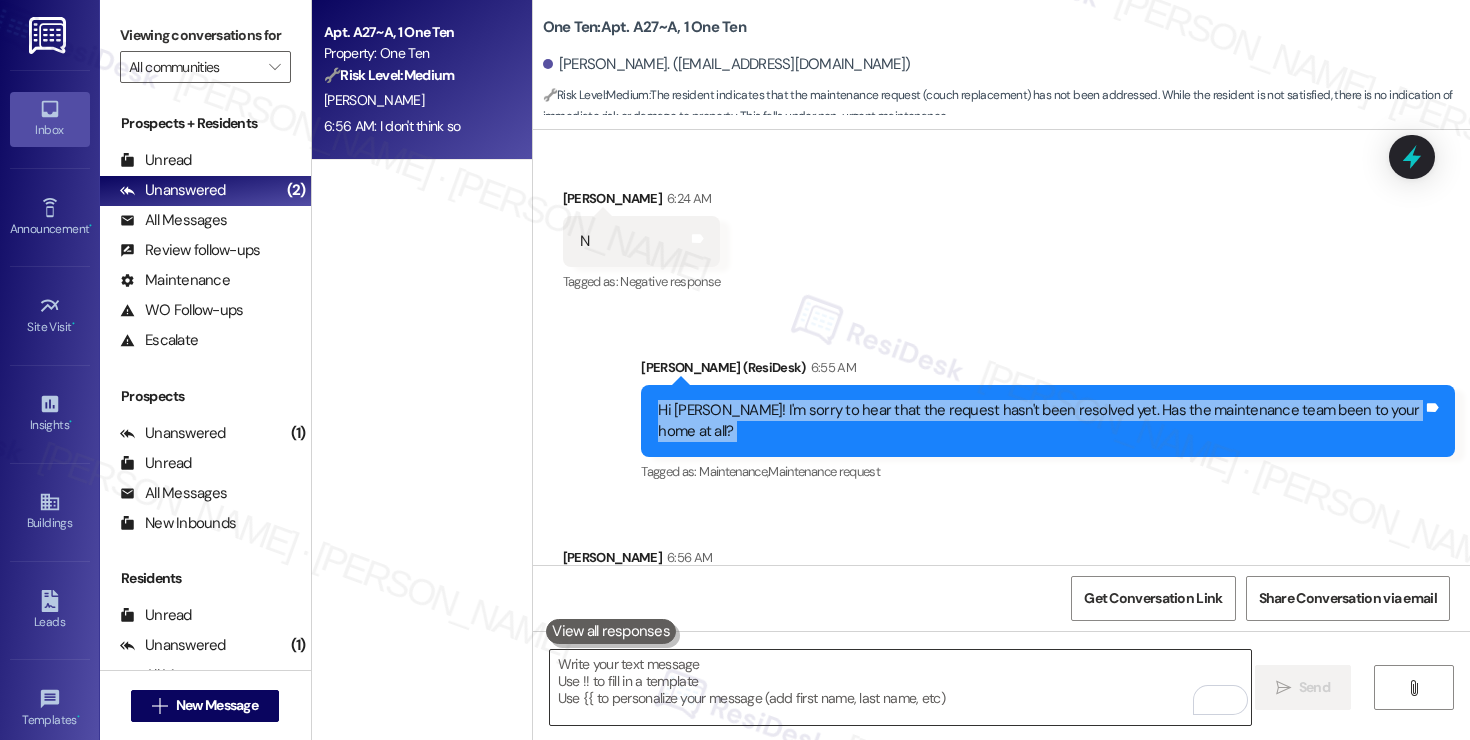 click at bounding box center (900, 687) 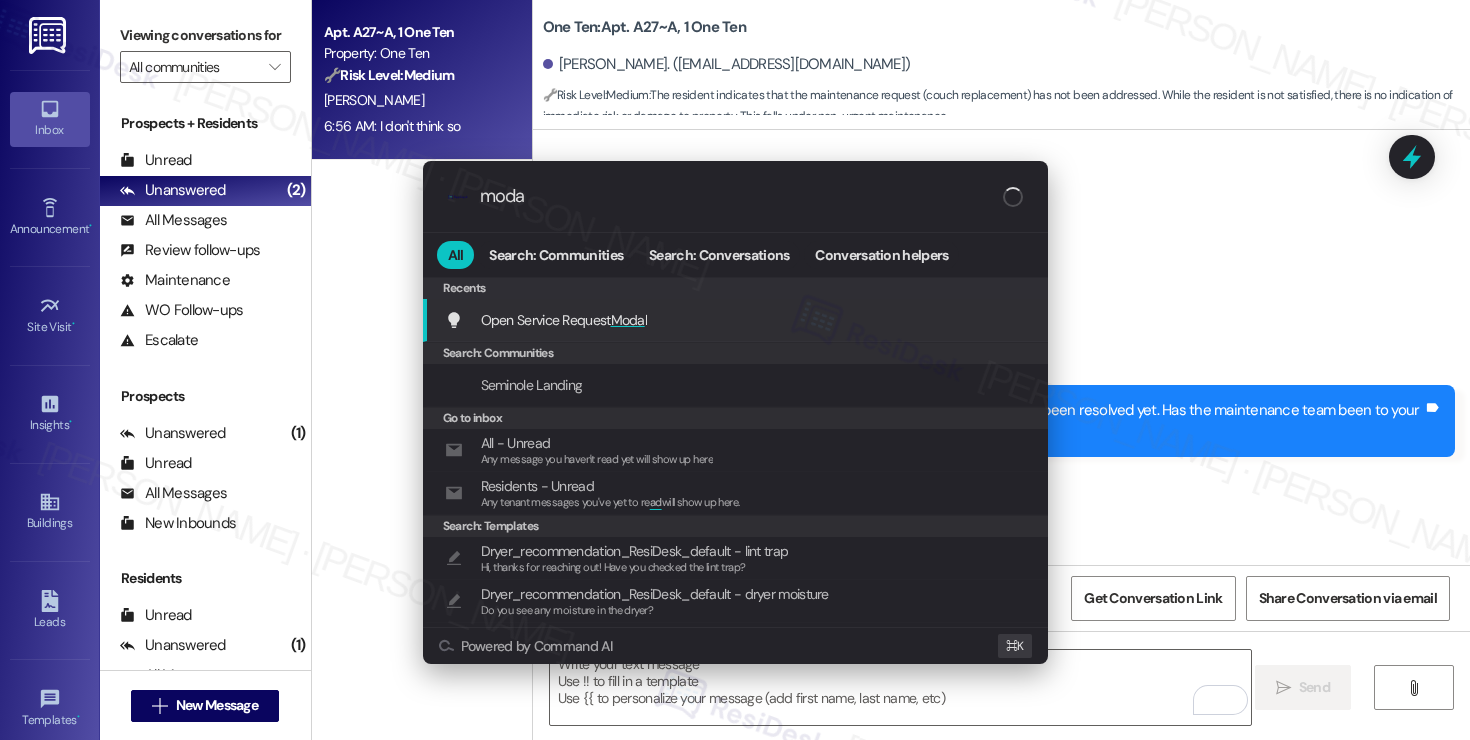 type on "modal" 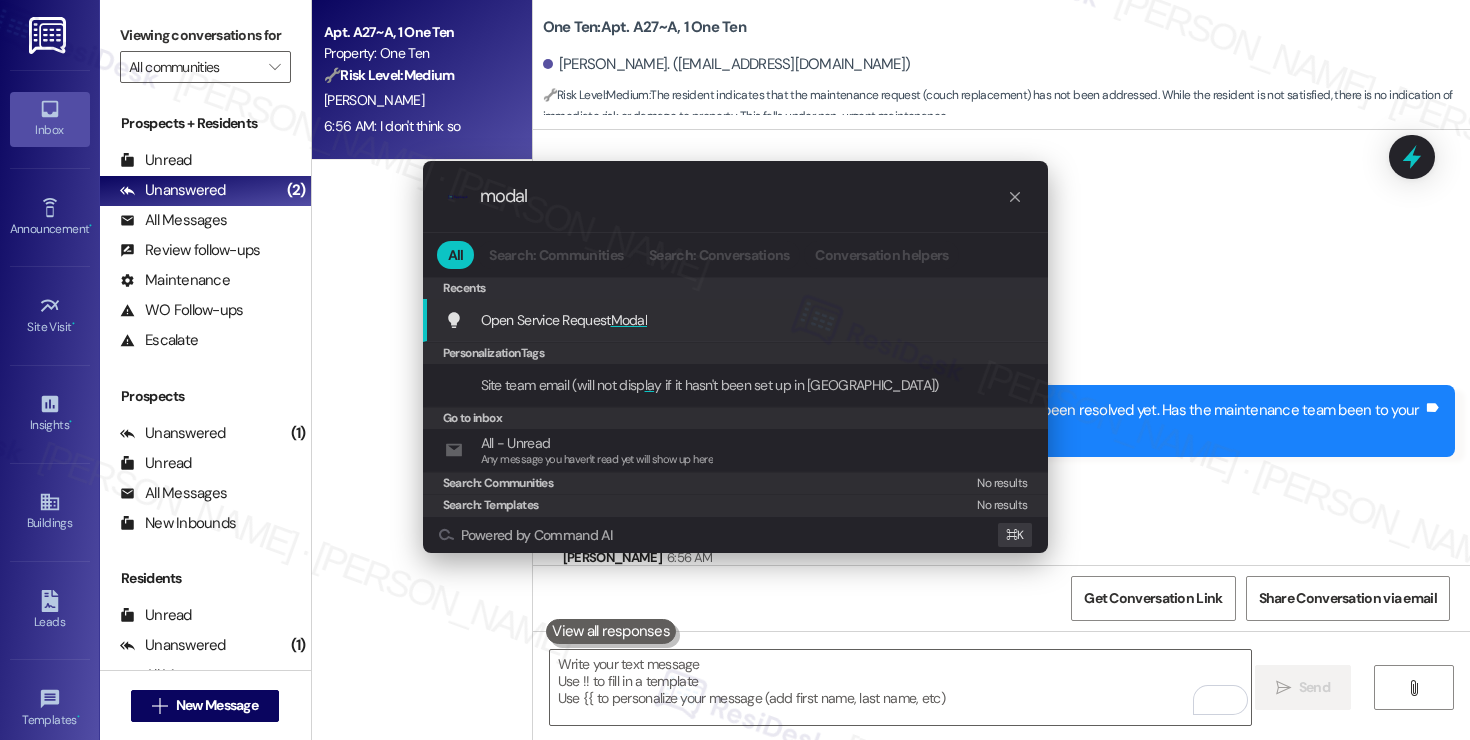 click on "Open Service Request  Modal Add shortcut" at bounding box center [735, 320] 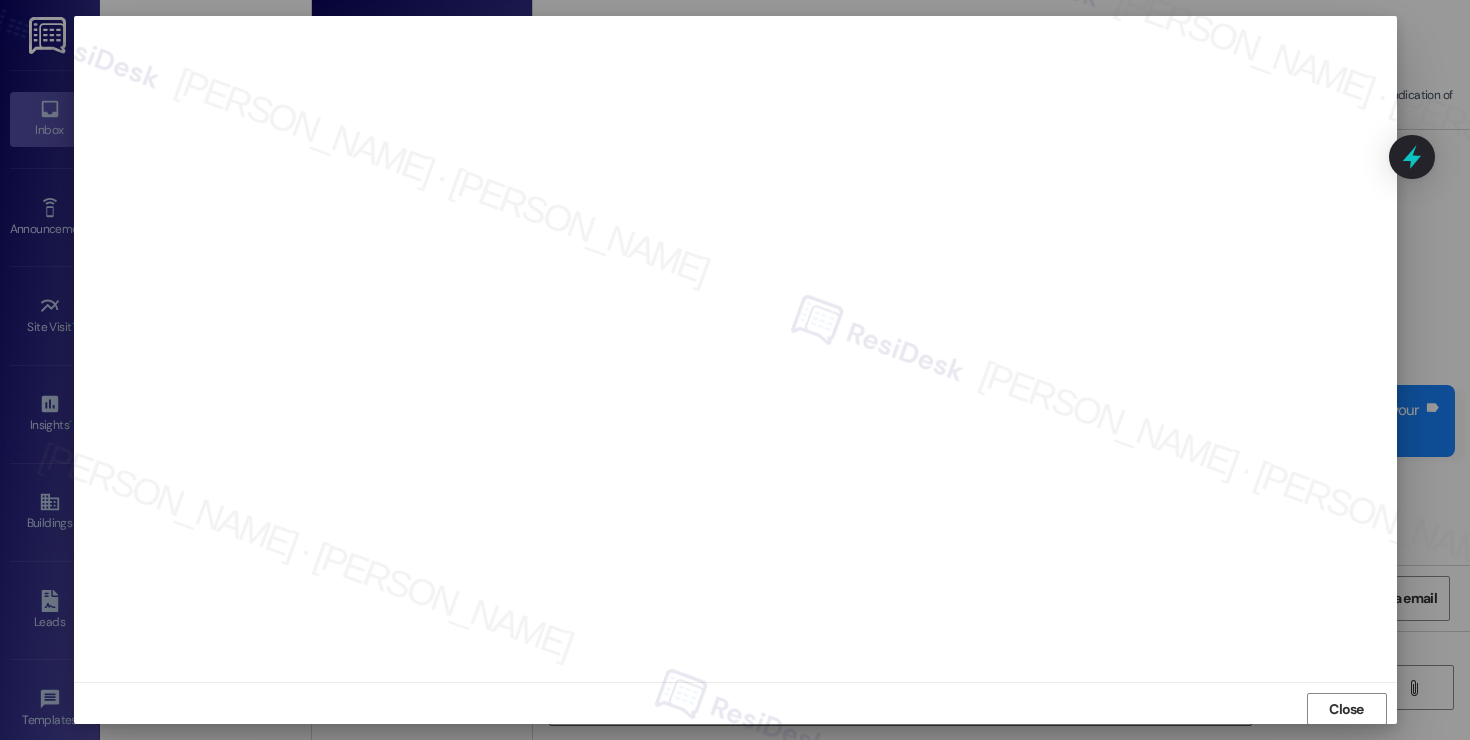 scroll, scrollTop: 1, scrollLeft: 0, axis: vertical 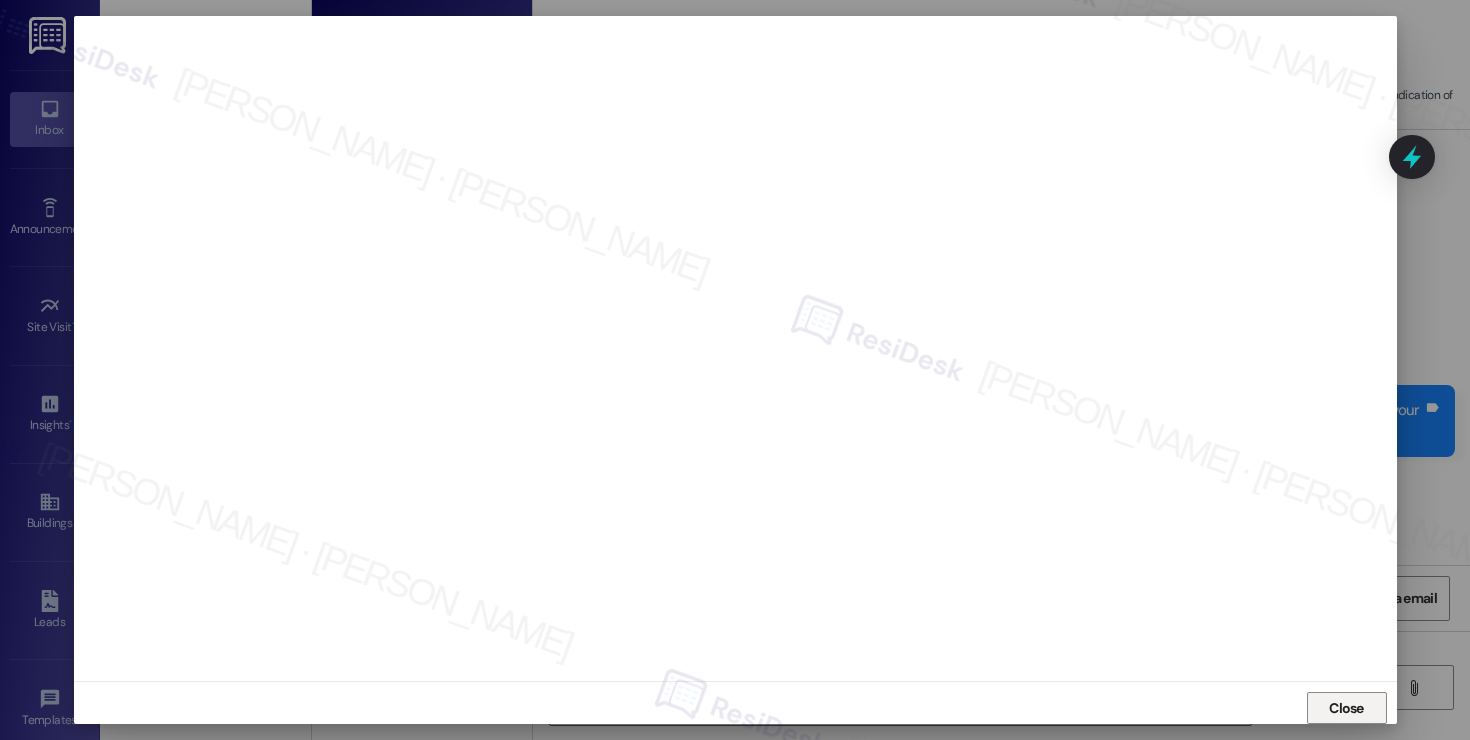 click on "Close" at bounding box center [1346, 708] 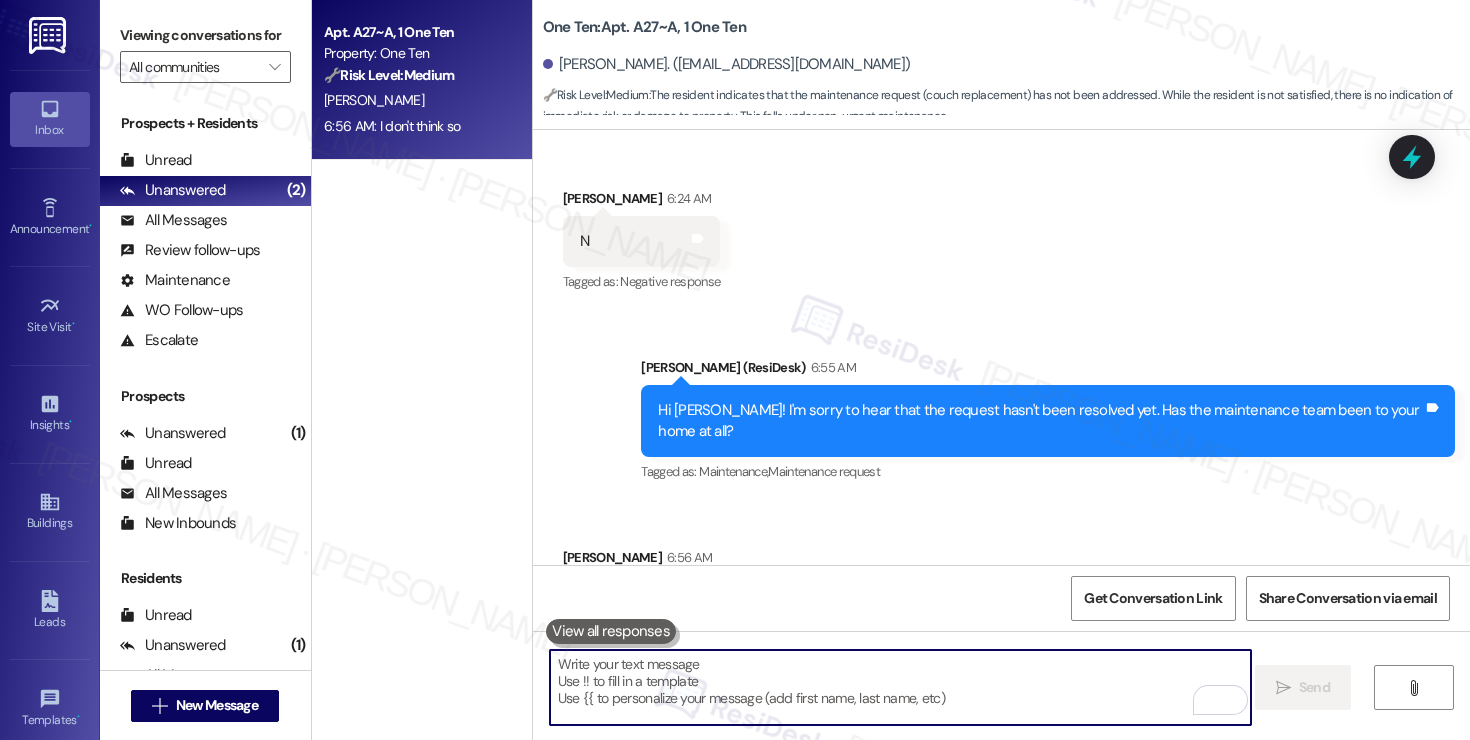 click on " Send " at bounding box center [1001, 706] 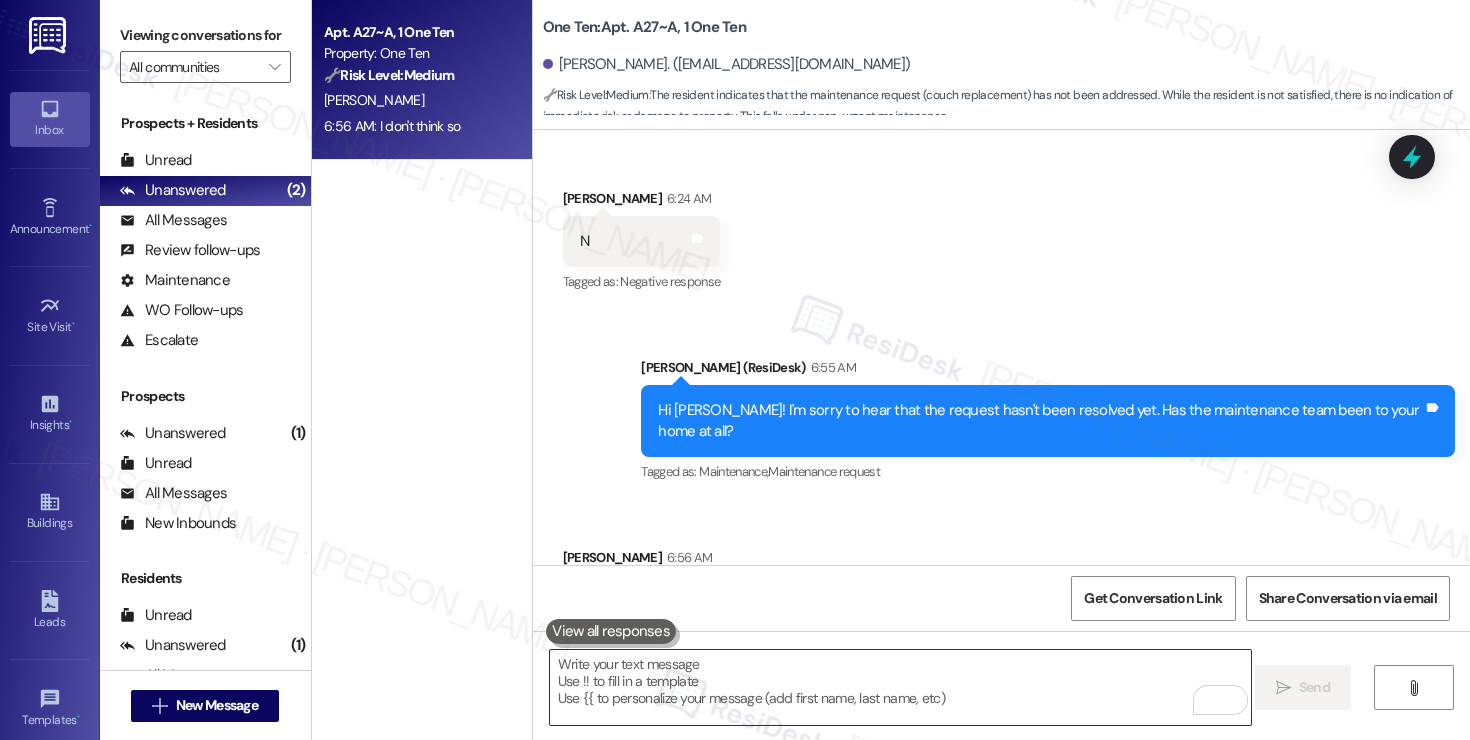 click at bounding box center [900, 687] 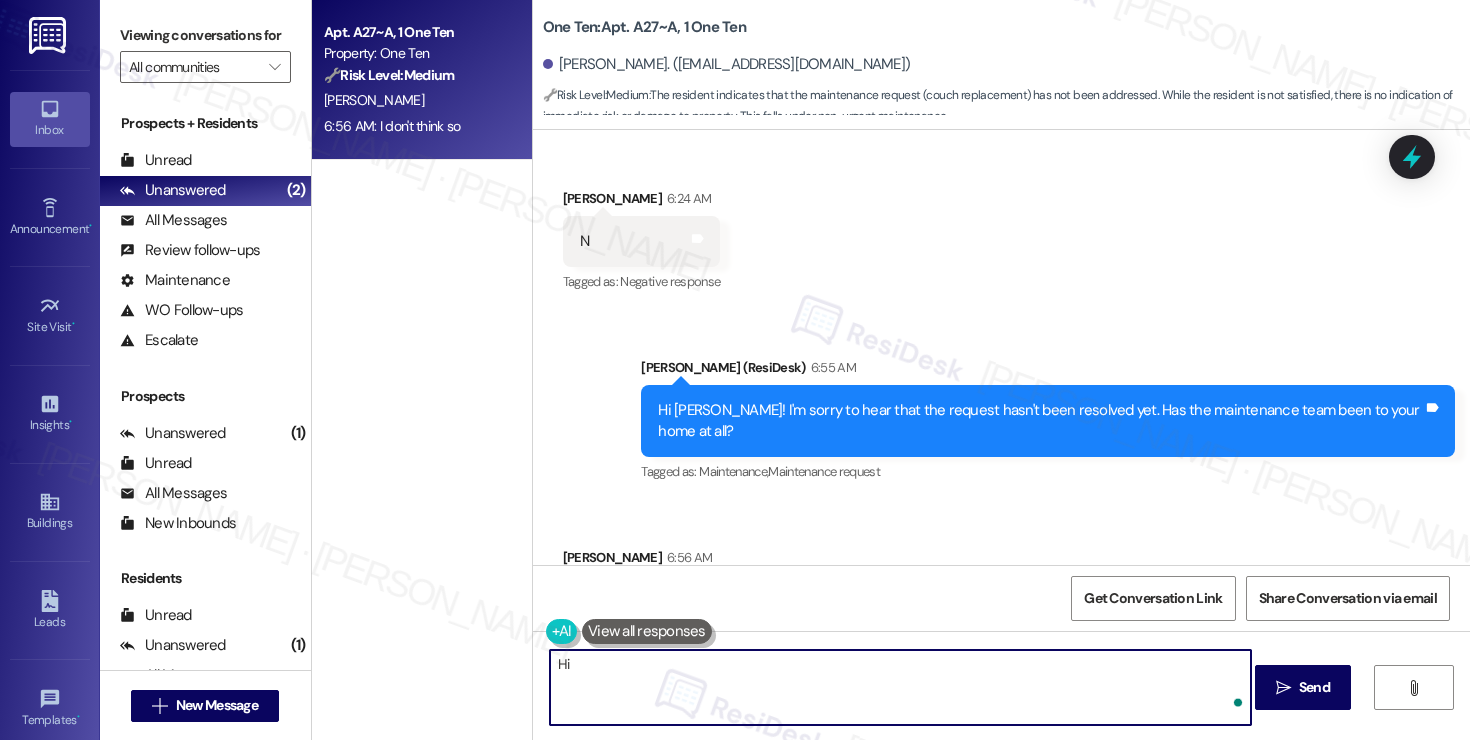 type on "H" 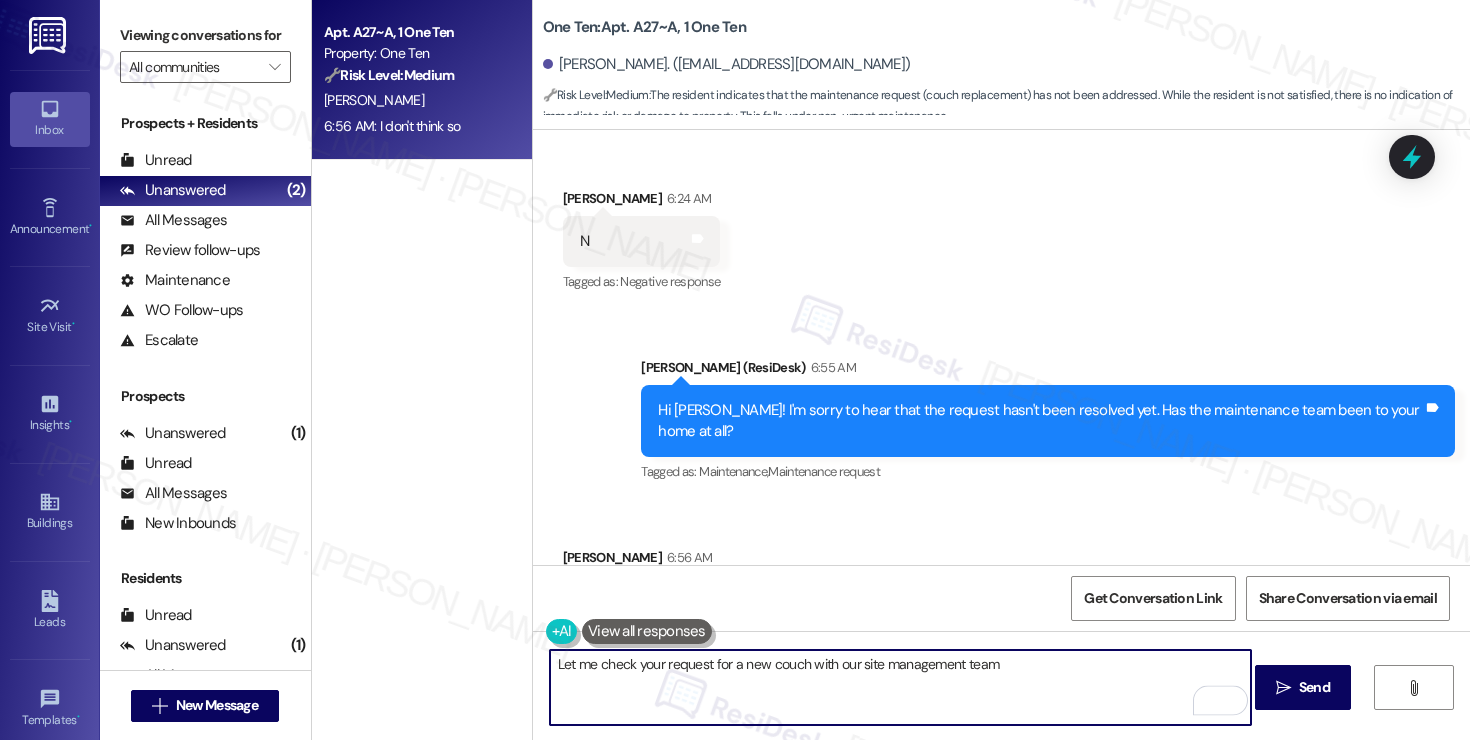 click on "Let me check your request for a new couch with our site management team" at bounding box center (900, 687) 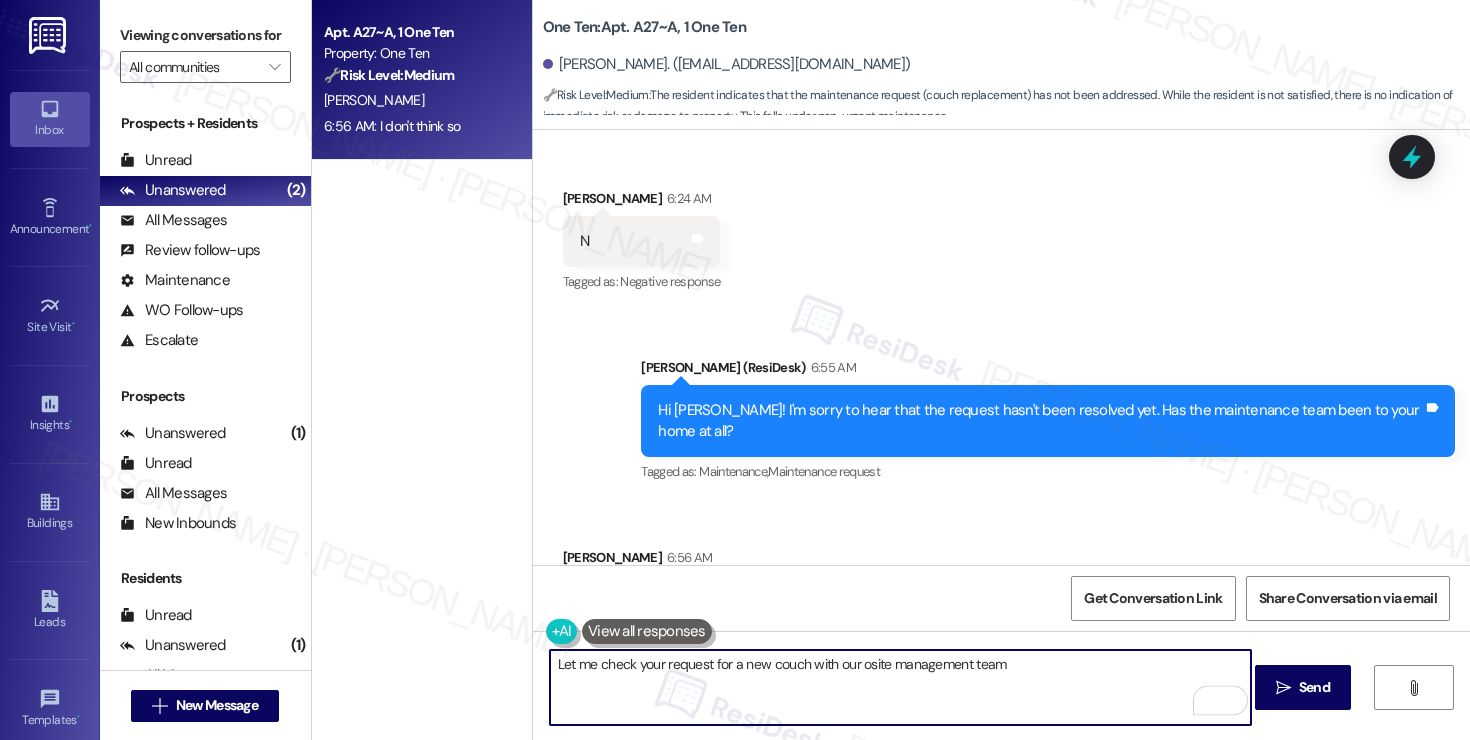 type on "Let me check your request for a new couch with our onsite management team" 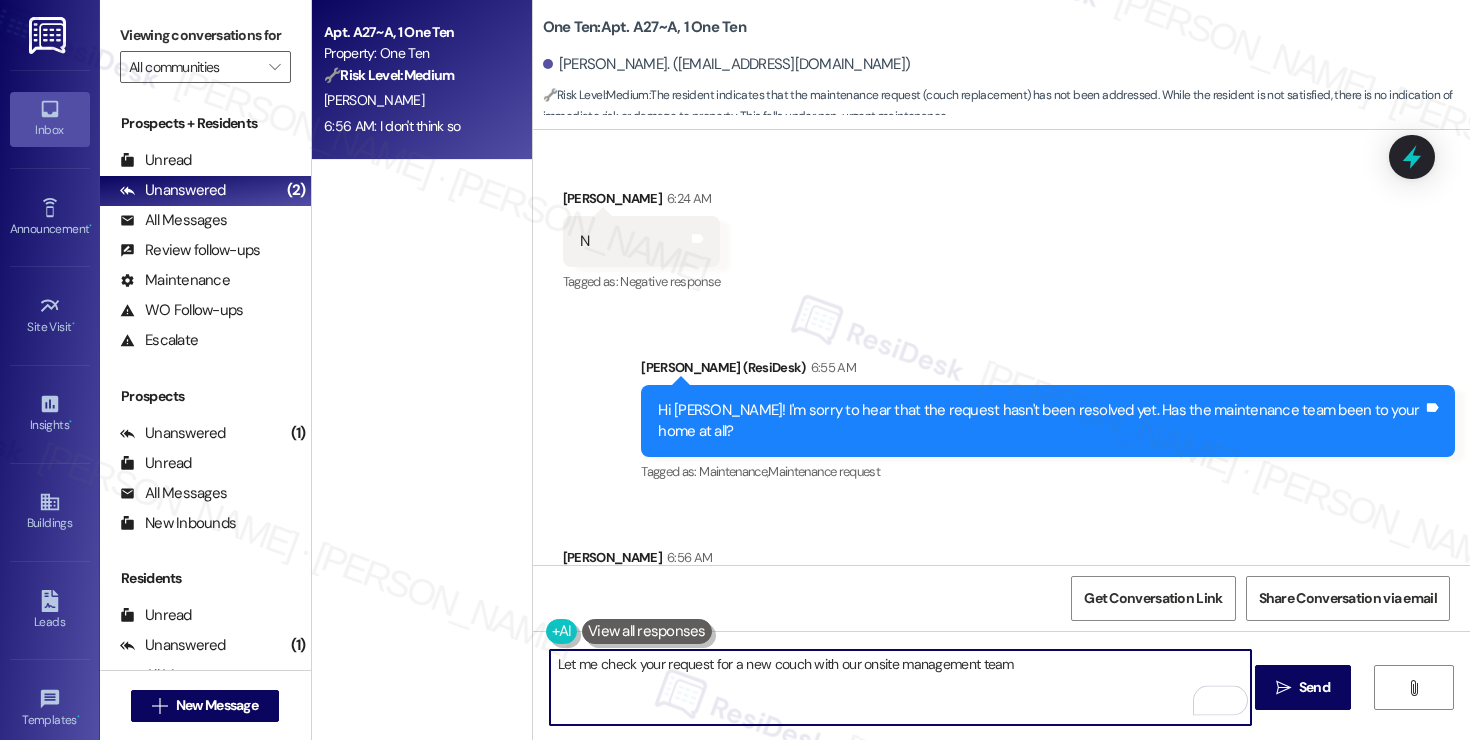 click on "Let me check your request for a new couch with our onsite management team" at bounding box center [900, 687] 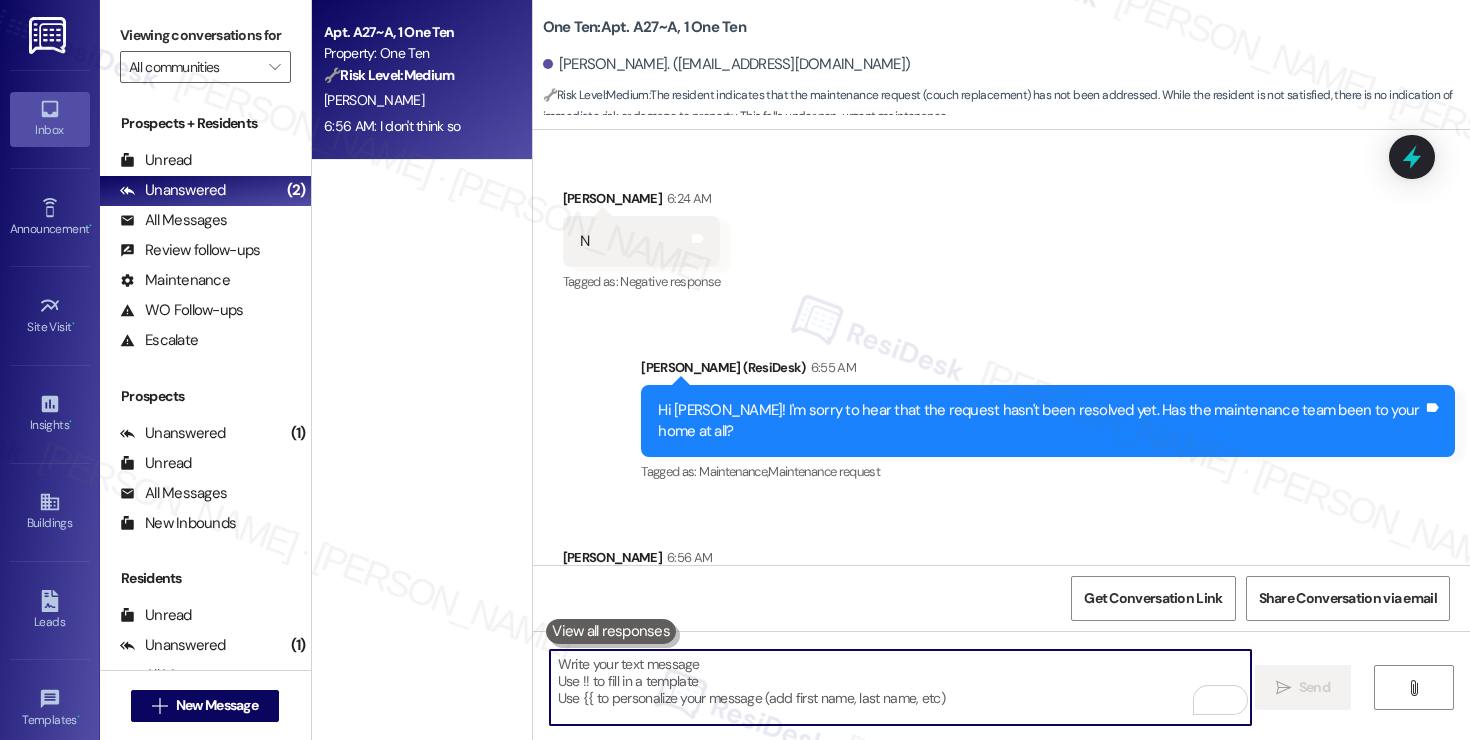 click at bounding box center [900, 687] 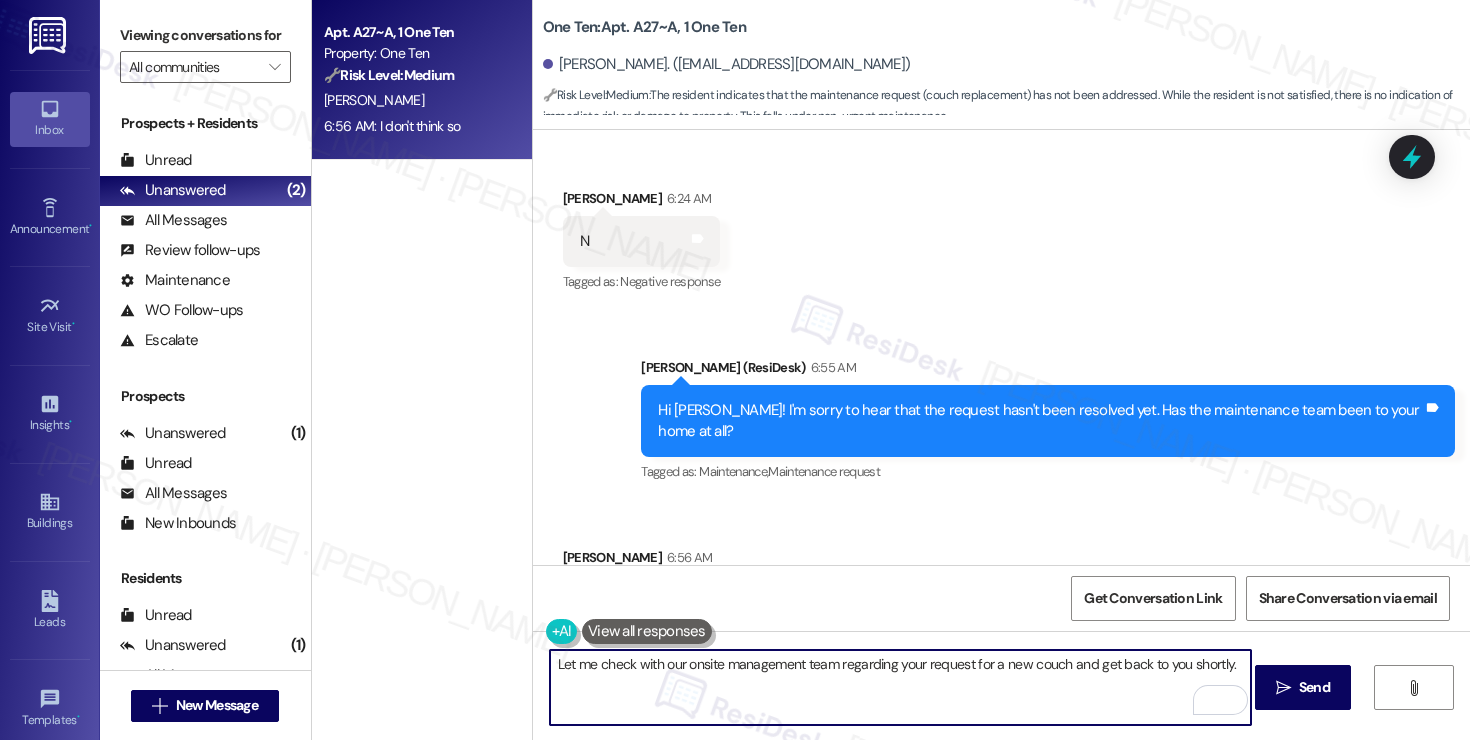 click on "Let me check with our onsite management team regarding your request for a new couch and get back to you shortly." at bounding box center (900, 687) 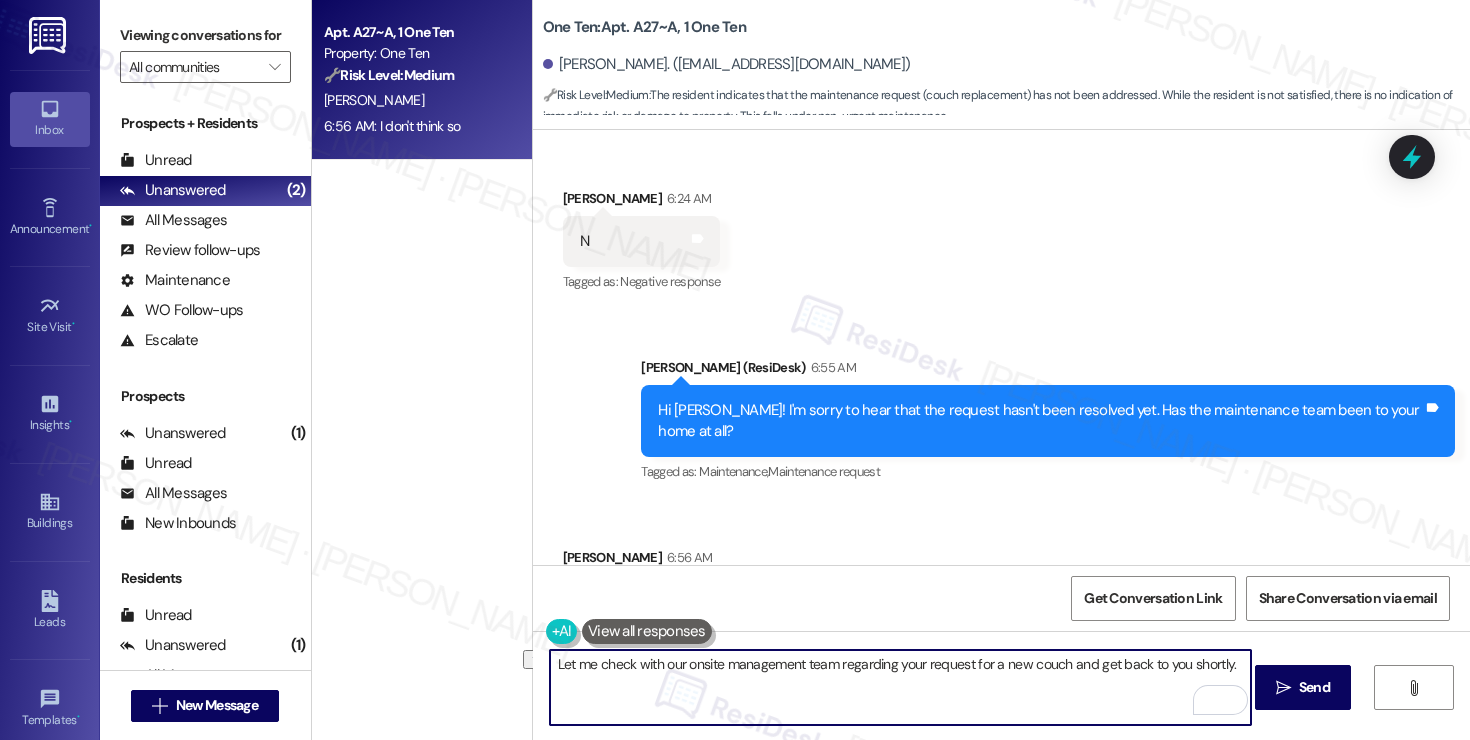 click on "Let me check with our onsite management team regarding your request for a new couch and get back to you shortly." at bounding box center (900, 687) 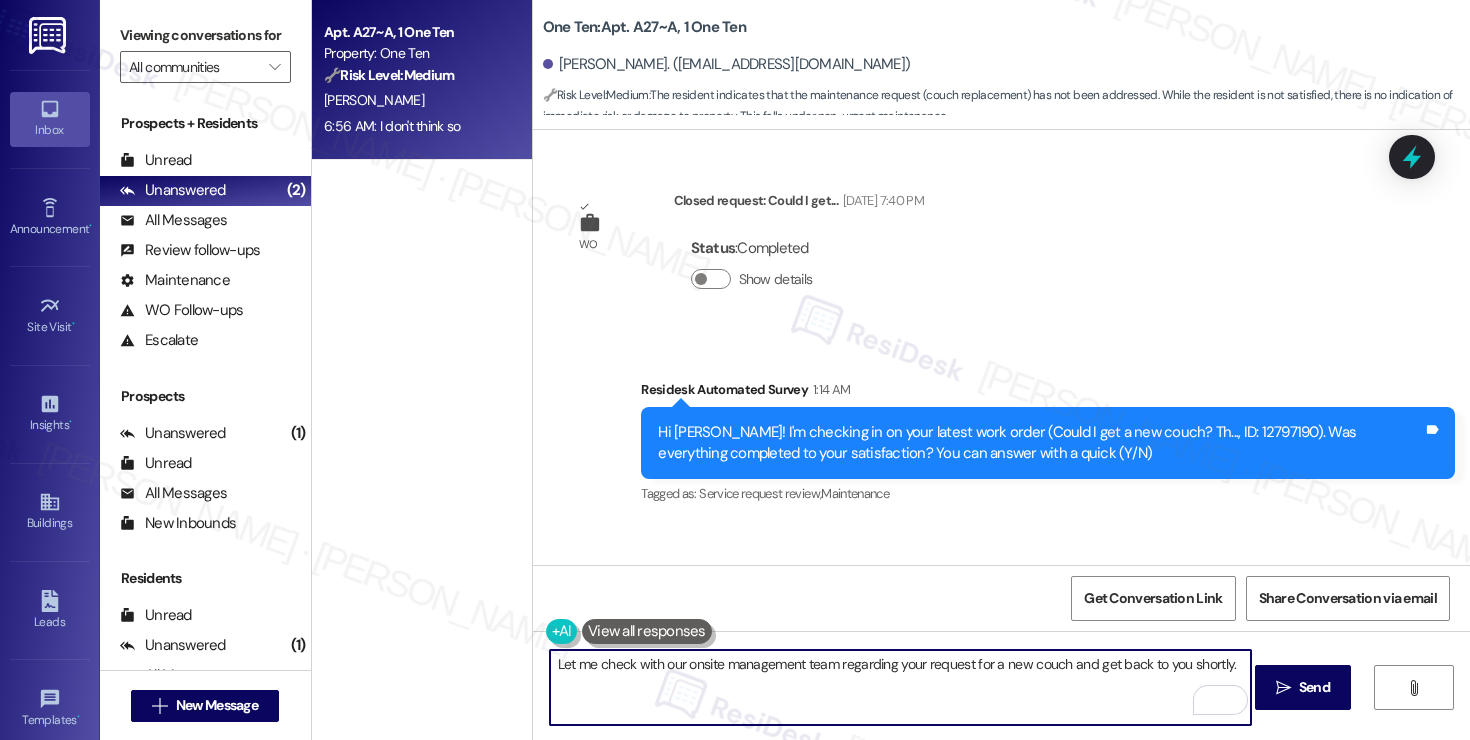 scroll, scrollTop: 2747, scrollLeft: 0, axis: vertical 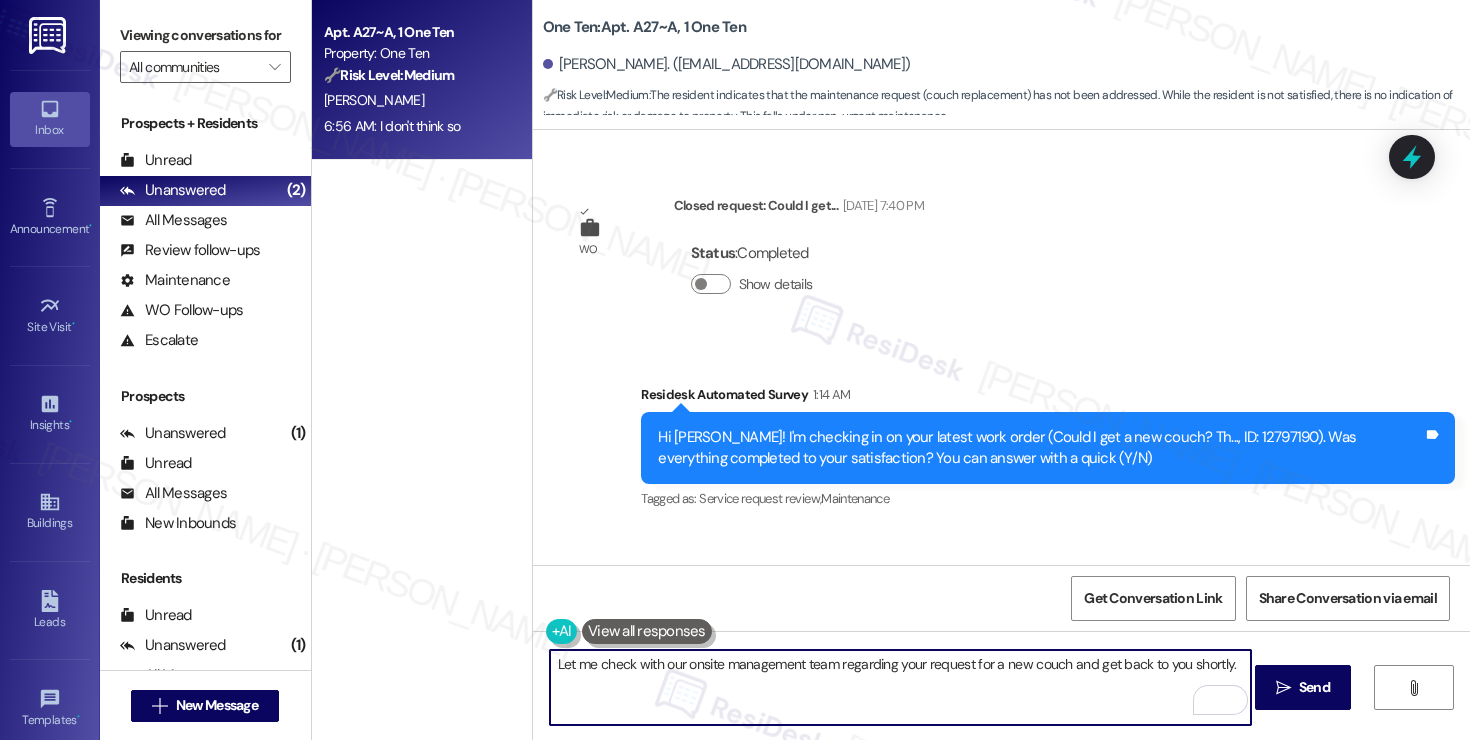 click on "Hi [PERSON_NAME]! I'm checking in on your latest work order (Could I get a new couch? Th..., ID: 12797190). Was everything completed to your satisfaction? You can answer with a quick (Y/N)" at bounding box center (1040, 448) 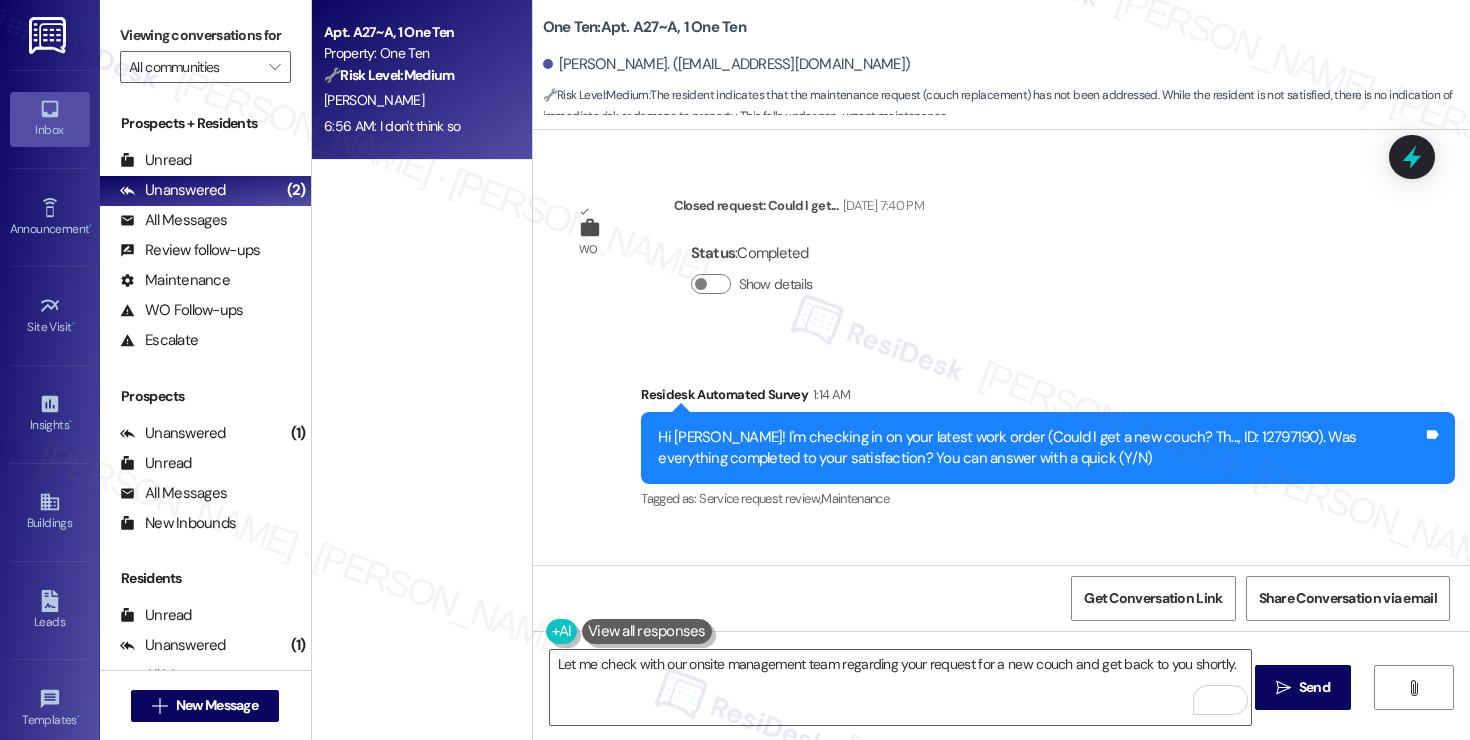 click on "Hi [PERSON_NAME]! I'm checking in on your latest work order (Could I get a new couch? Th..., ID: 12797190). Was everything completed to your satisfaction? You can answer with a quick (Y/N)" at bounding box center (1040, 448) 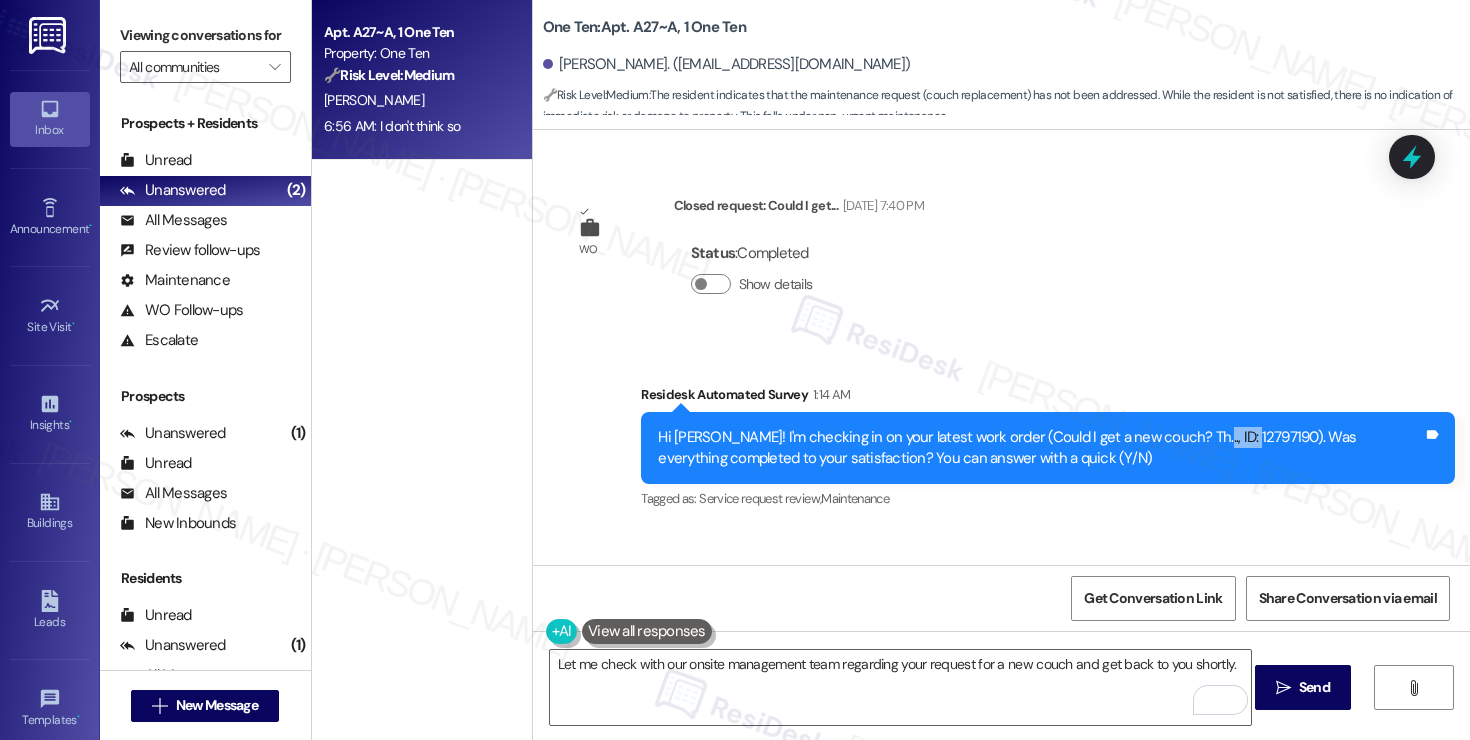 copy on "12797190" 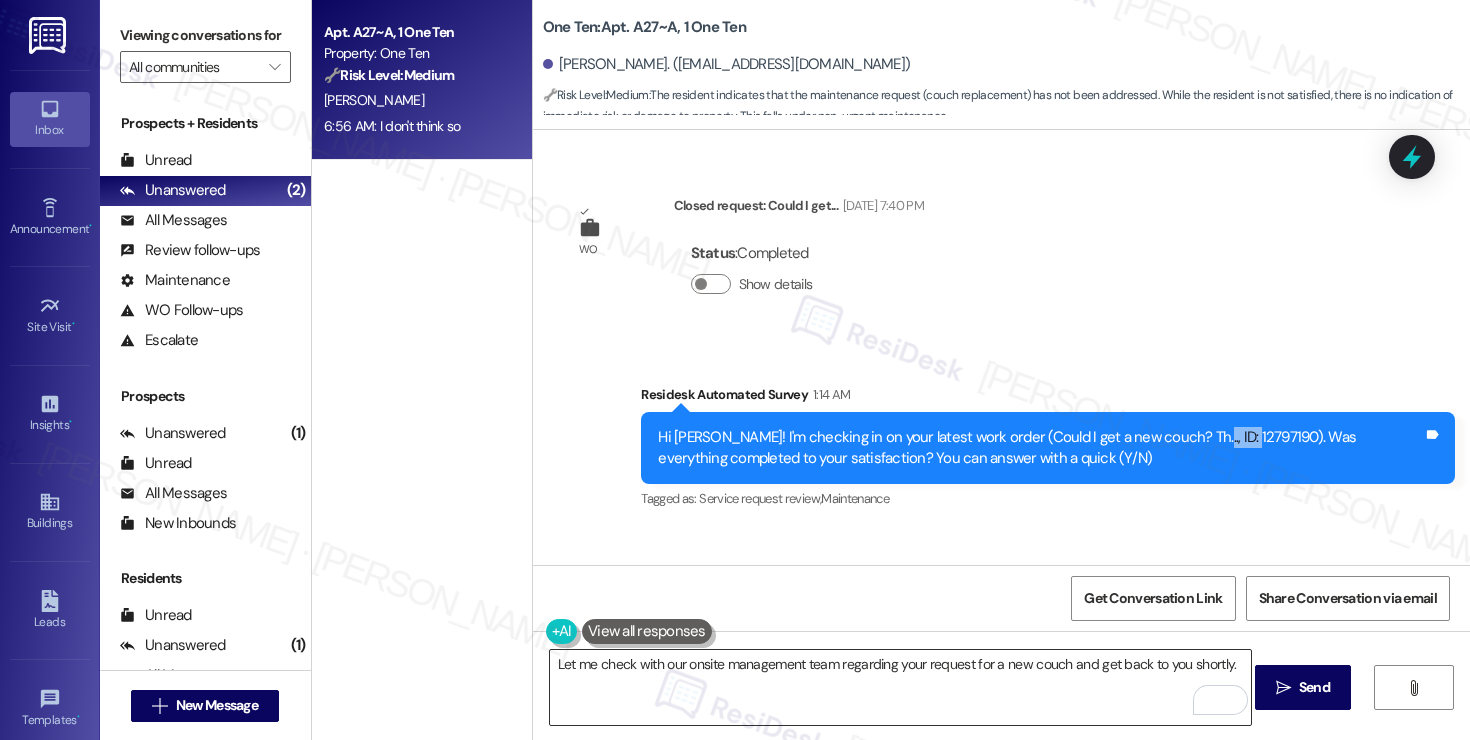 click on "Let me check with our onsite management team regarding your request for a new couch and get back to you shortly." at bounding box center [900, 687] 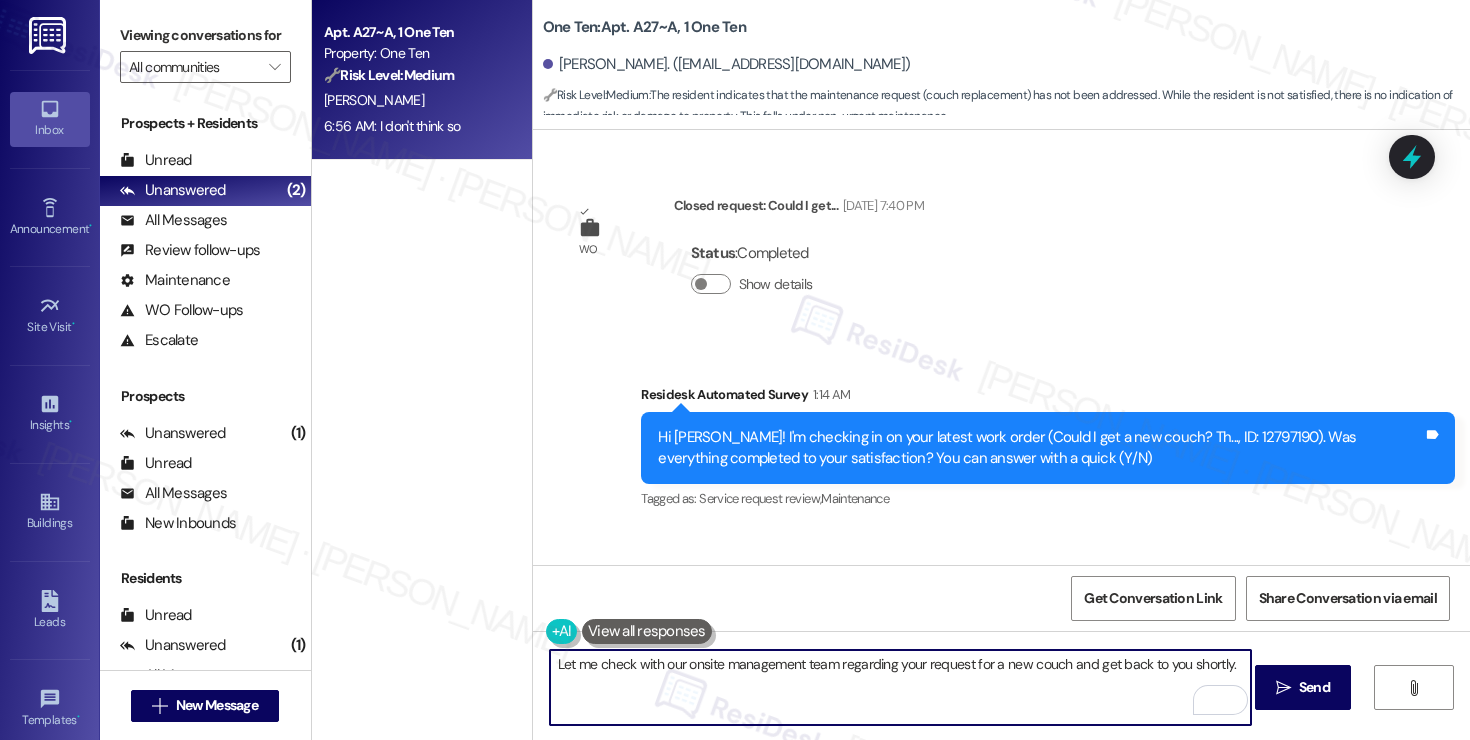 click on "Let me check with our onsite management team regarding your request for a new couch and get back to you shortly." at bounding box center (900, 687) 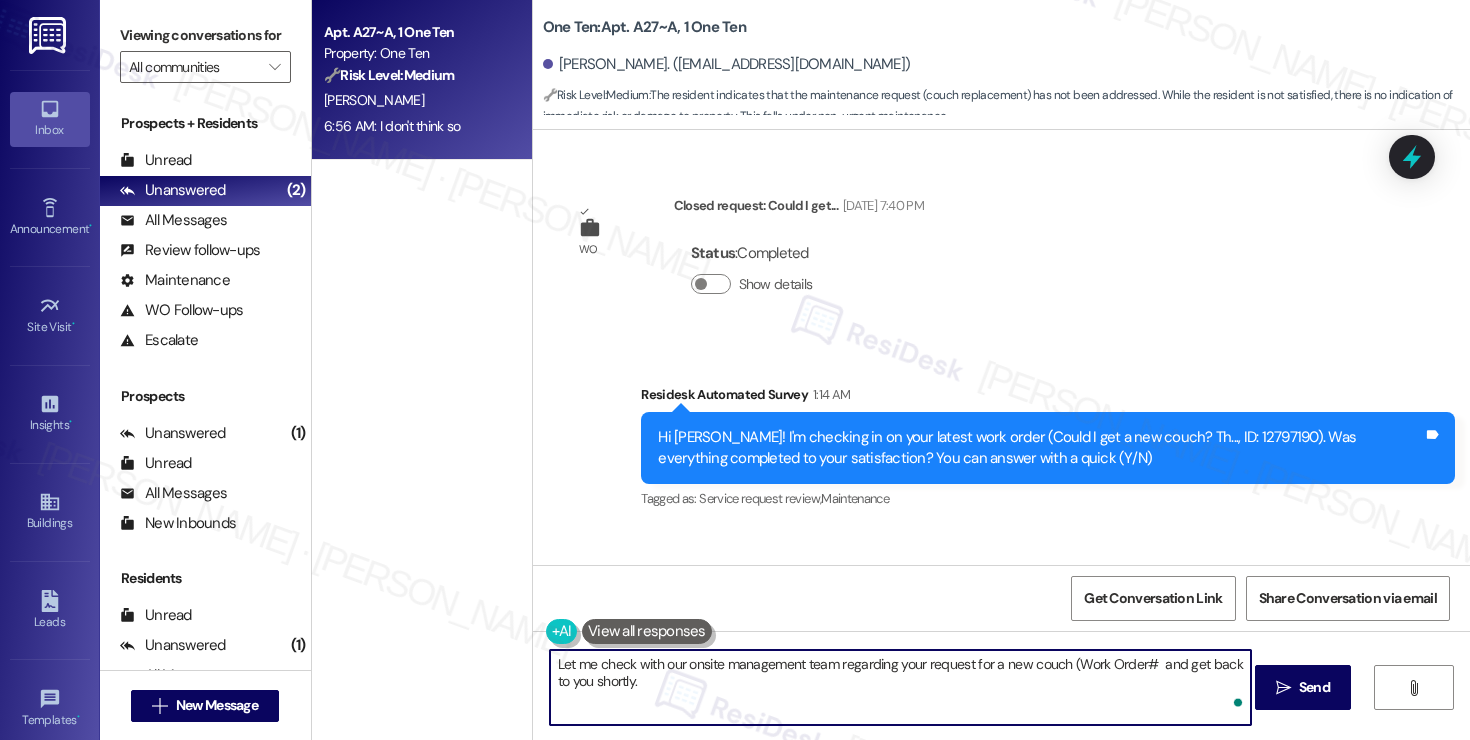 paste on "12797190" 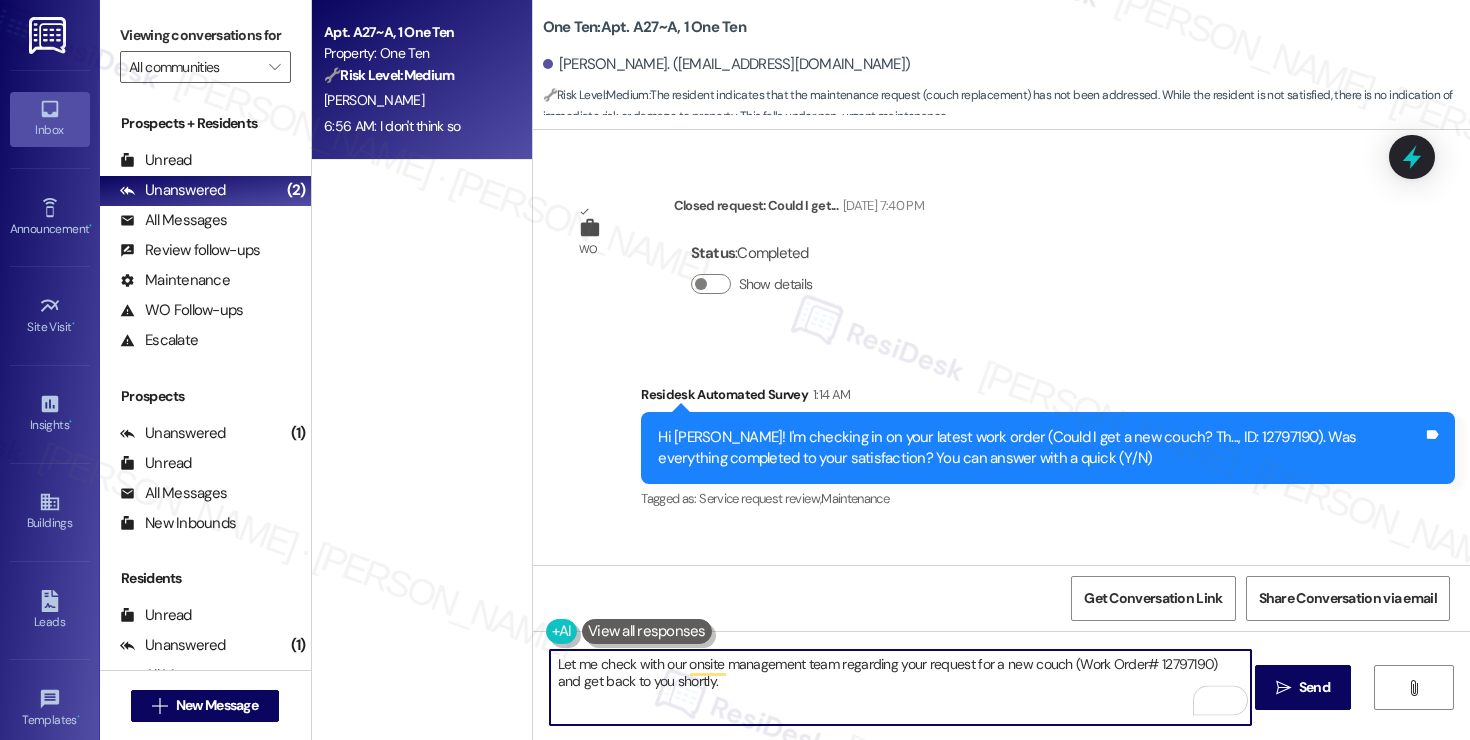 click on "Let me check with our onsite management team regarding your request for a new couch (Work Order# 12797190)  and get back to you shortly." at bounding box center (900, 687) 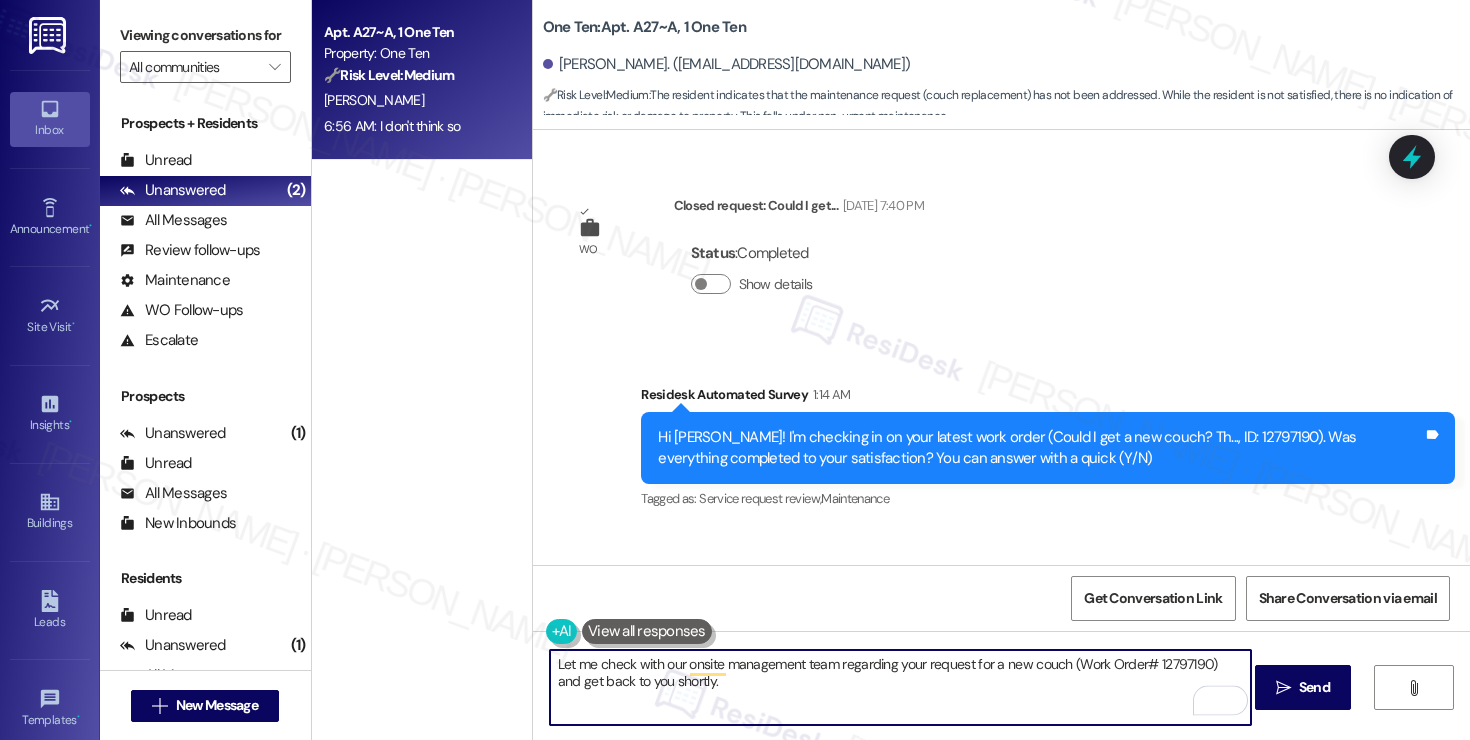 type on "Let me check with our onsite management team regarding your request for a new couch (Work Order# 12797190)  and get back to you shortly." 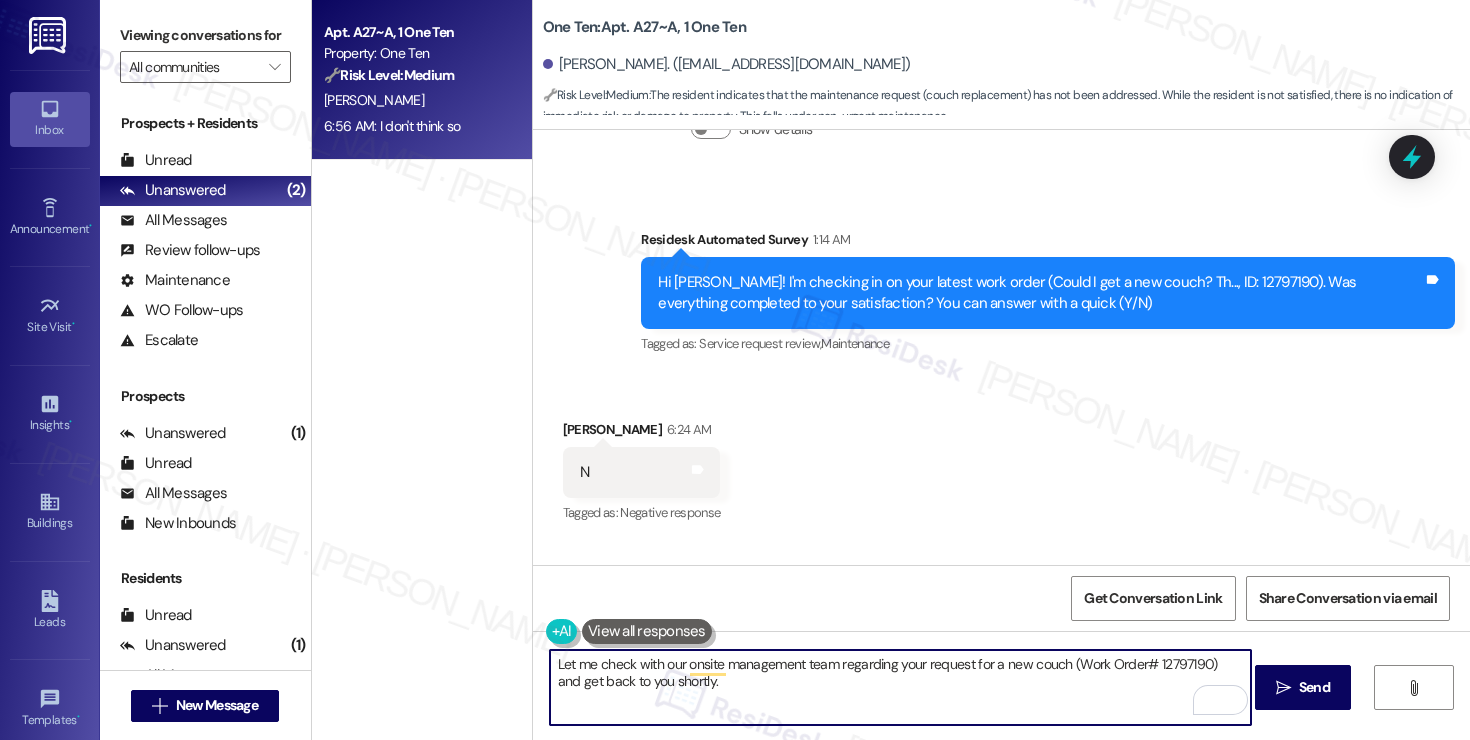 scroll, scrollTop: 3133, scrollLeft: 0, axis: vertical 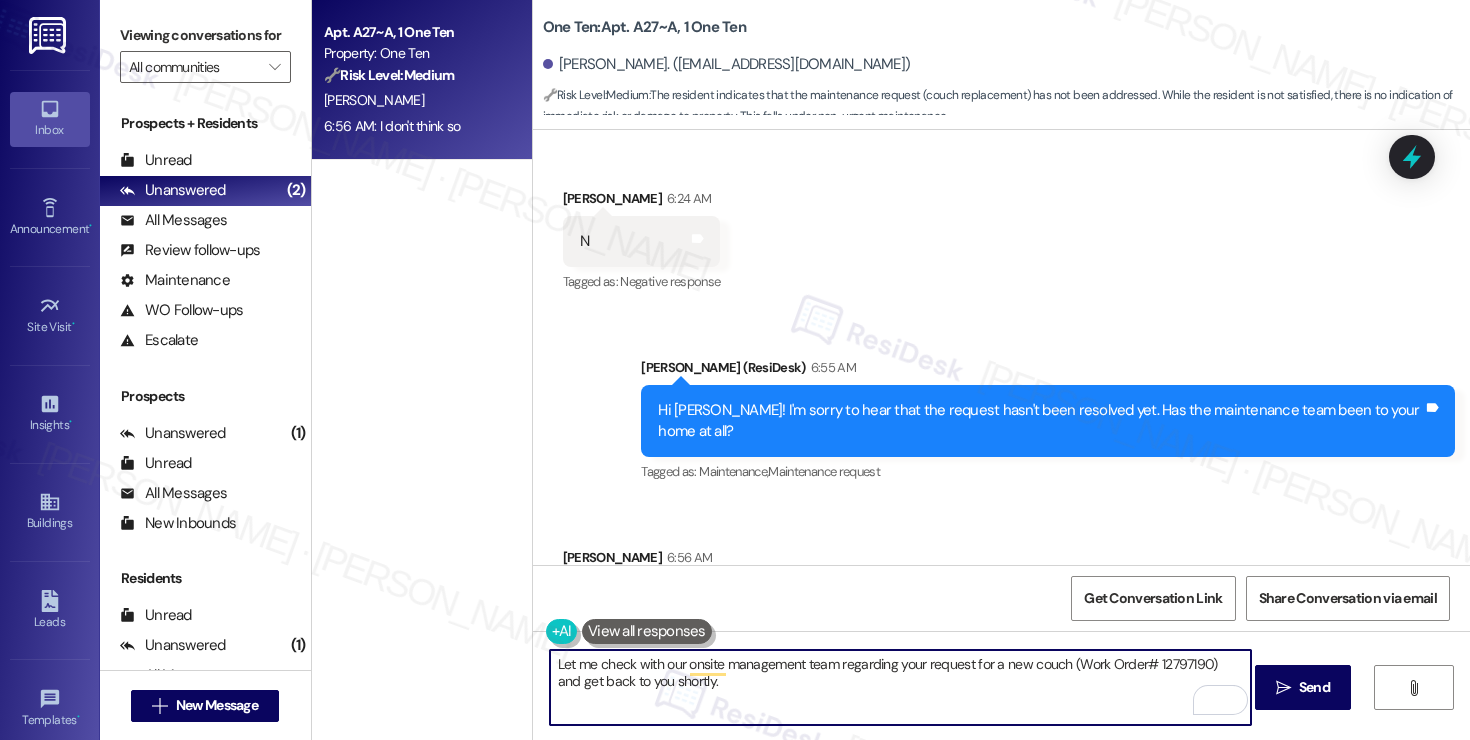 click on "Let me check with our onsite management team regarding your request for a new couch (Work Order# 12797190)  and get back to you shortly." at bounding box center [900, 687] 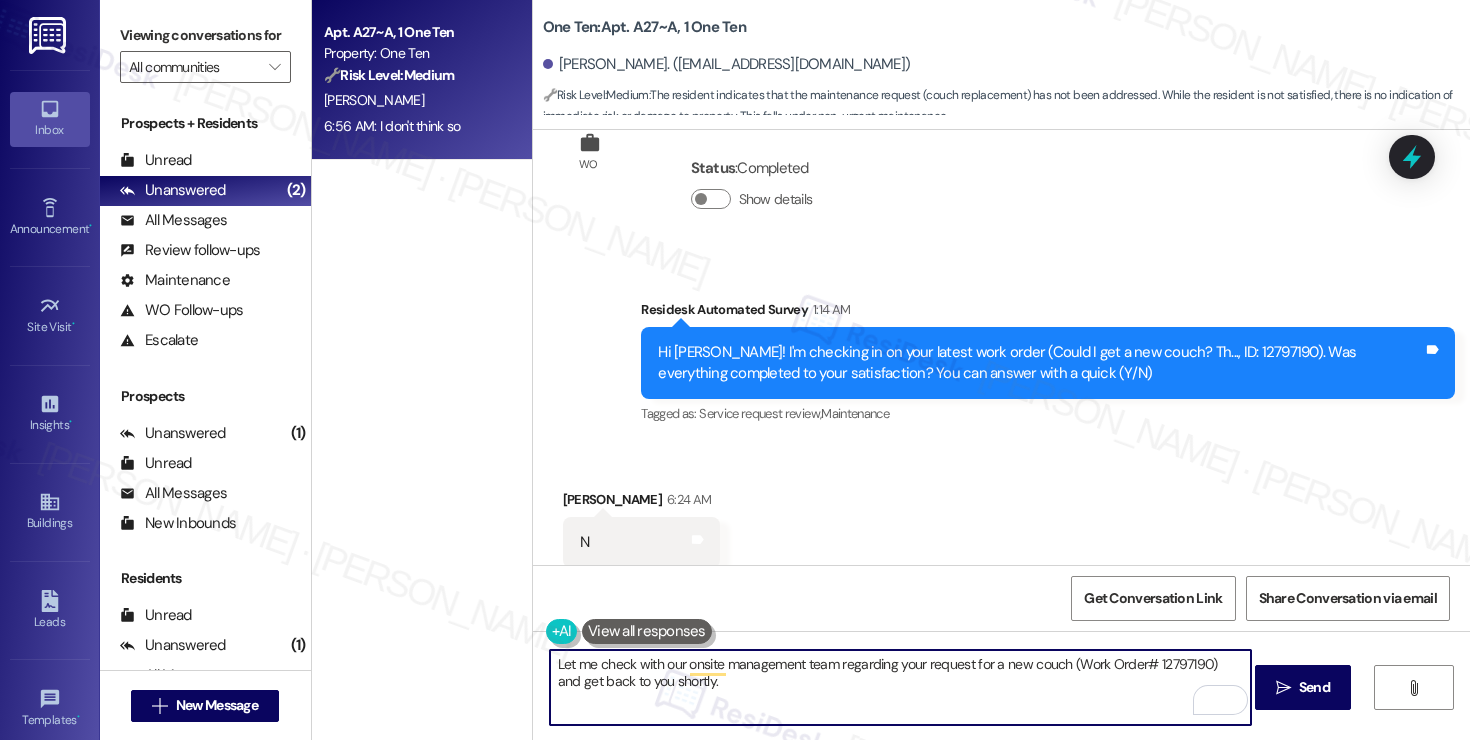 scroll, scrollTop: 2800, scrollLeft: 0, axis: vertical 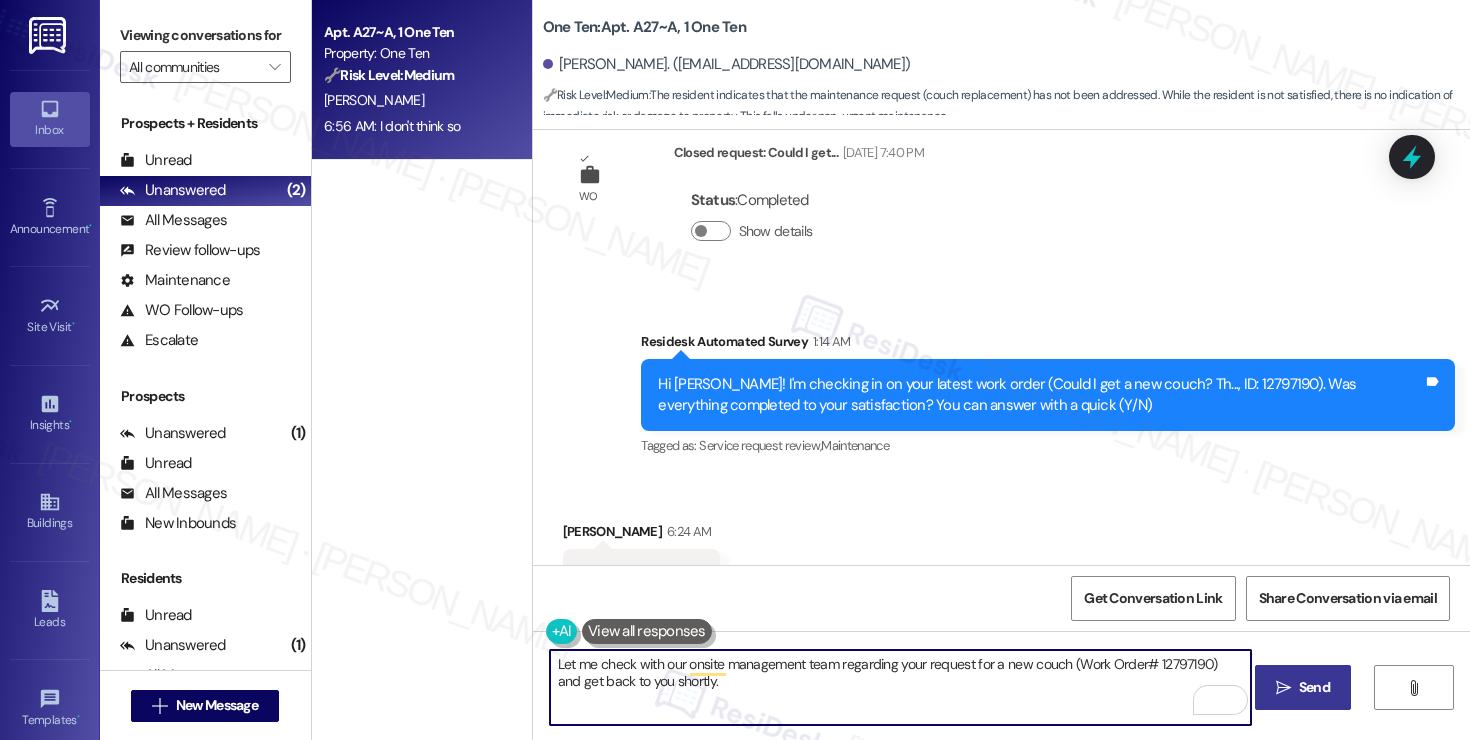 click on "Send" at bounding box center (1314, 687) 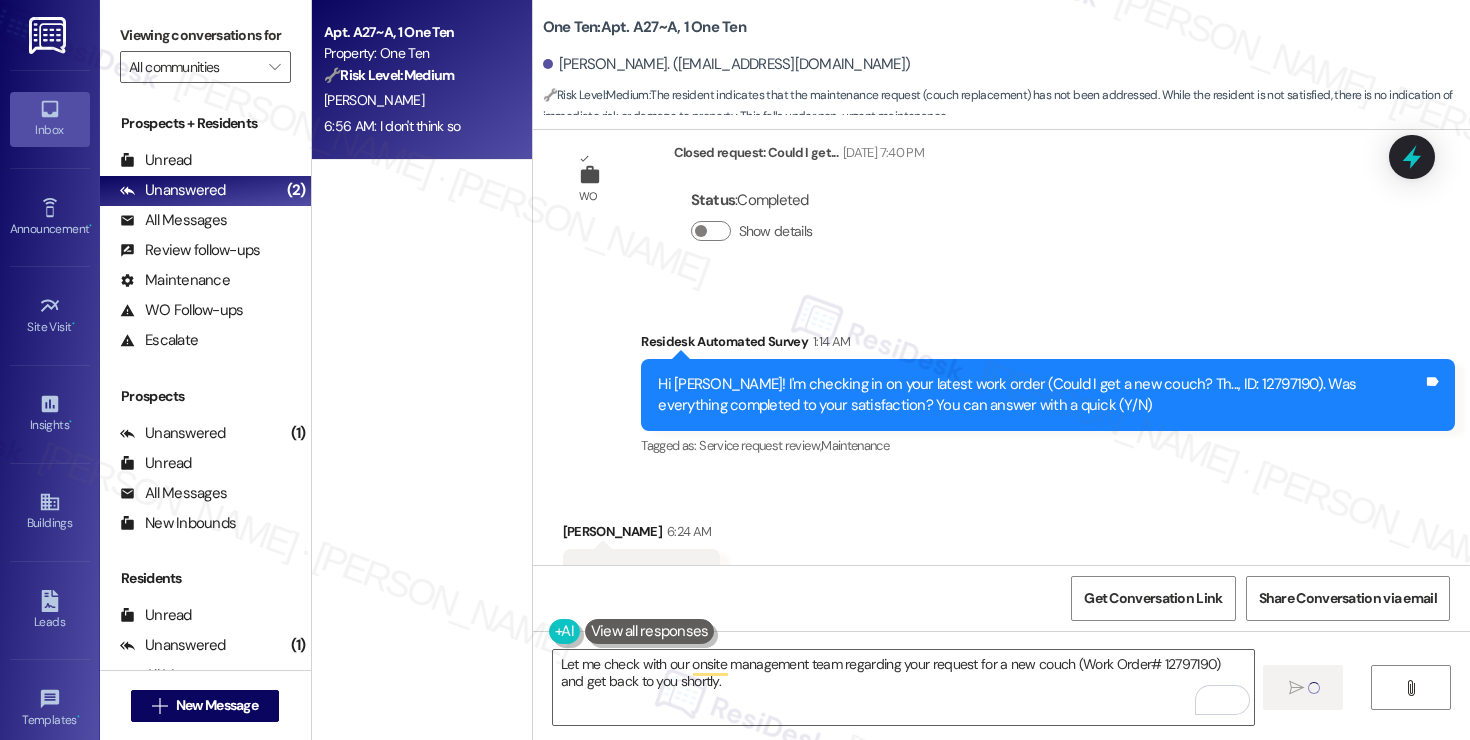 type 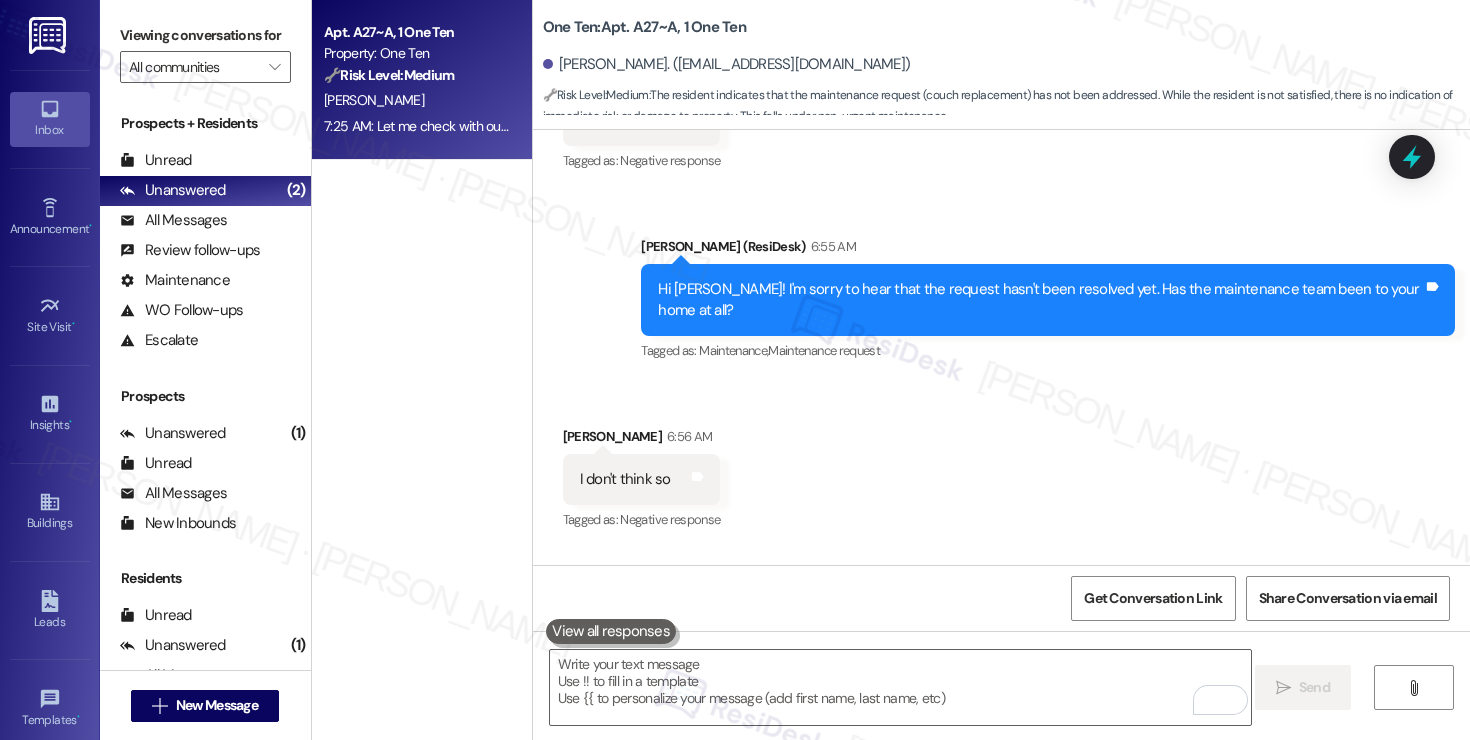 scroll, scrollTop: 3294, scrollLeft: 0, axis: vertical 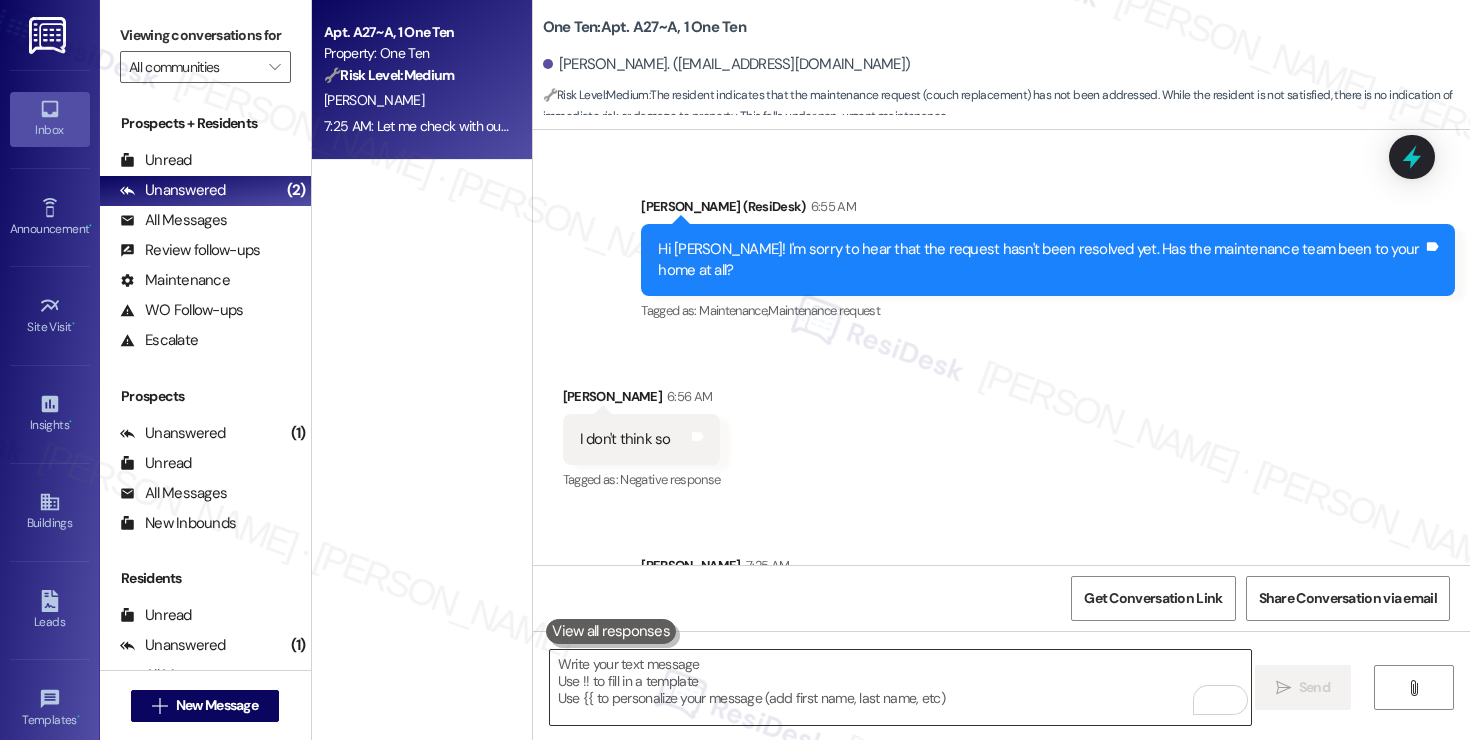 click at bounding box center [900, 687] 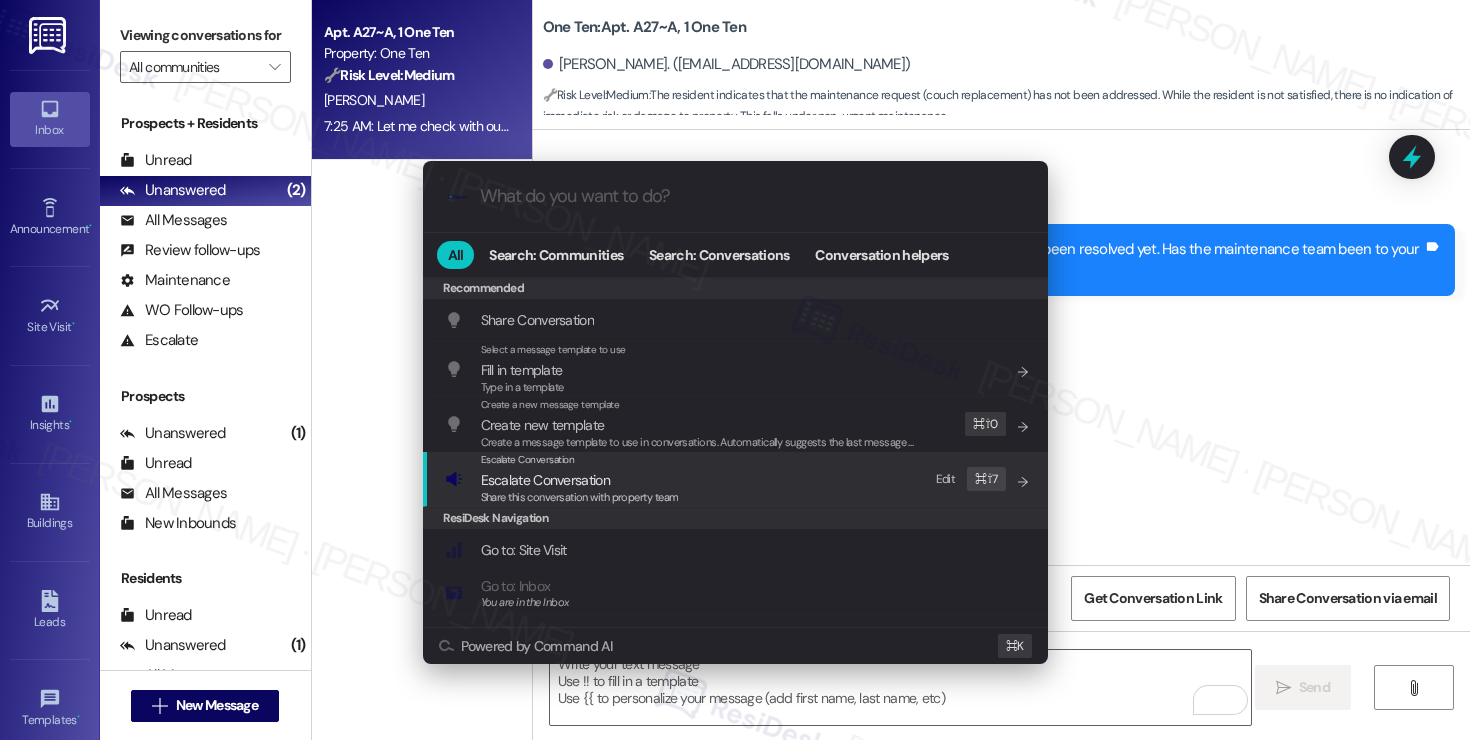 click on "Escalate Conversation Escalate Conversation Share this conversation with property team Edit ⌘ ⇧ 7" at bounding box center [737, 479] 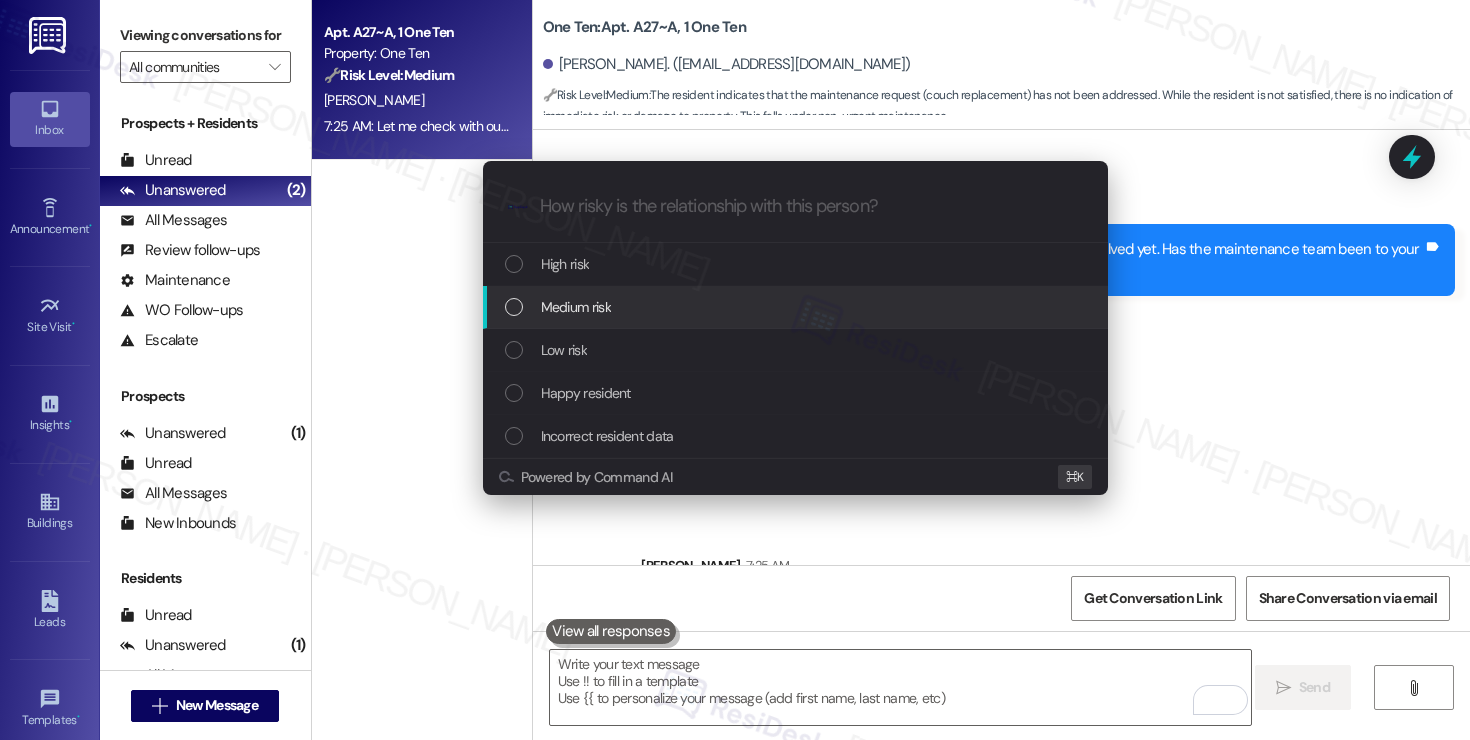 click on "Medium risk" at bounding box center (797, 307) 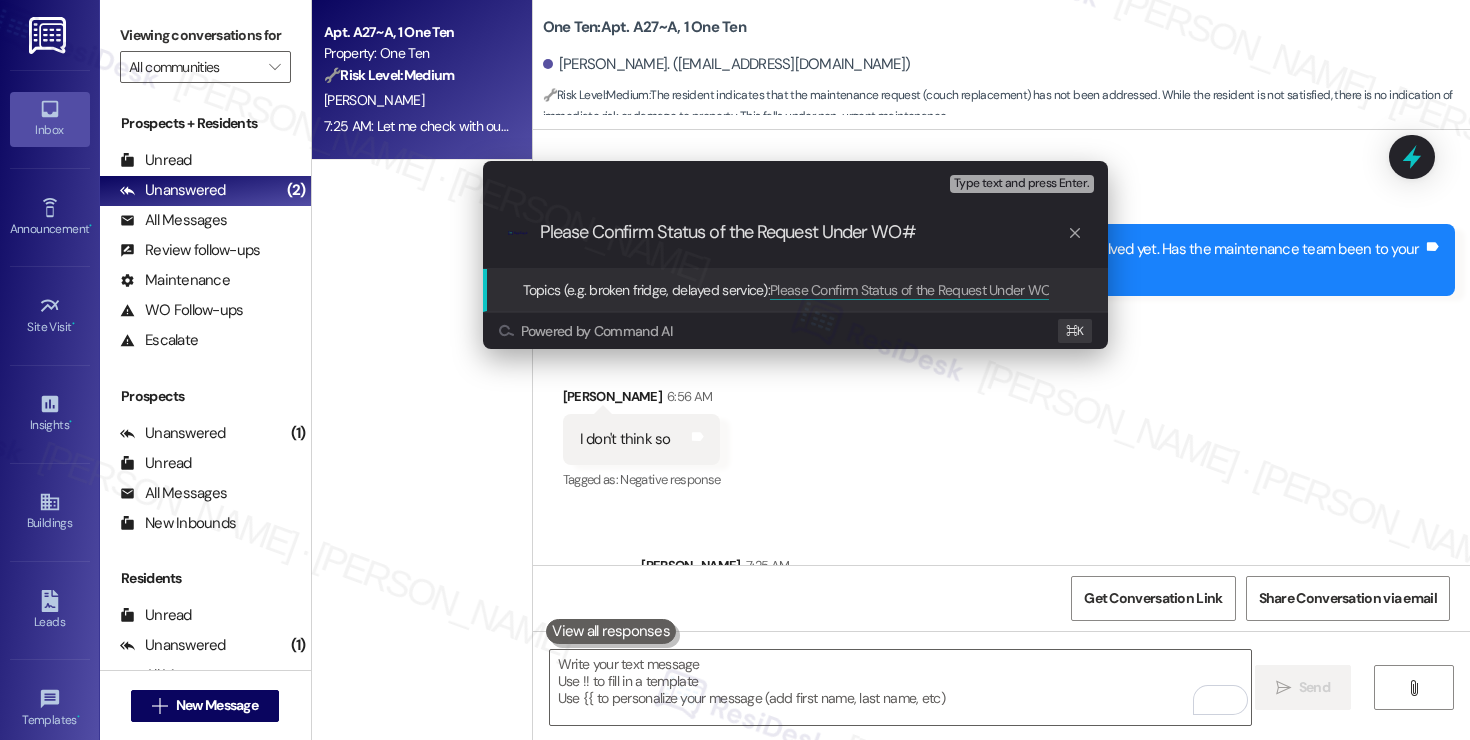 paste on "12797190" 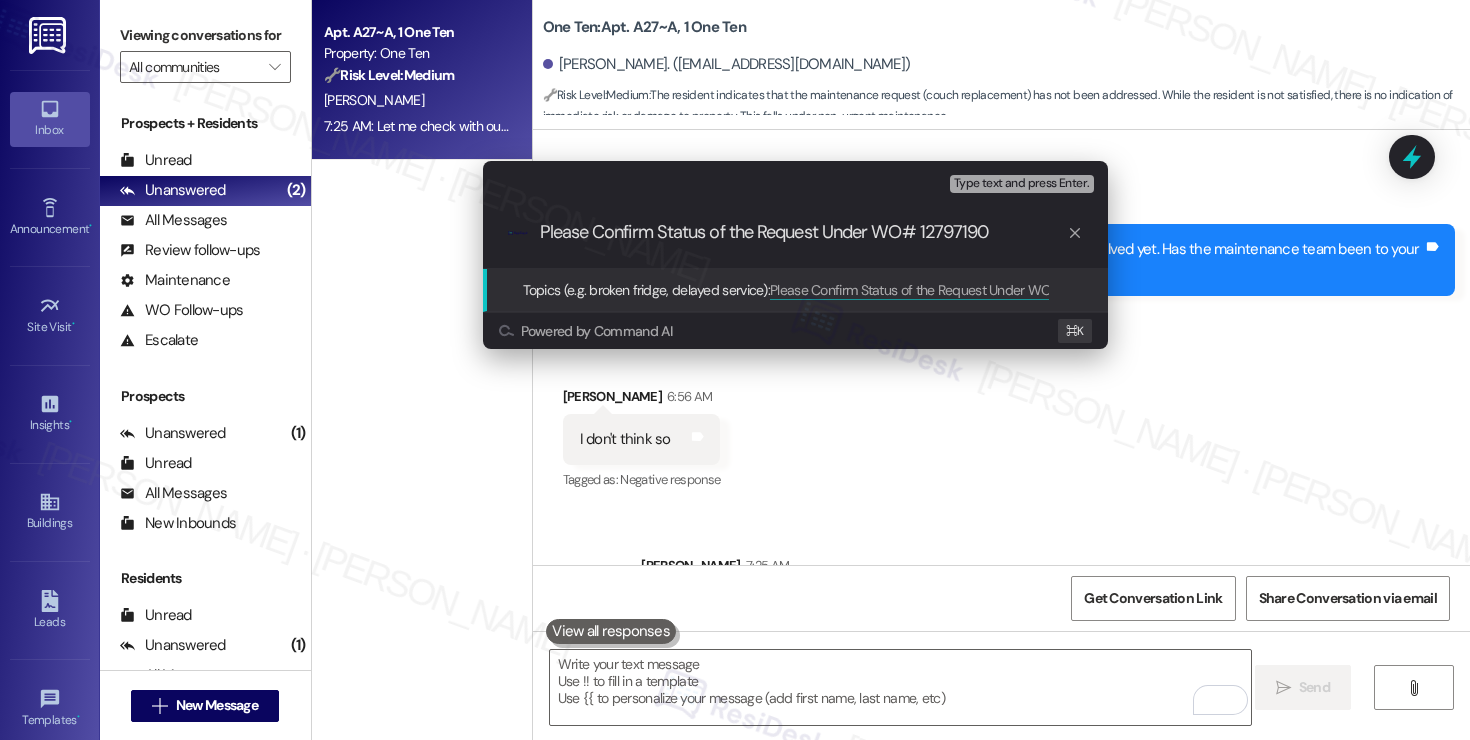 type 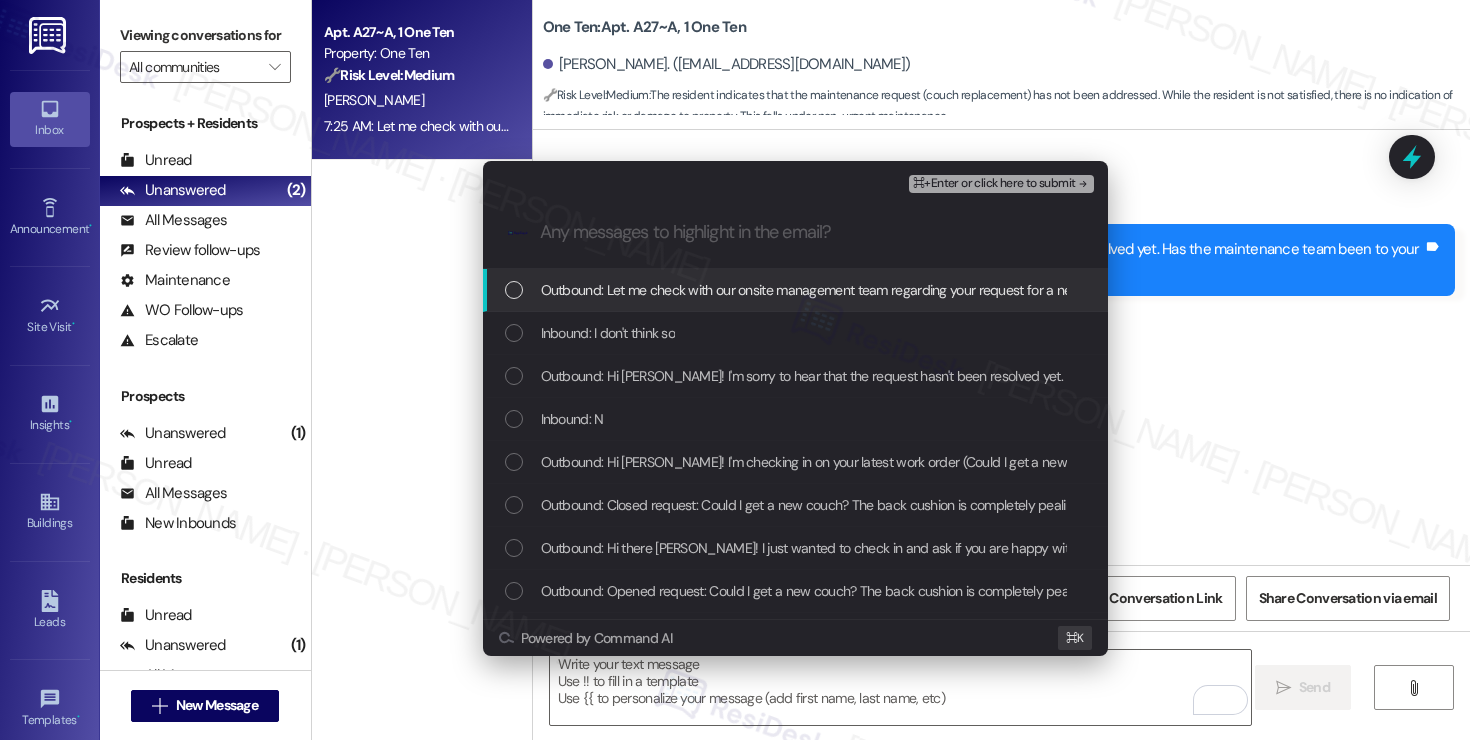 click on "Outbound: Let me check with our onsite management team regarding your request for a new couch (Work Order# 12797190)  and get back to you shortly." at bounding box center (986, 290) 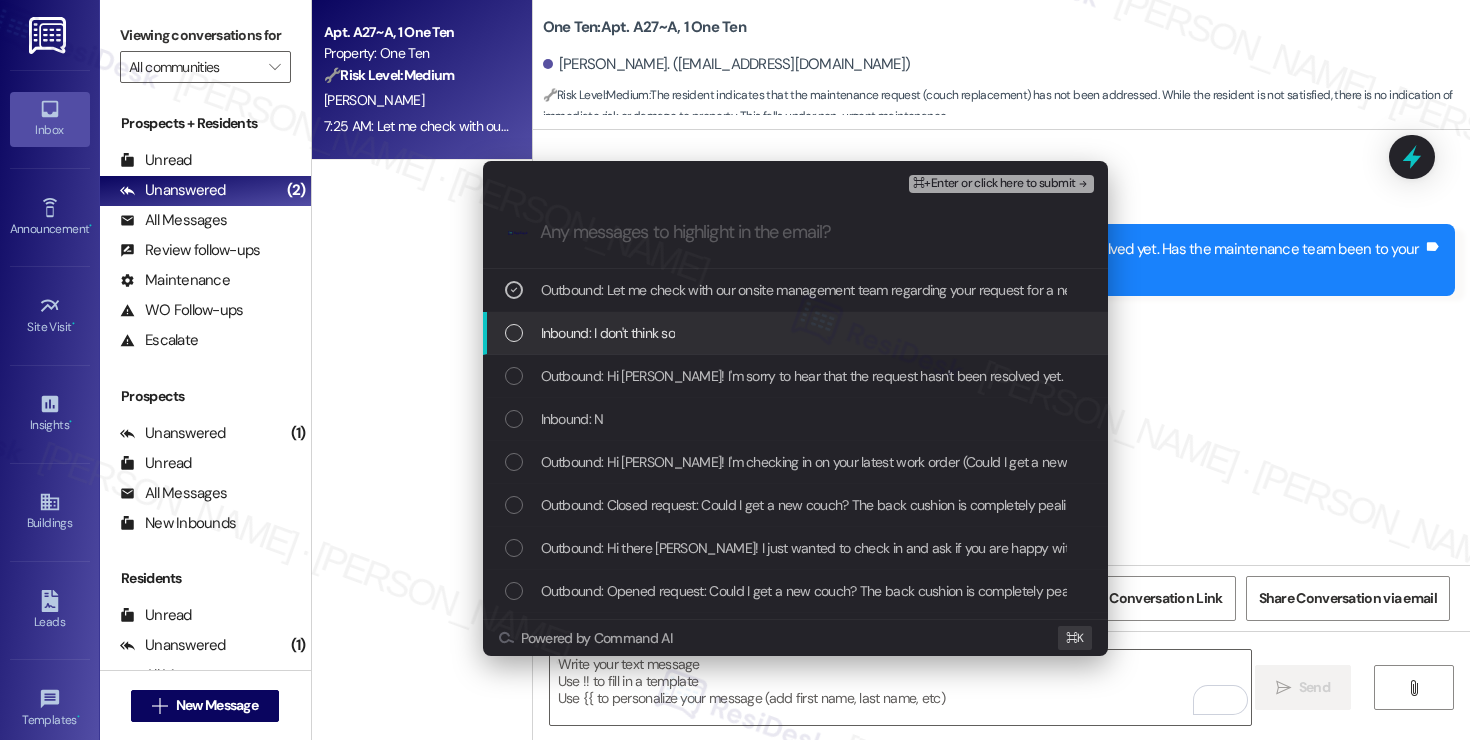 click on "Inbound: I don't think so" at bounding box center [608, 333] 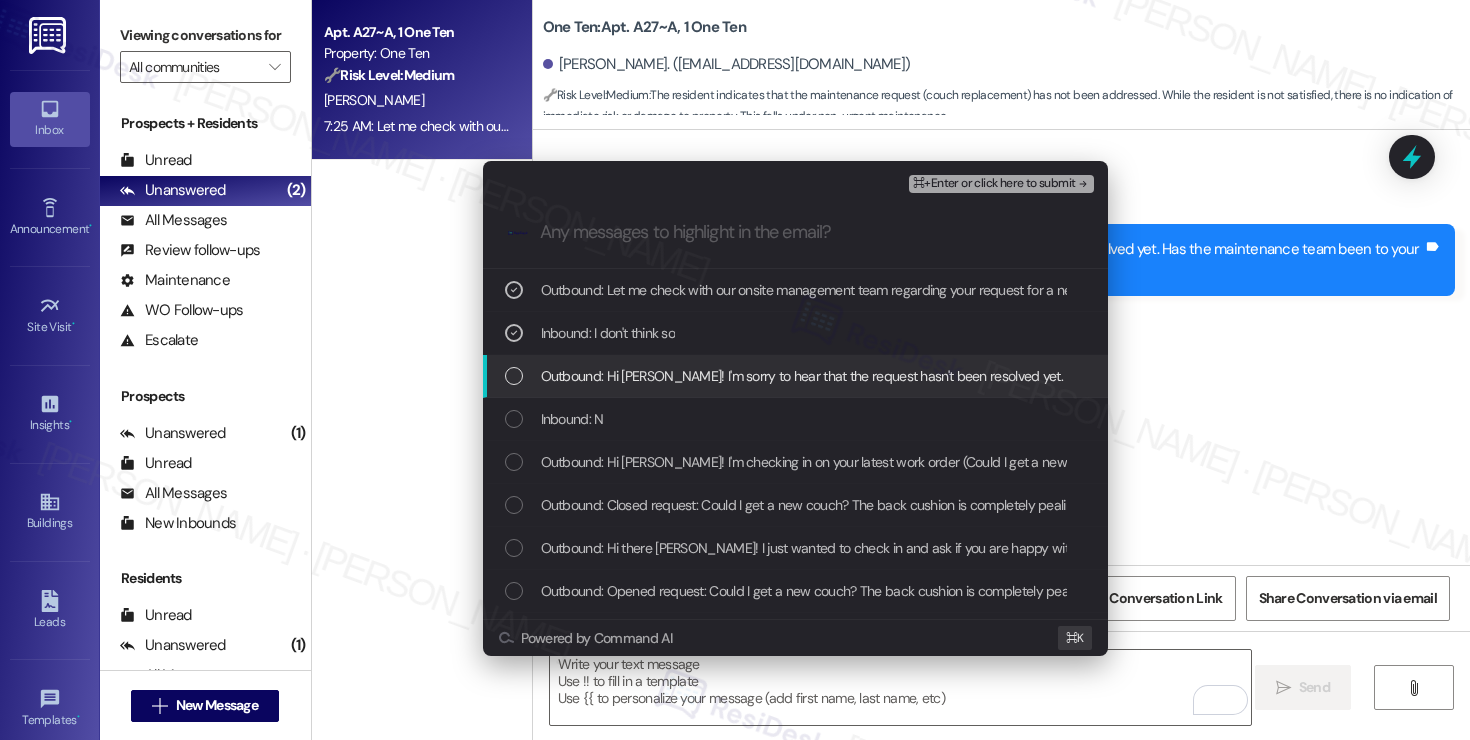 click on "Outbound: Hi [PERSON_NAME]! I'm sorry to hear that the request hasn't been resolved yet. Has the maintenance team been to your home at all?" at bounding box center (958, 376) 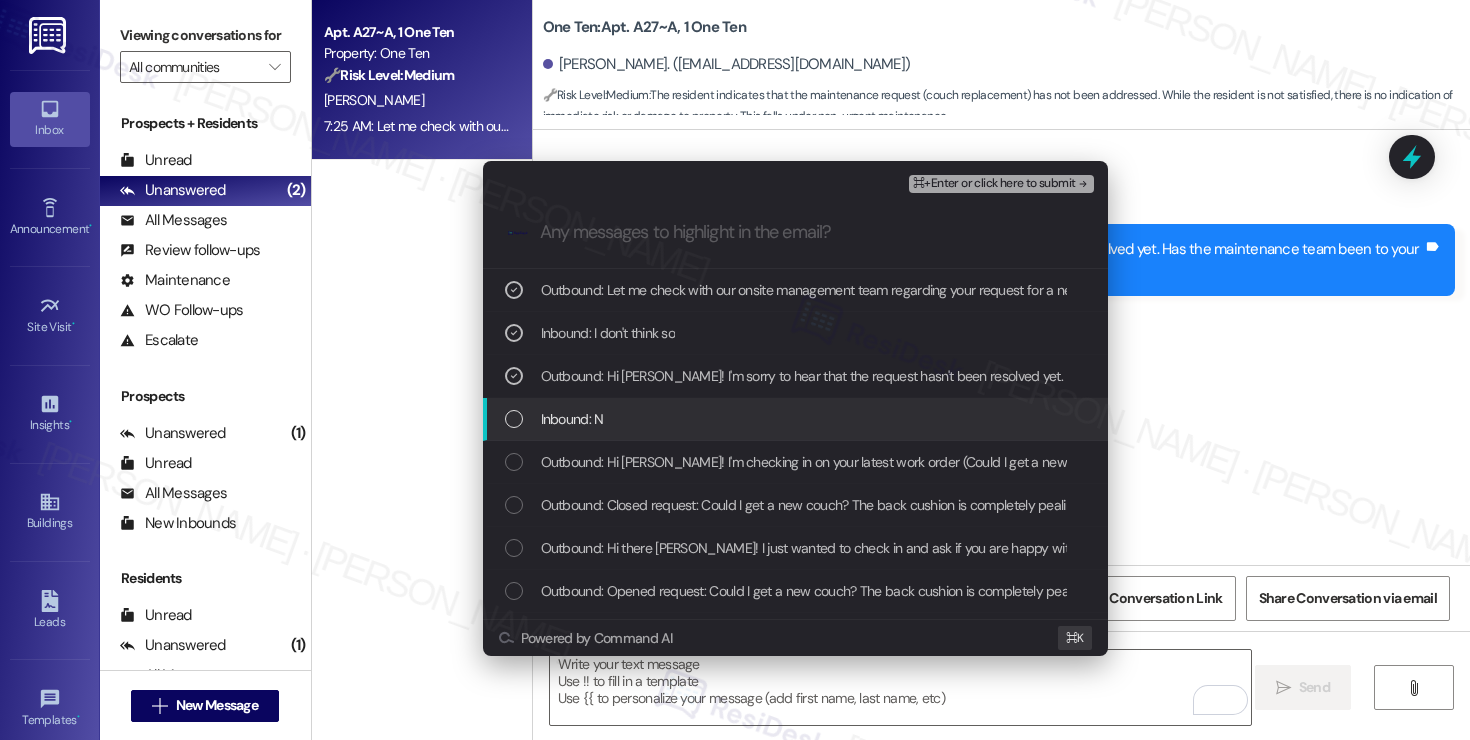 click on "Inbound: N" at bounding box center [797, 419] 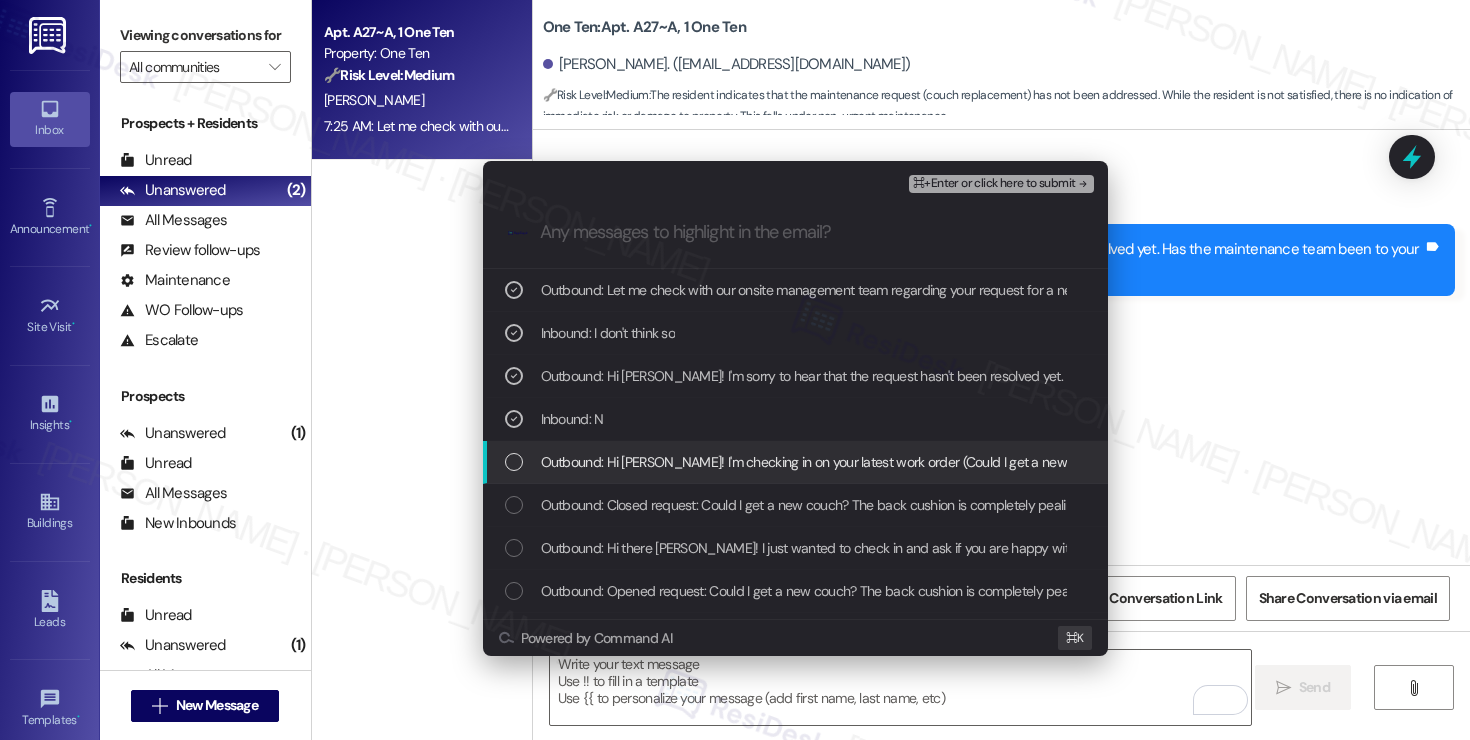 click on "Outbound: Hi [PERSON_NAME]! I'm checking in on your latest work order (Could I get a new couch? Th..., ID: 12797190). Was everything completed to your satisfaction? You can answer with a quick (Y/N)" at bounding box center (1120, 462) 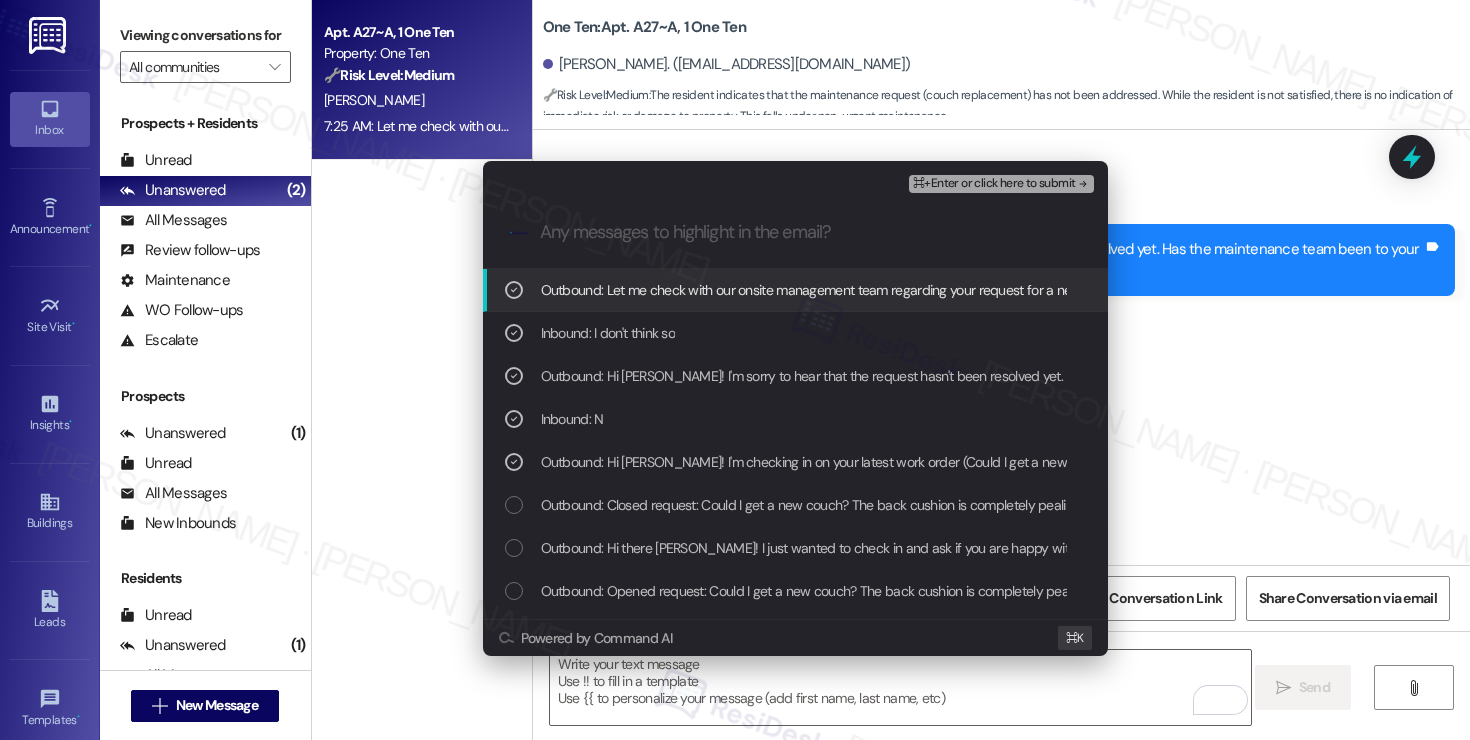click on "⌘+Enter or click here to submit" at bounding box center (994, 184) 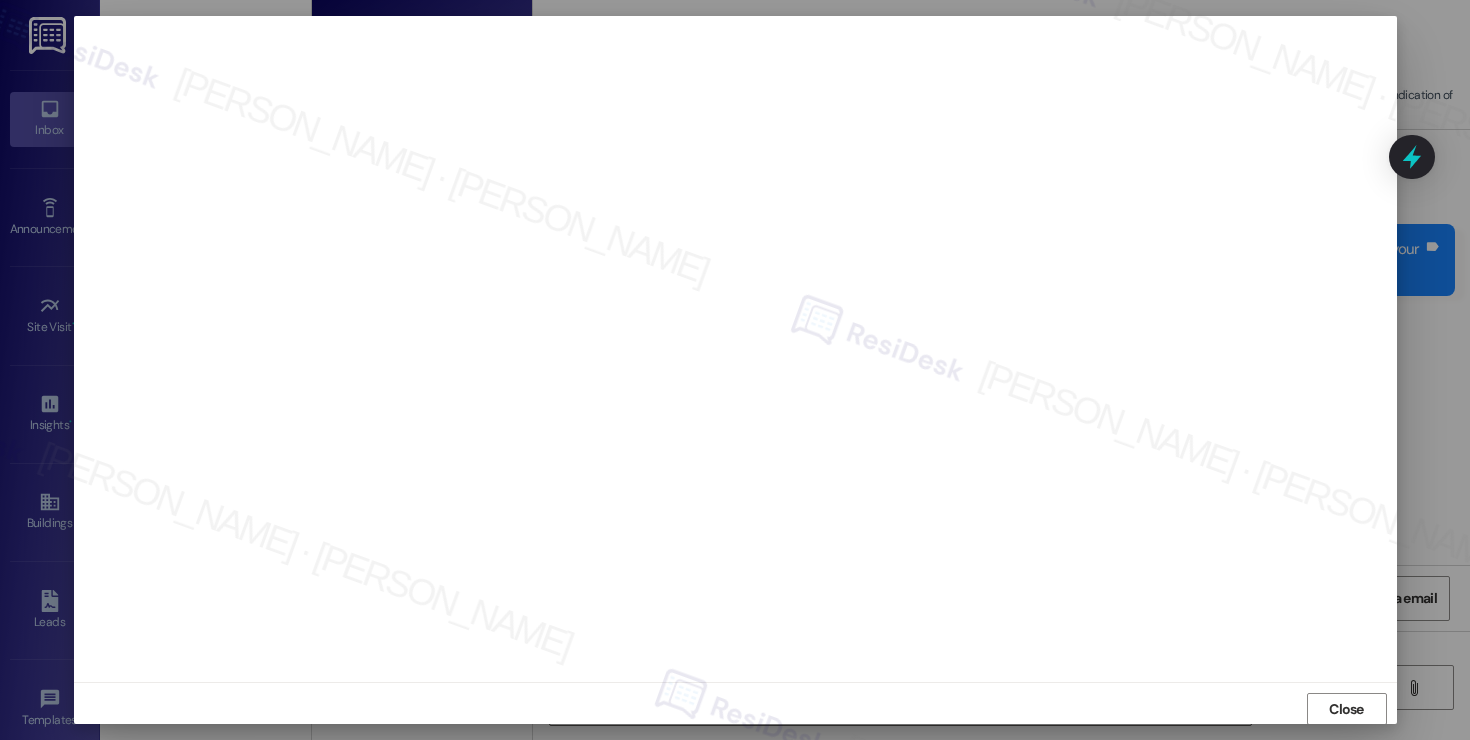 scroll, scrollTop: 11, scrollLeft: 0, axis: vertical 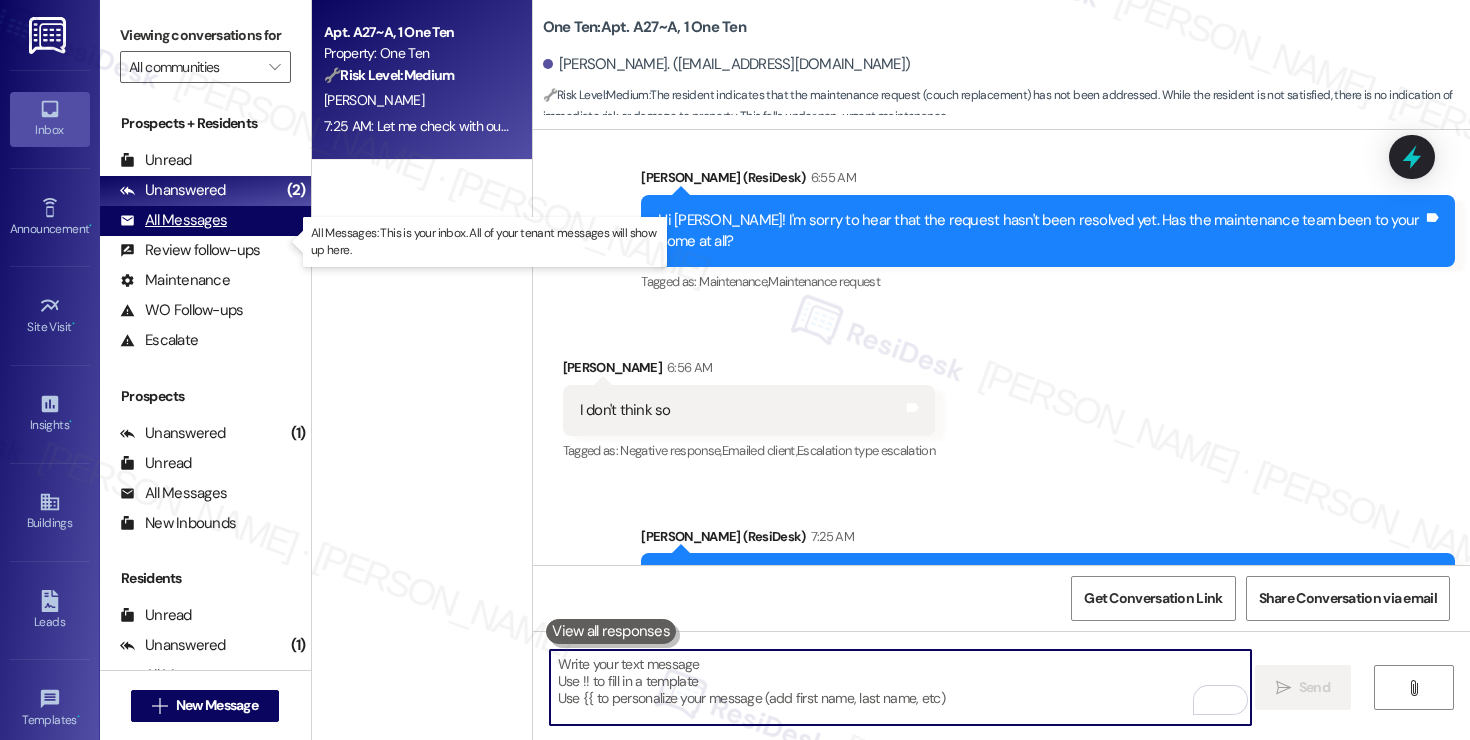 click on "All Messages" at bounding box center [173, 220] 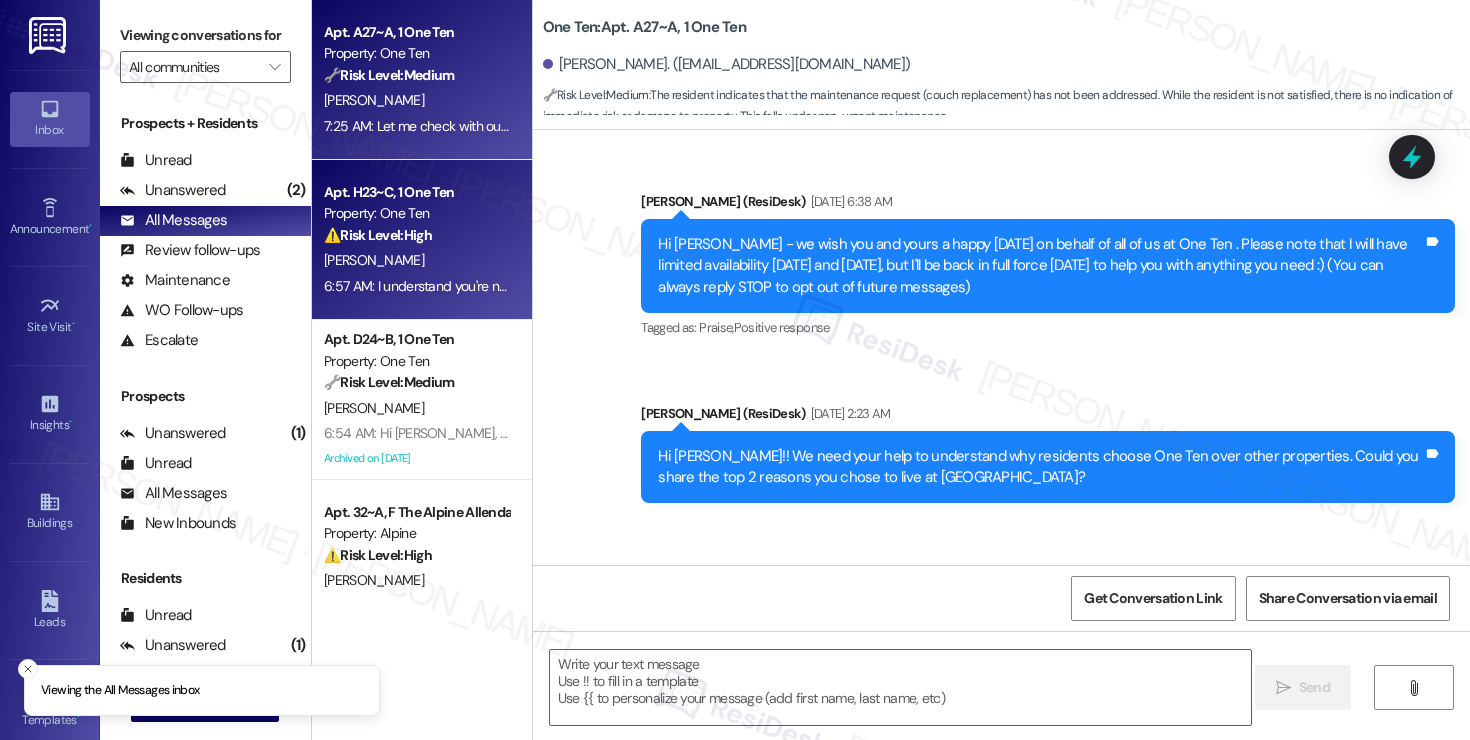 scroll, scrollTop: 81, scrollLeft: 0, axis: vertical 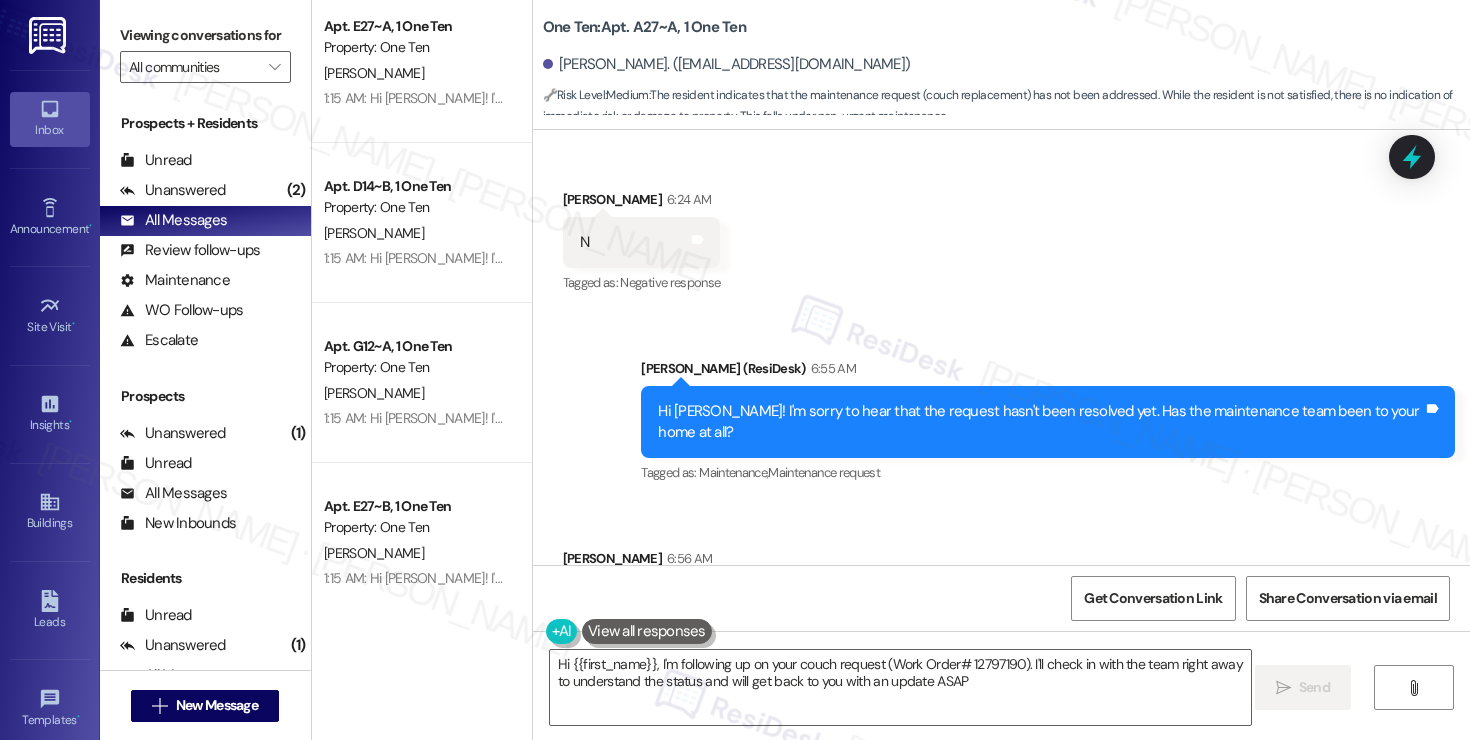 type on "Hi {{first_name}}, I'm following up on your couch request (Work Order# 12797190). I'll check in with the team right away to understand the status and will get back to you with an update ASAP!" 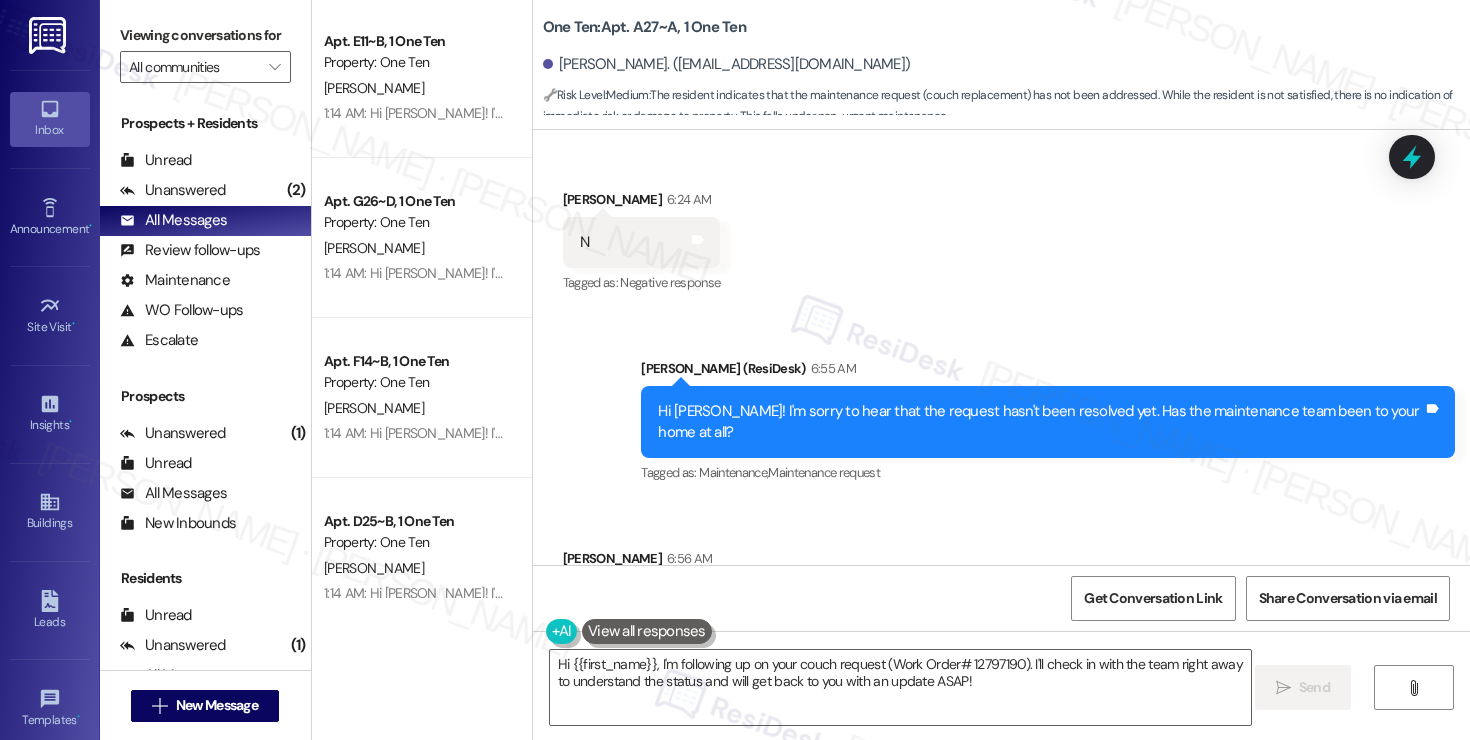 scroll, scrollTop: 7402, scrollLeft: 0, axis: vertical 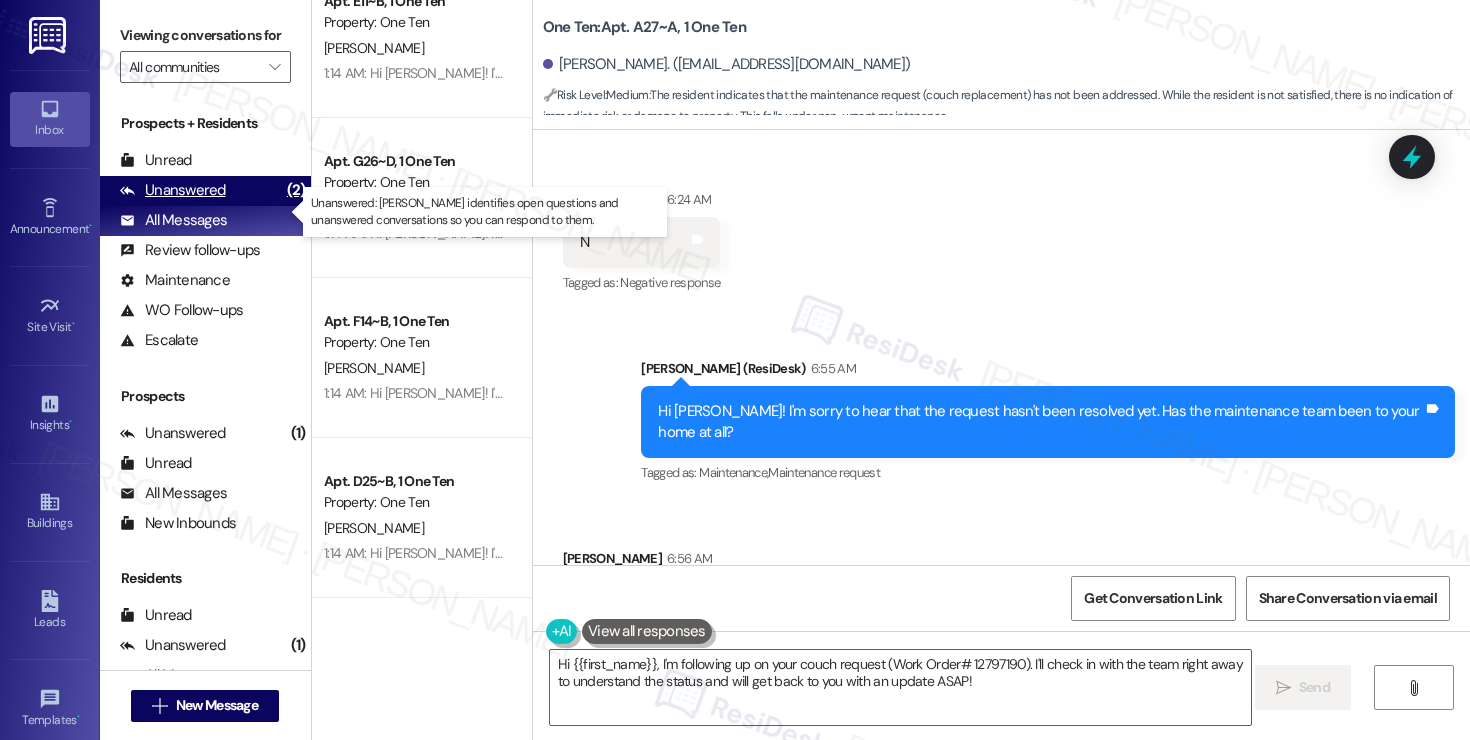 click on "Unanswered" at bounding box center [173, 190] 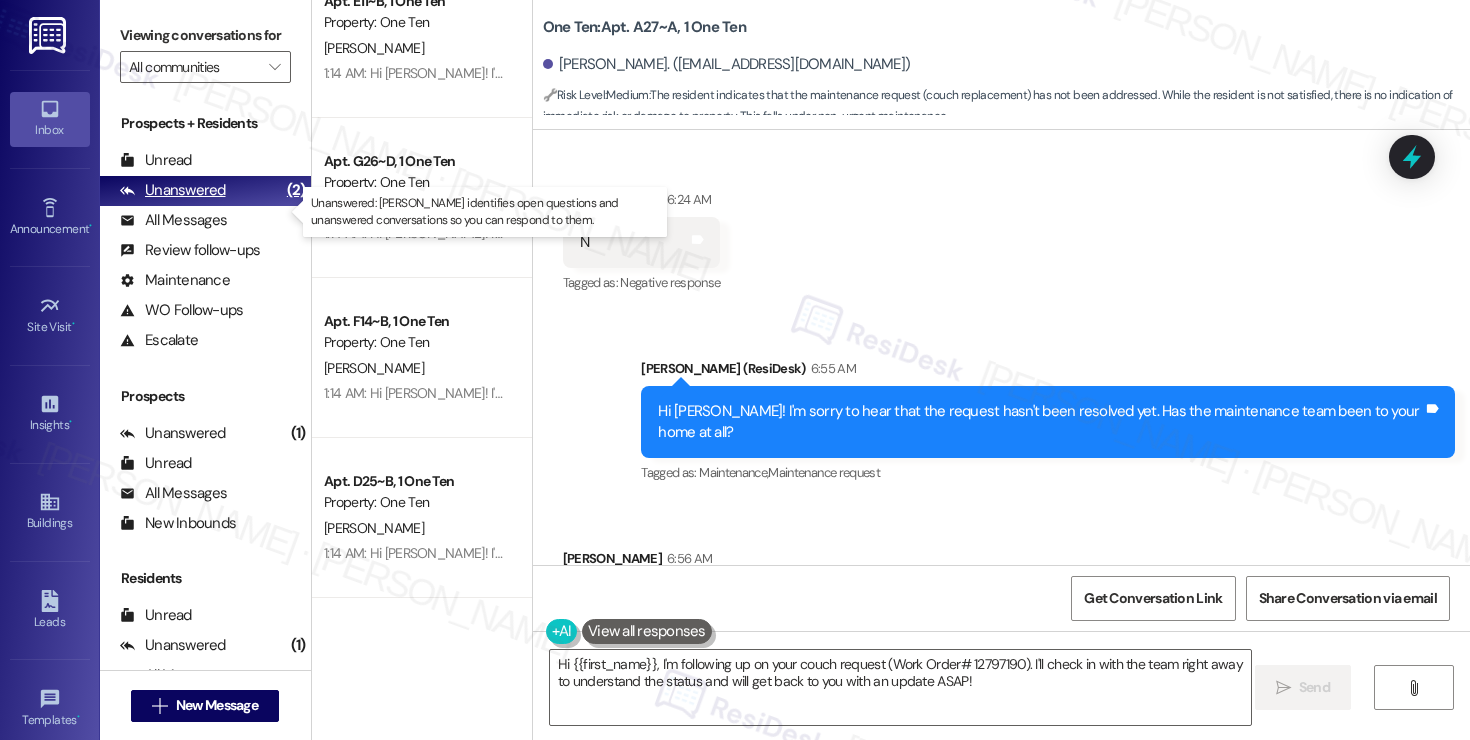 scroll, scrollTop: 0, scrollLeft: 0, axis: both 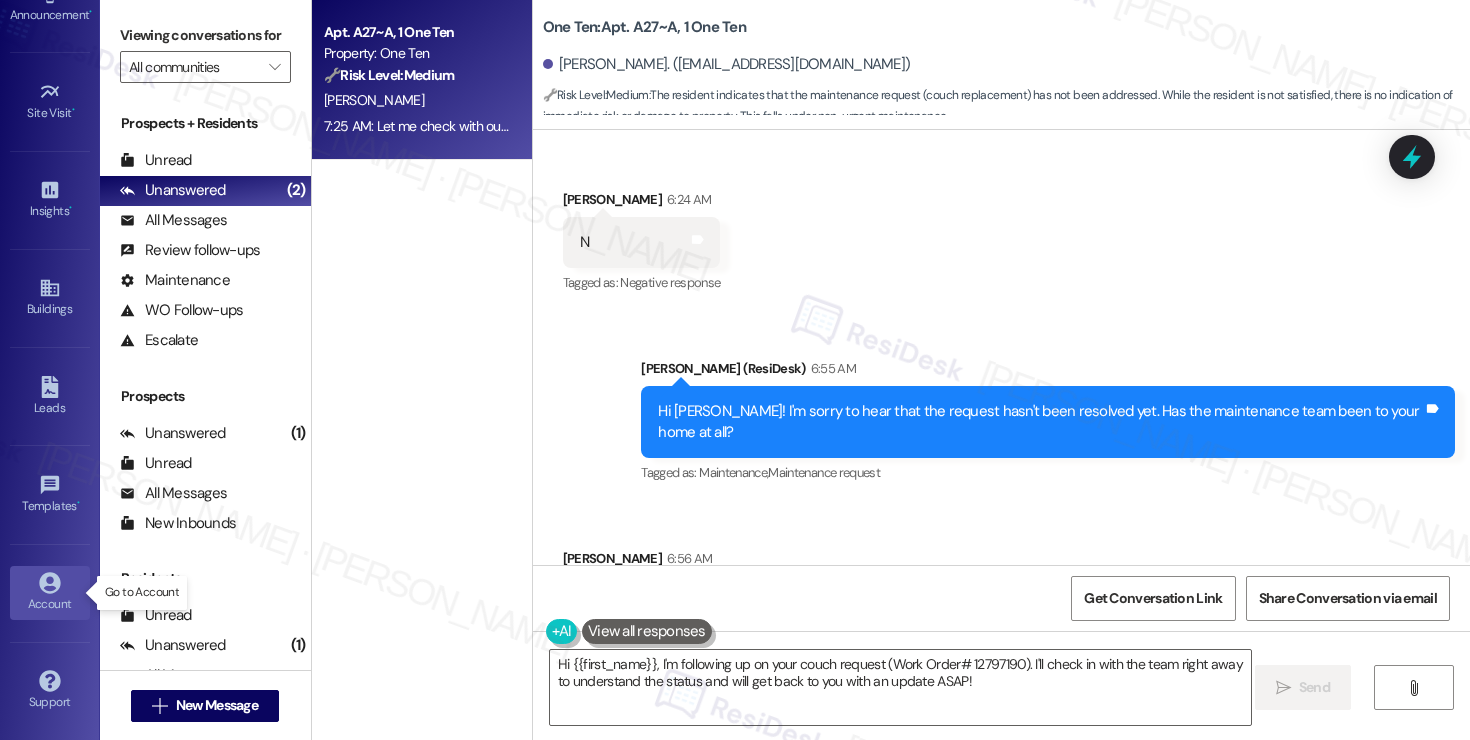 click on "Account" at bounding box center [50, 604] 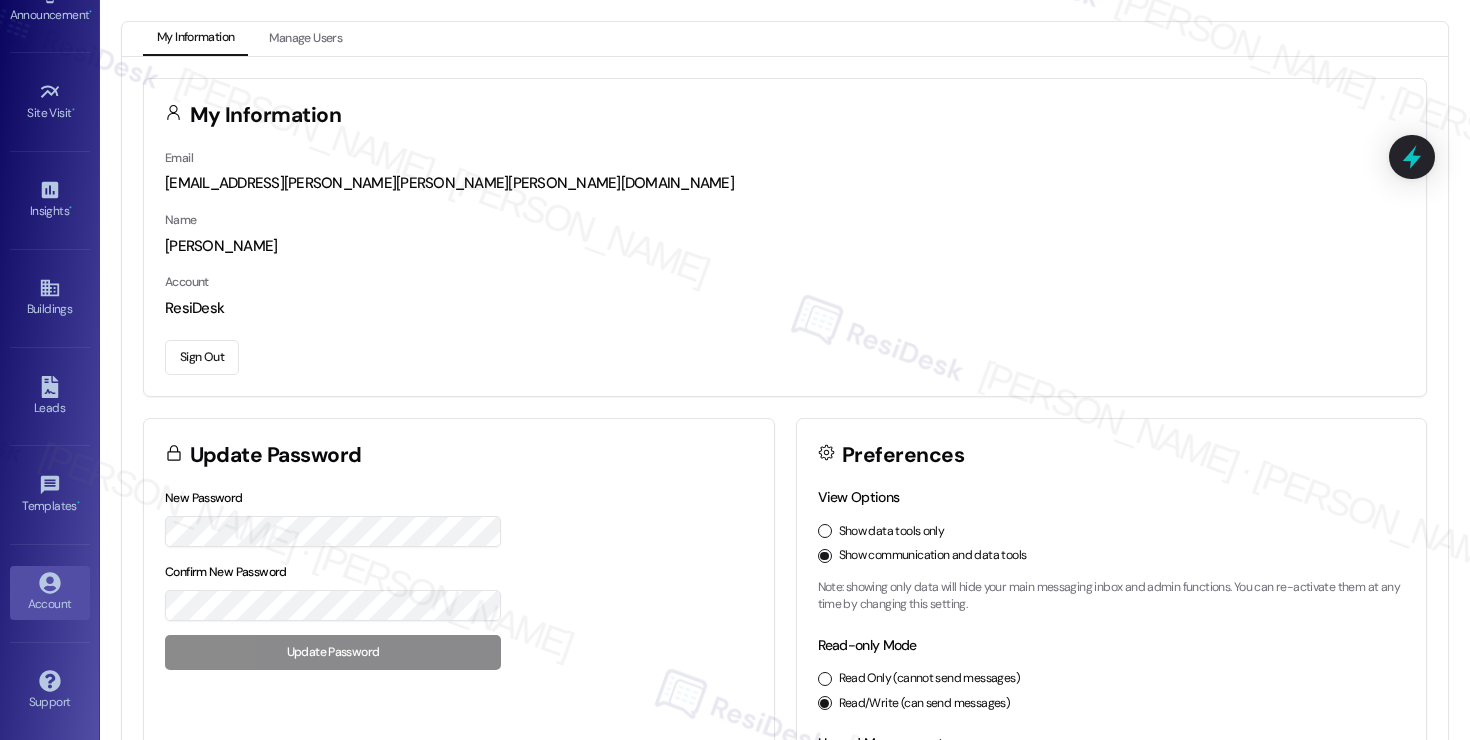 click on "Sign Out" at bounding box center [202, 357] 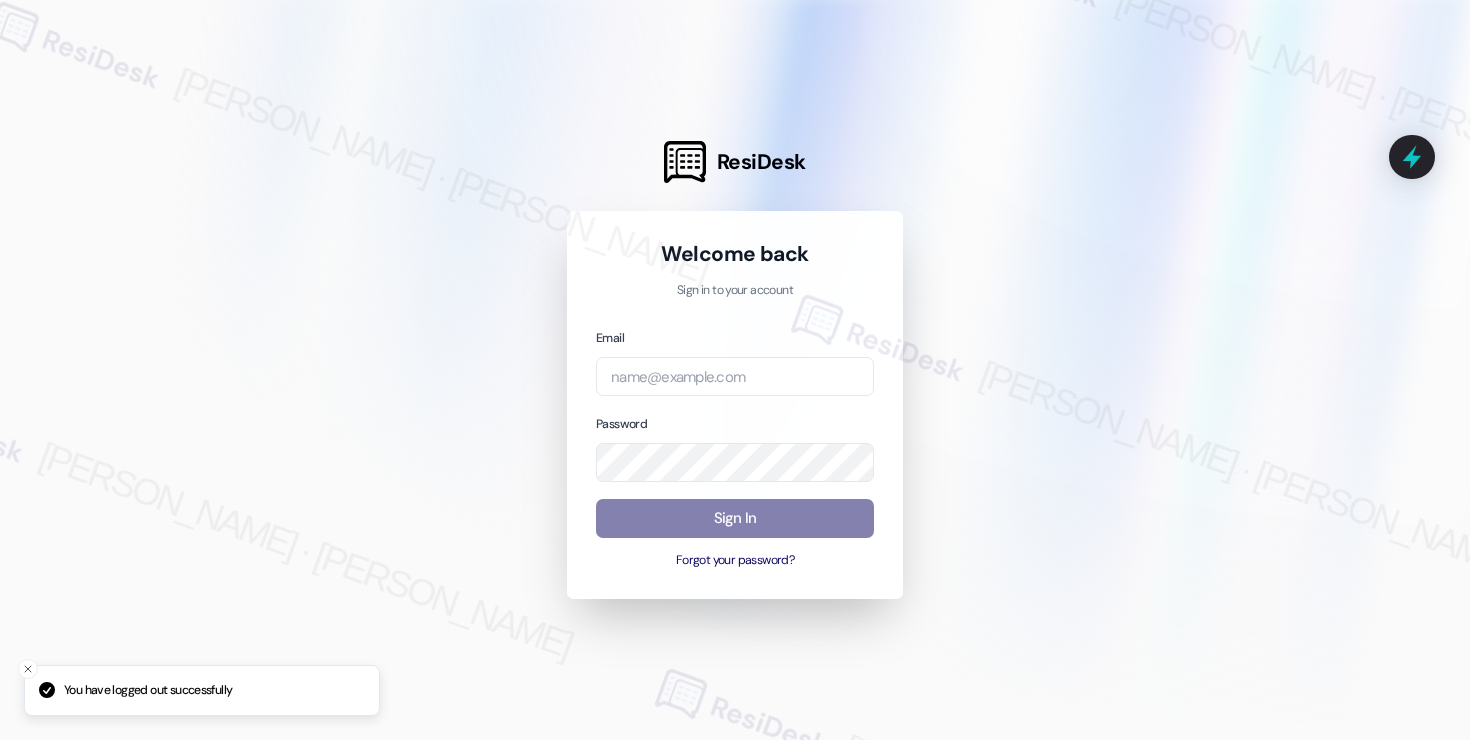 click on "Email Password Sign In Forgot your password?" at bounding box center [735, 448] 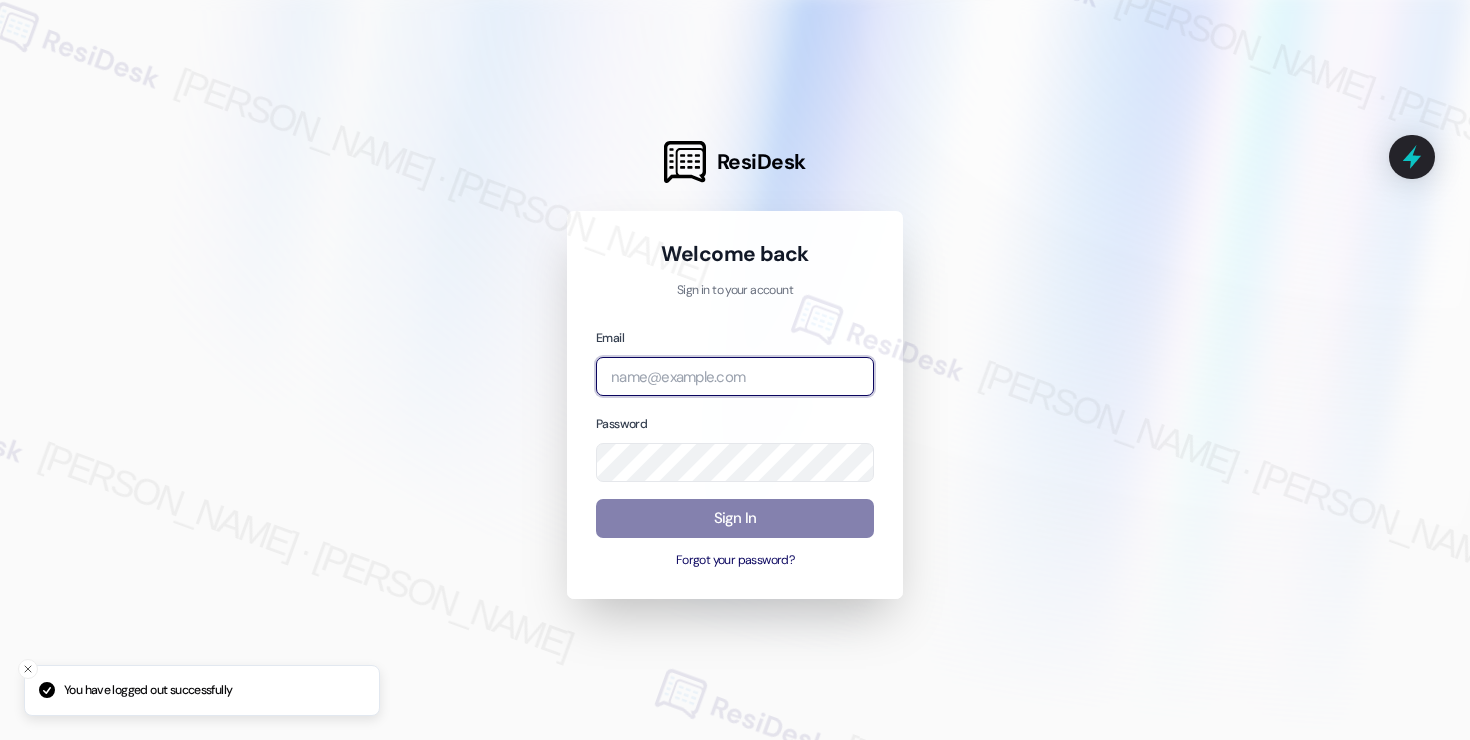 click at bounding box center (735, 376) 